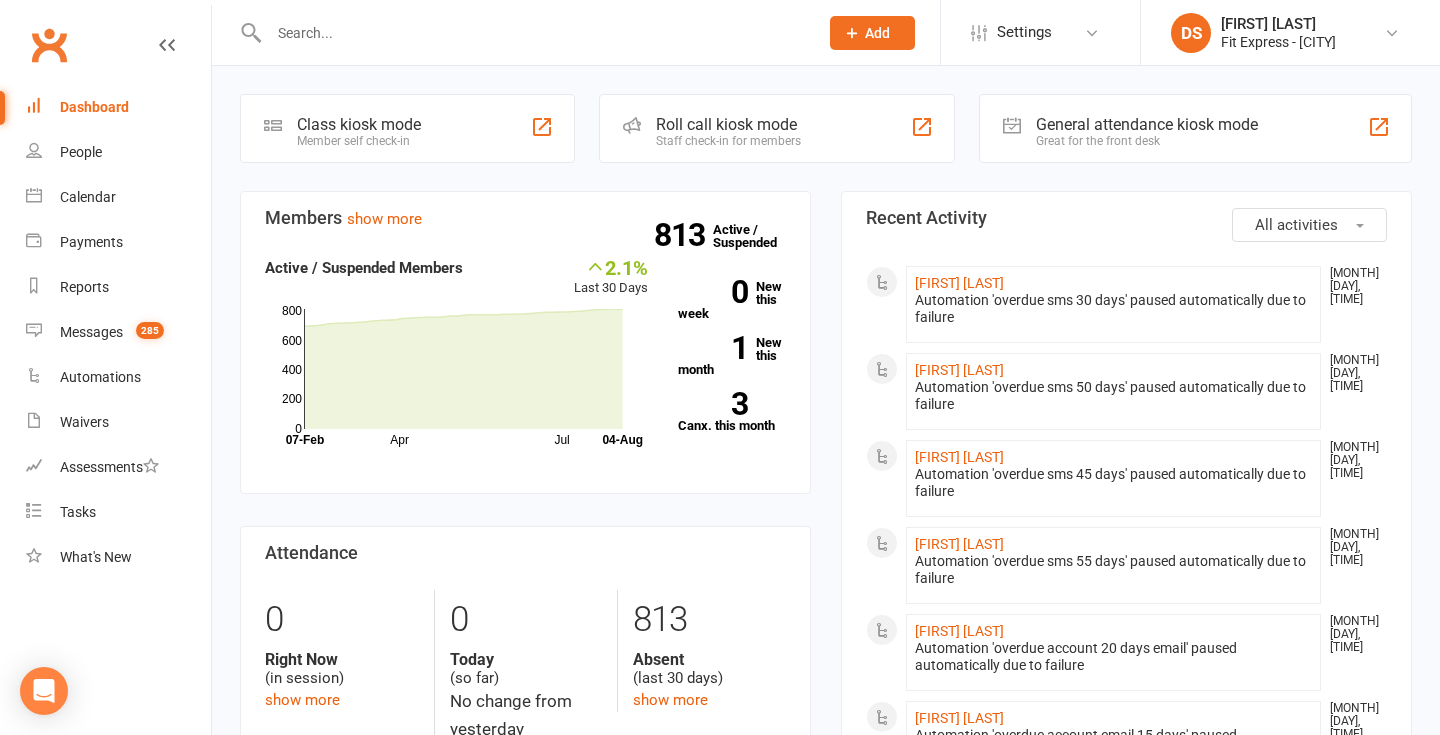 scroll, scrollTop: 0, scrollLeft: 0, axis: both 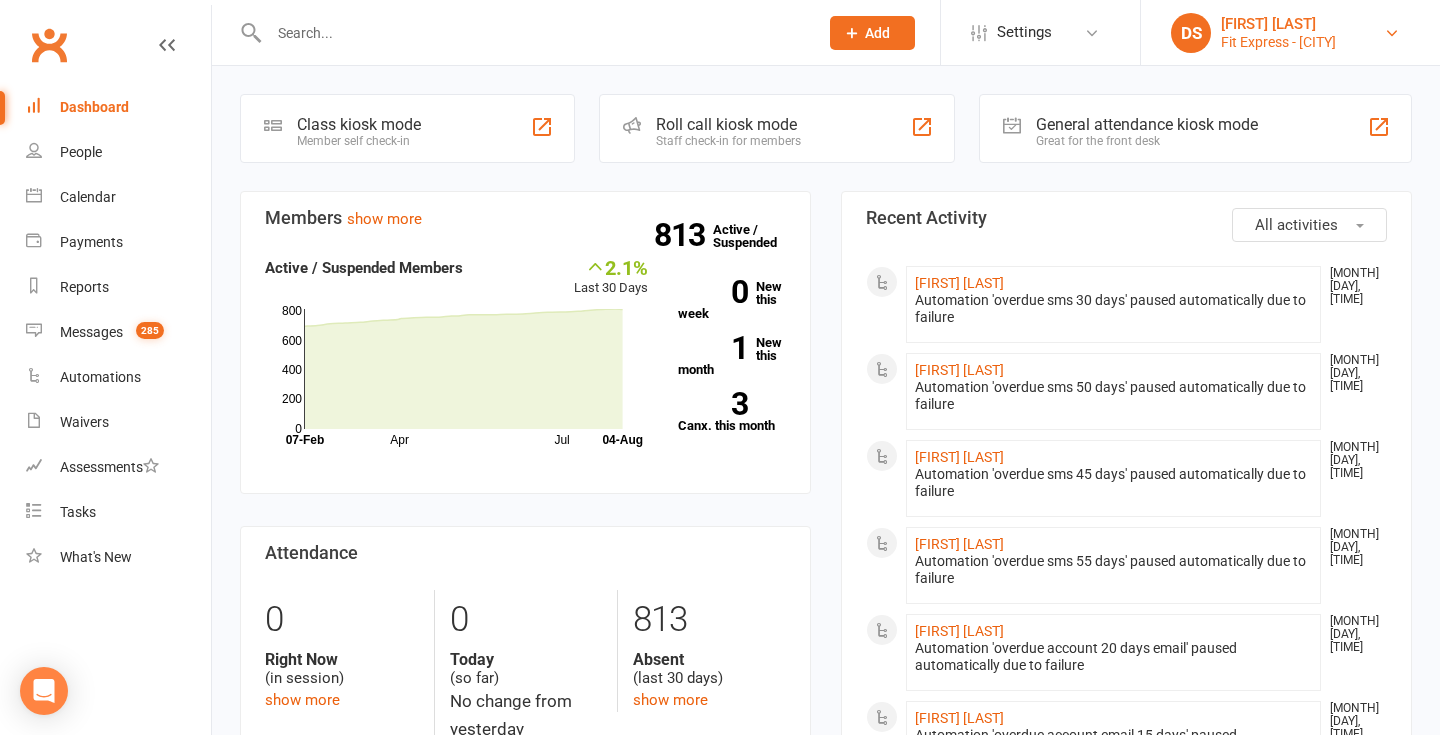 click on "Fit Express - Reservoir" at bounding box center (1278, 42) 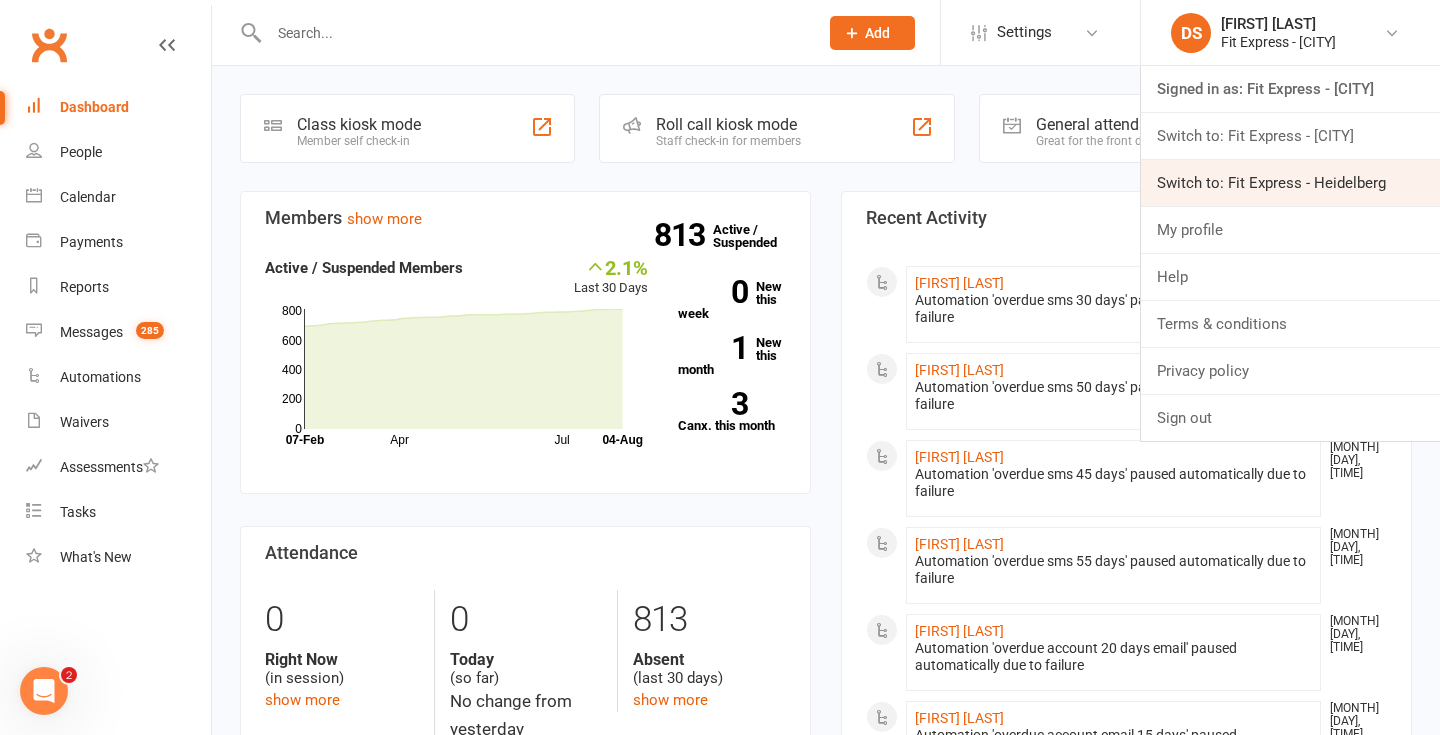 scroll, scrollTop: 0, scrollLeft: 0, axis: both 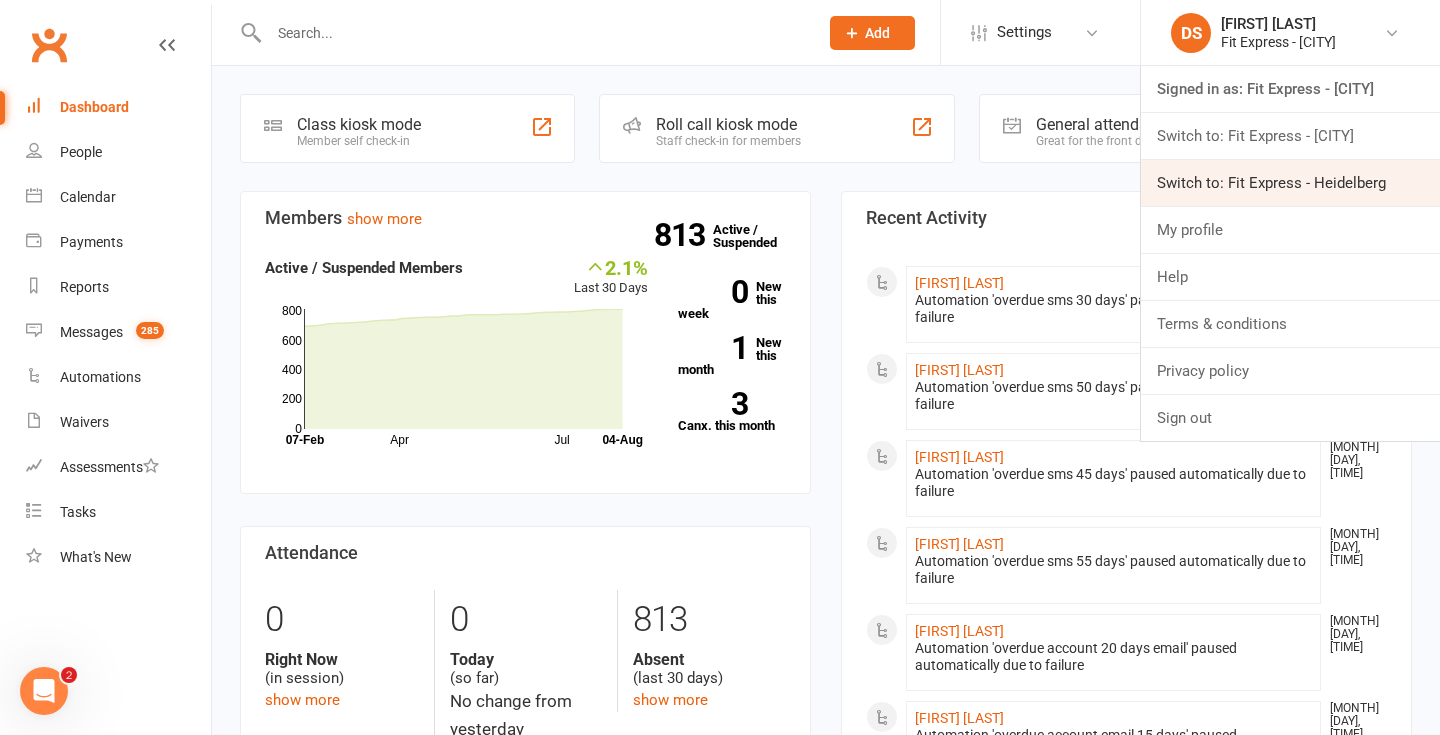 click on "Switch to: Fit Express - Heidelberg" at bounding box center [1290, 183] 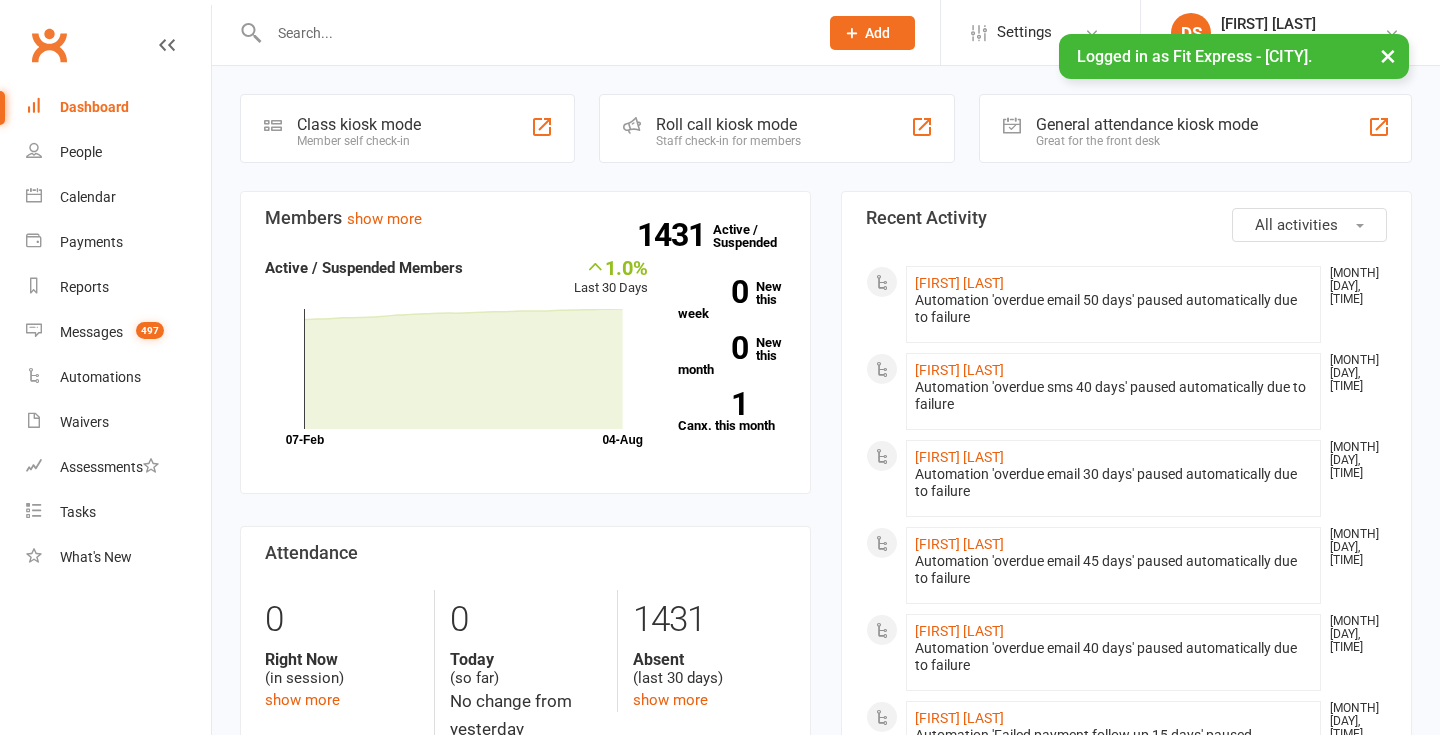 scroll, scrollTop: 0, scrollLeft: 0, axis: both 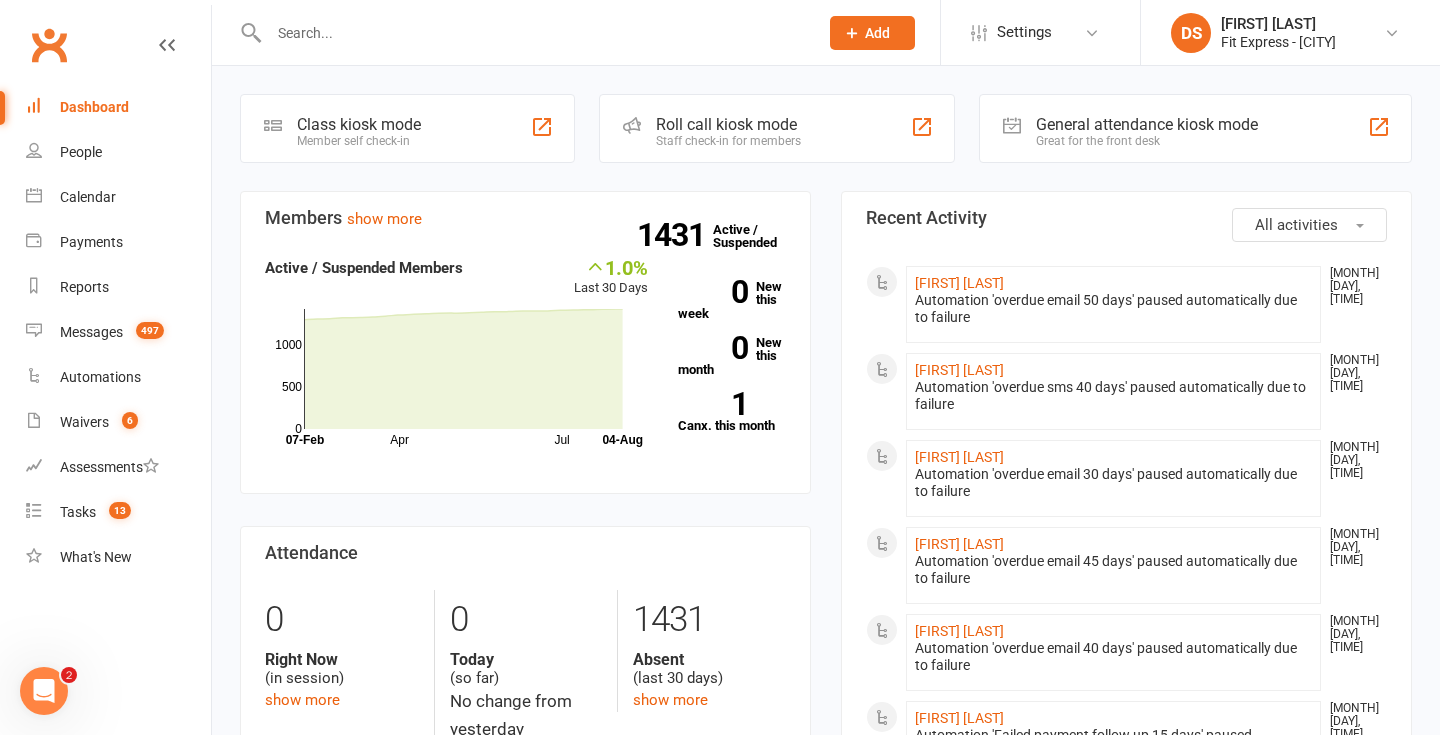 click on "DS Drew Stubbs Fit Express - Heidelberg Signed in as: Fit Express - Heidelberg Switch to: Fit Express - Eltham Switch to: Fit Express - Reservoir My profile Help Terms & conditions  Privacy policy  Sign out" at bounding box center [1290, 32] 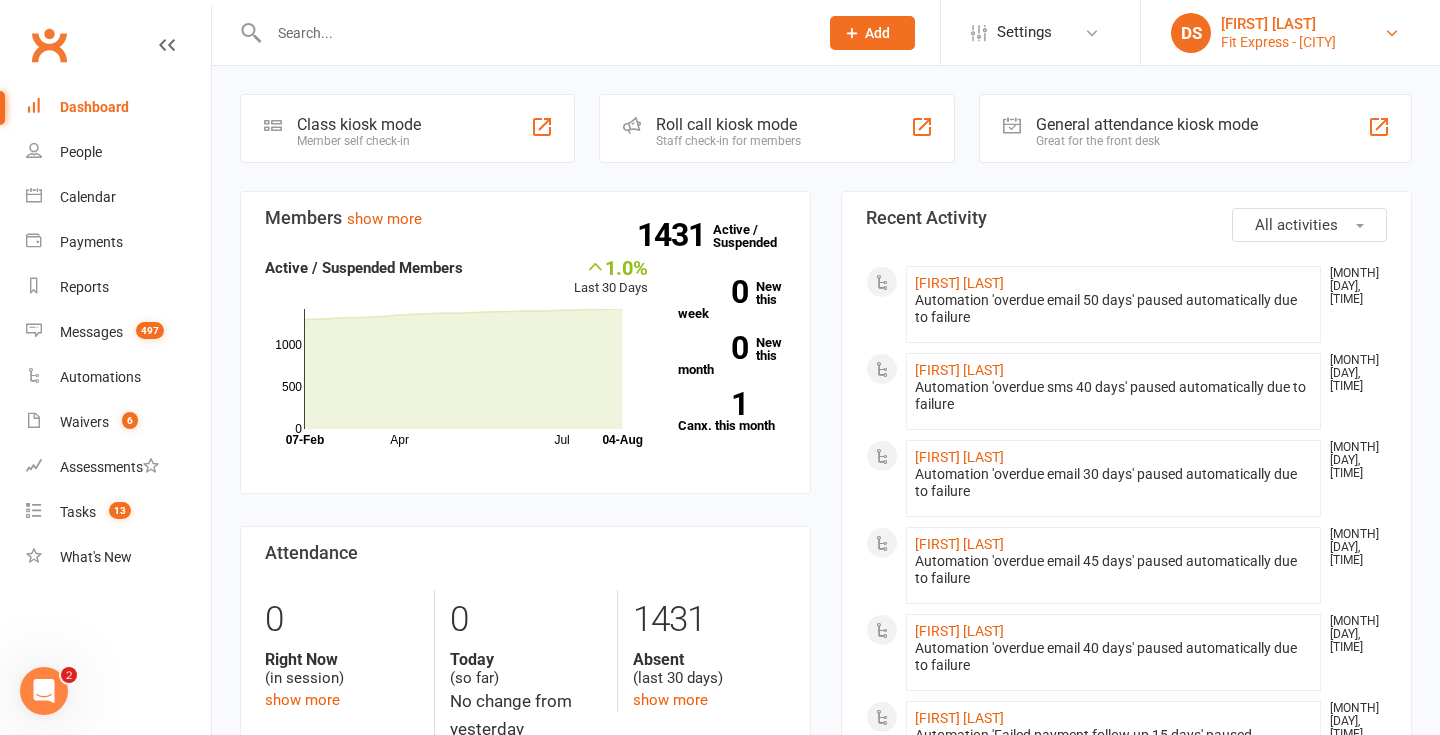 click on "Fit Express - Heidelberg" at bounding box center [1278, 42] 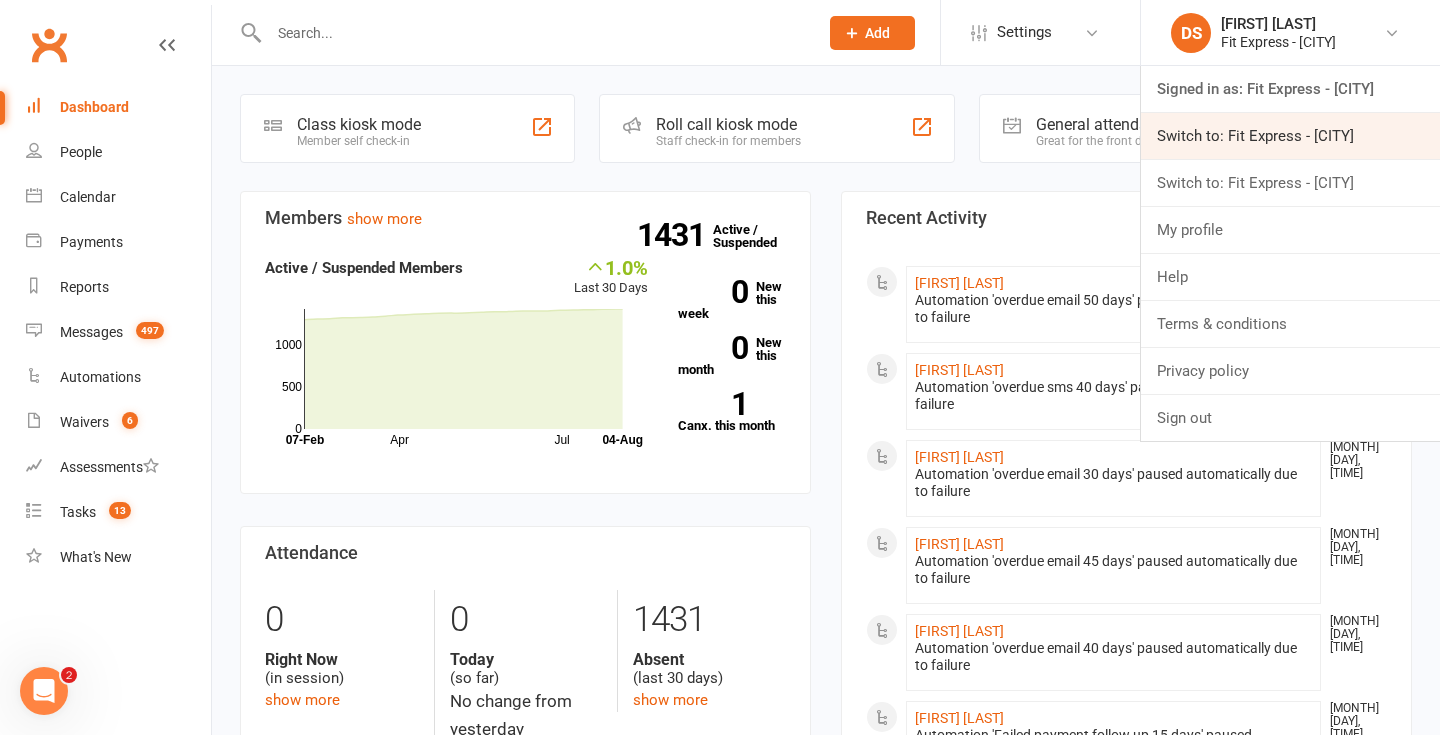 click on "Switch to: Fit Express - Eltham" at bounding box center [1290, 136] 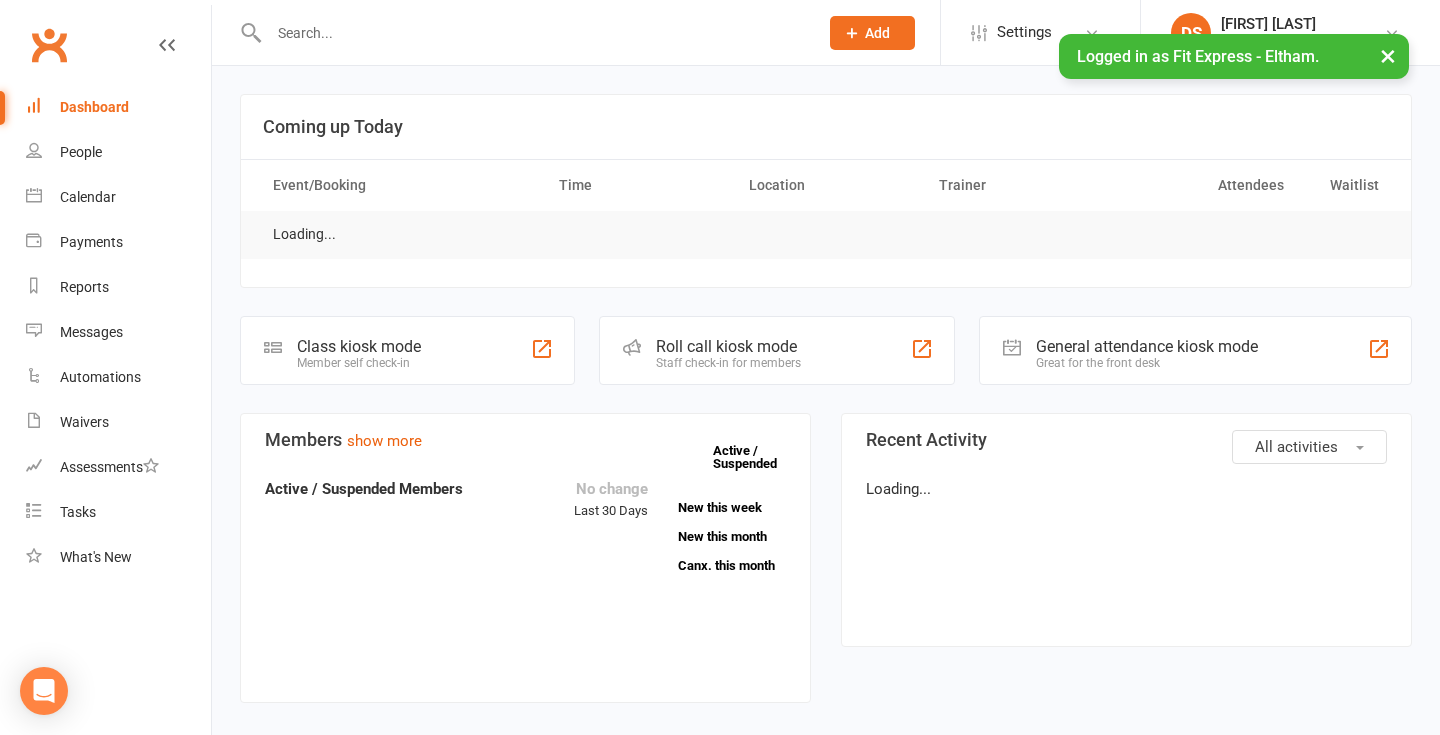 scroll, scrollTop: 0, scrollLeft: 0, axis: both 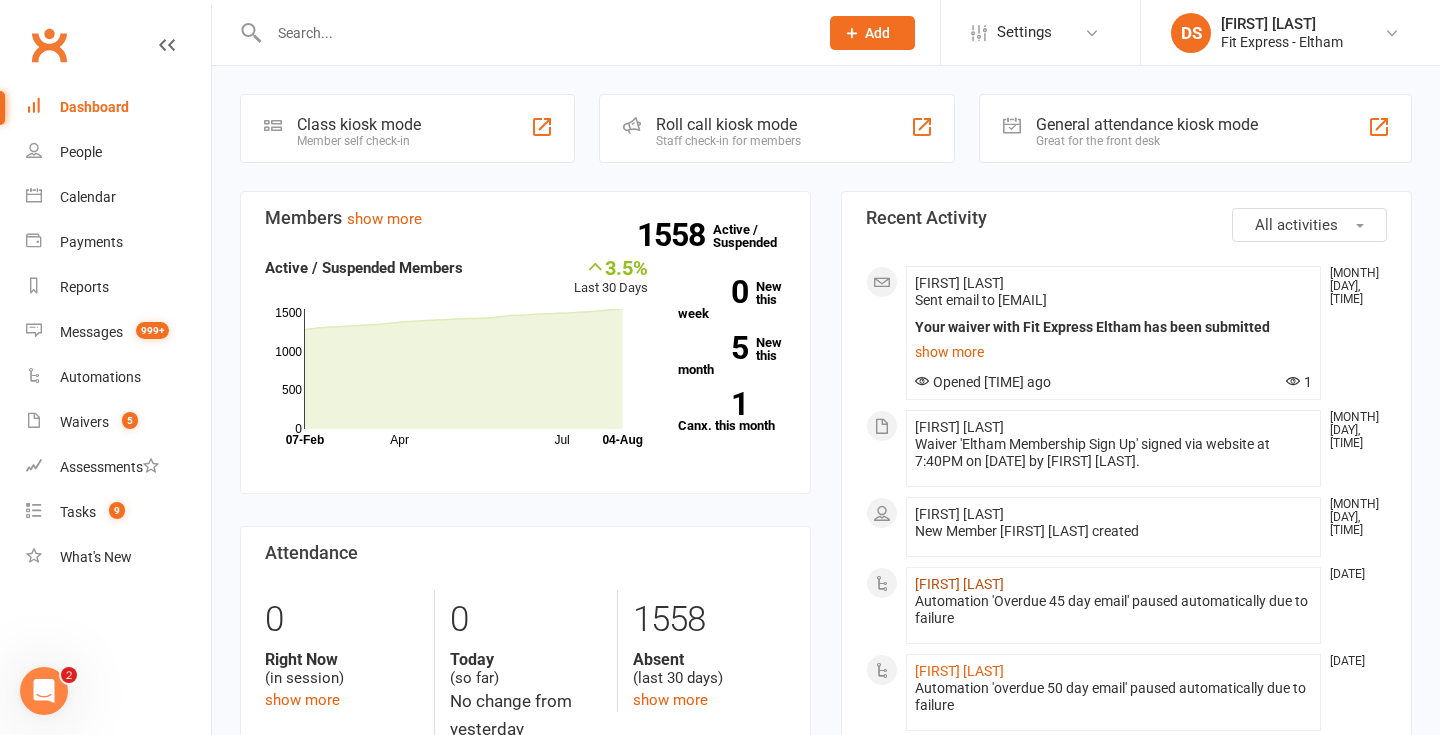 click on "Tahlu Frazer" 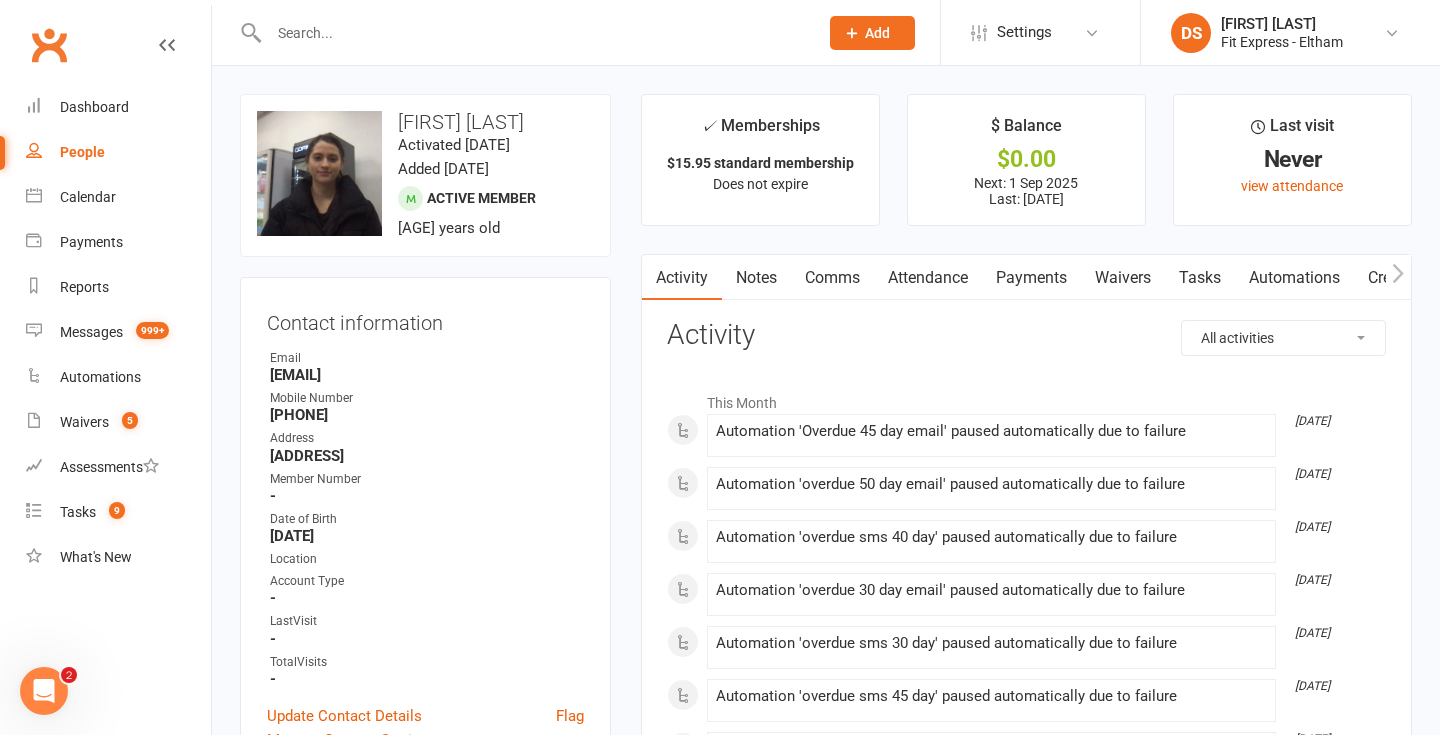 click on "Payments" at bounding box center [1031, 278] 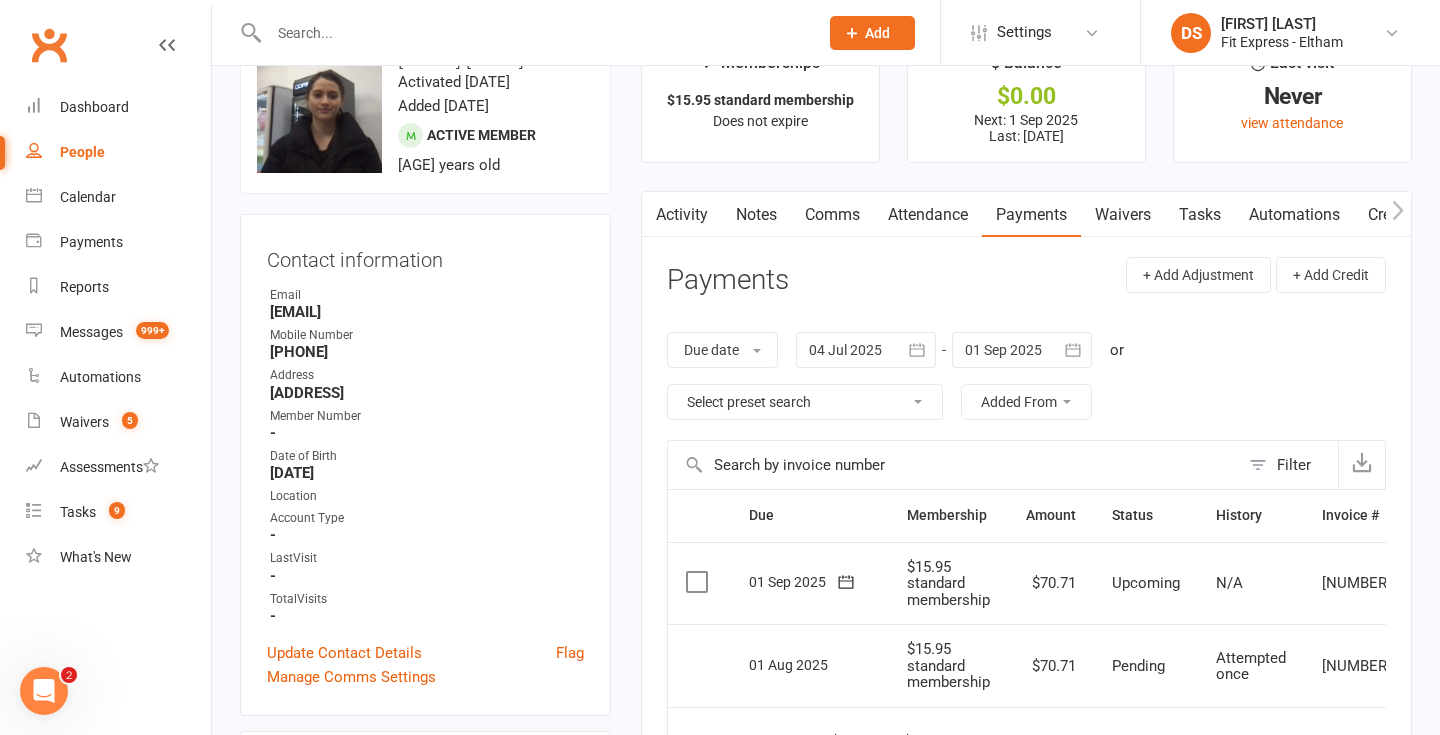 scroll, scrollTop: 0, scrollLeft: 0, axis: both 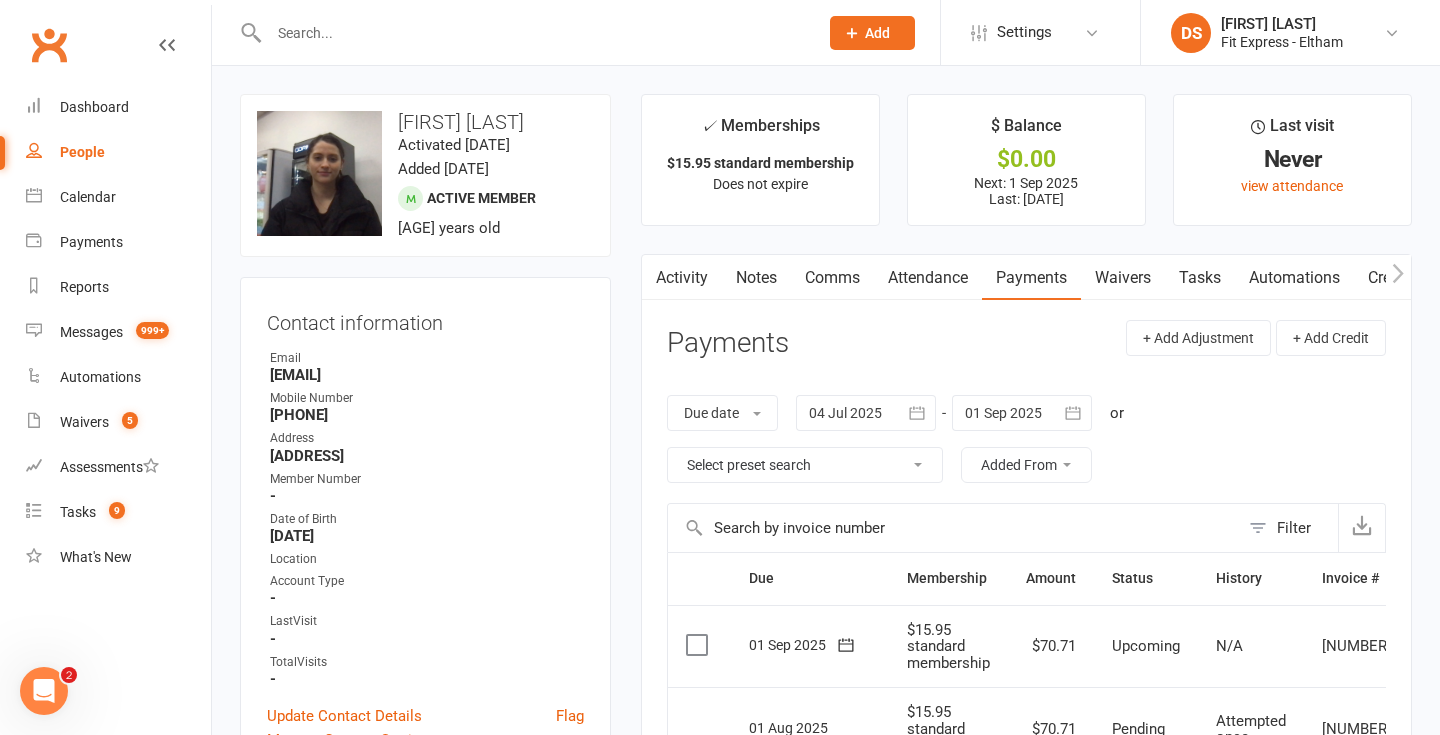 click on "Notes" at bounding box center (756, 278) 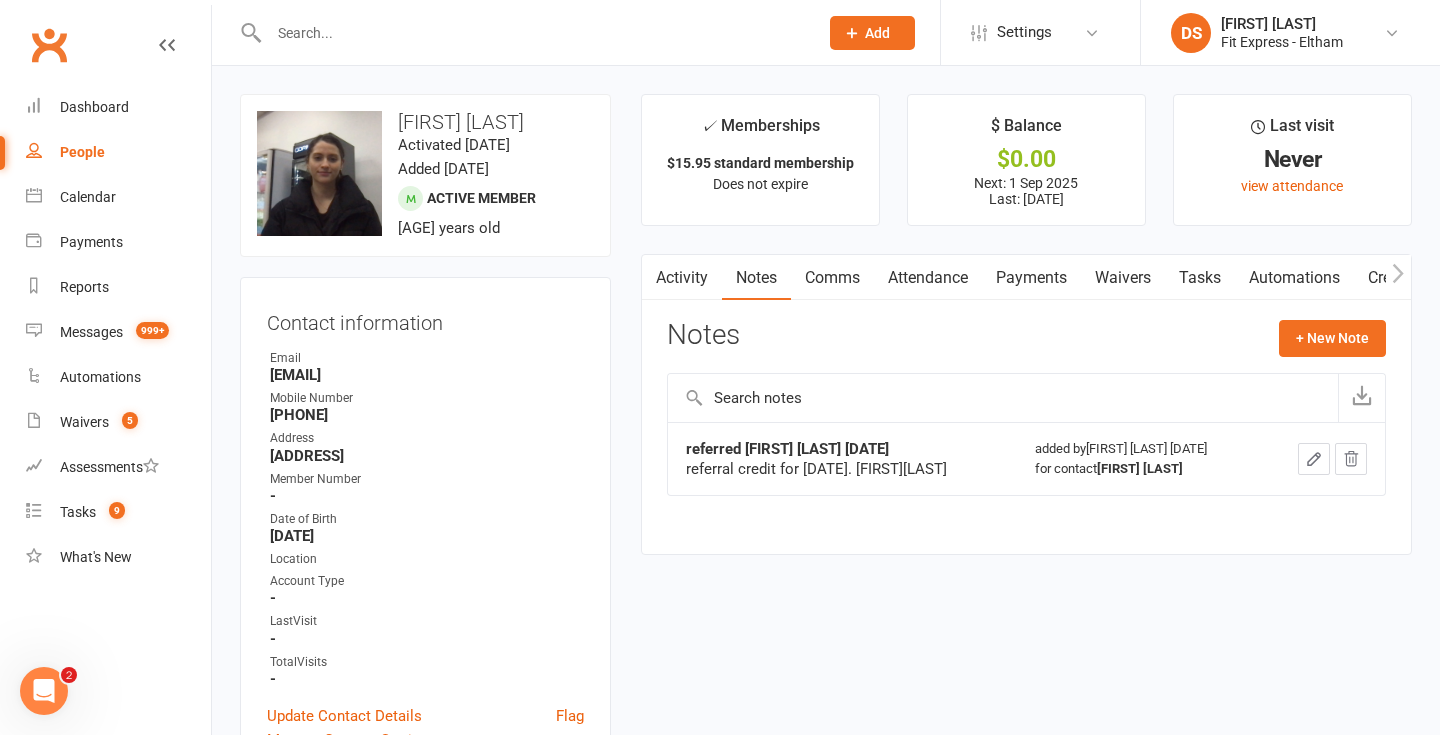 click on "Activity" at bounding box center (682, 278) 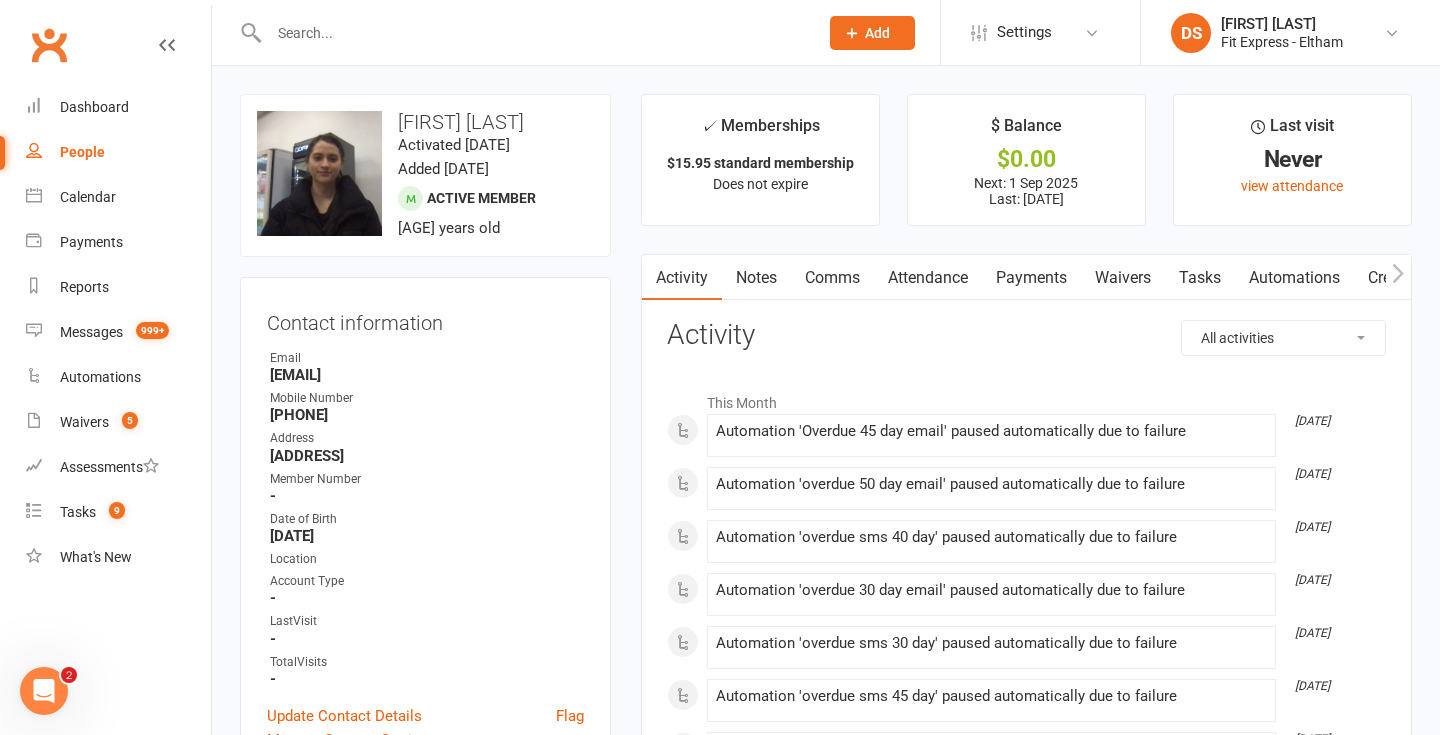 click at bounding box center (533, 33) 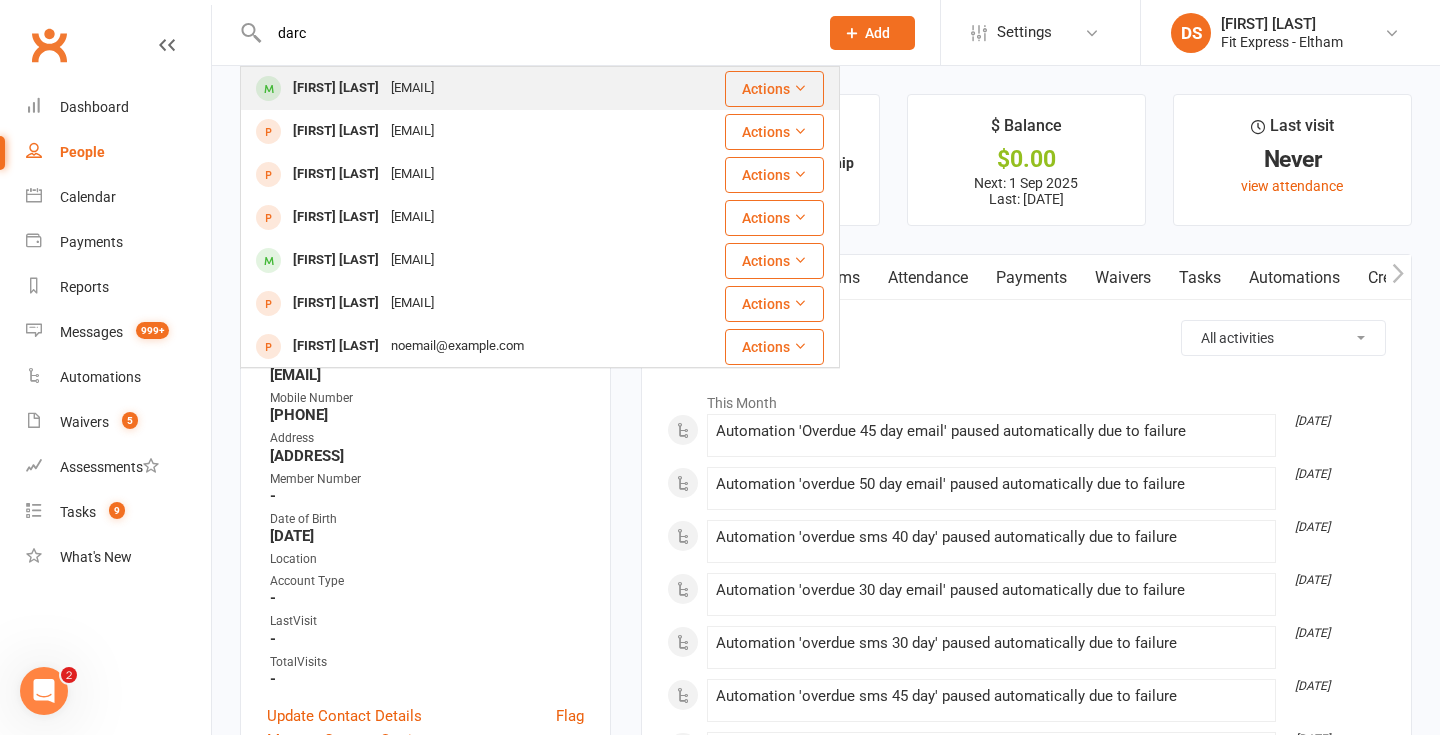 type on "darc" 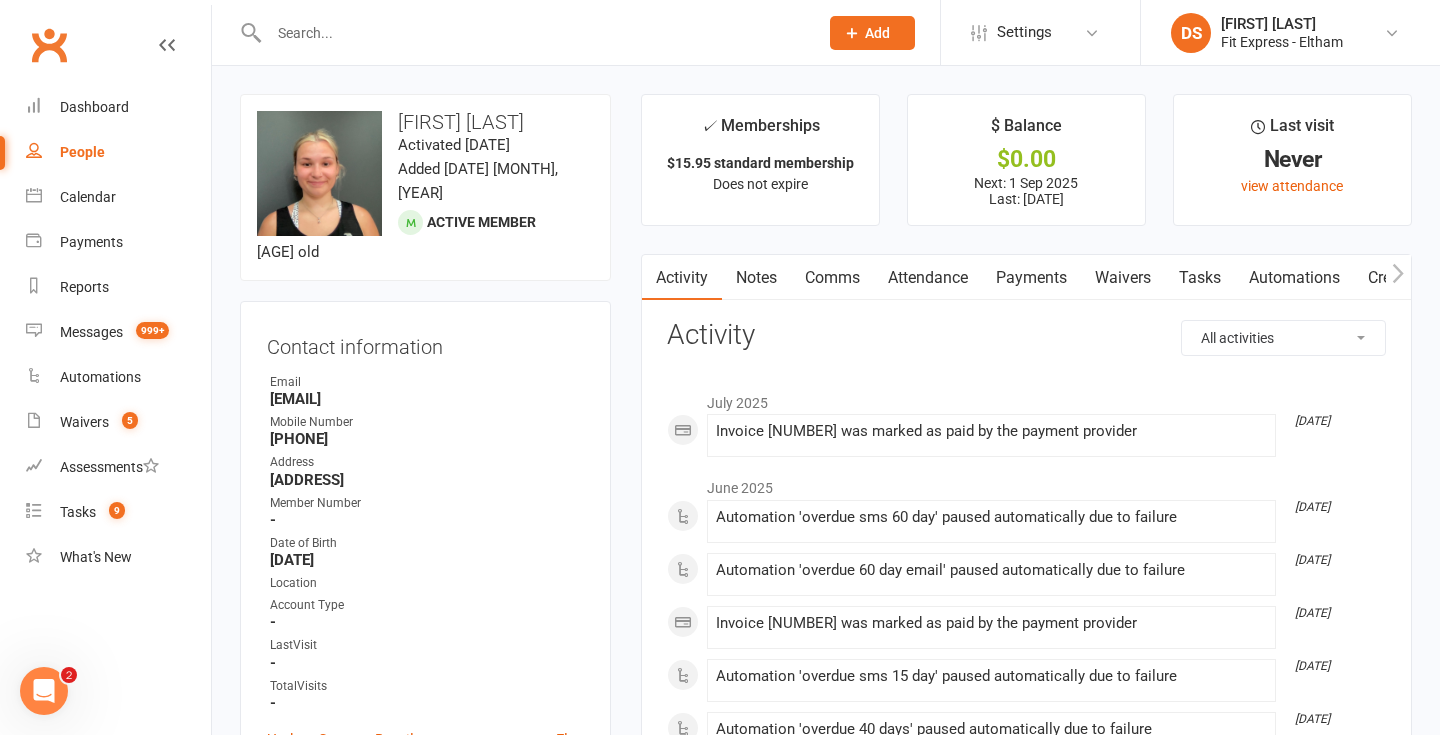 click at bounding box center [522, 32] 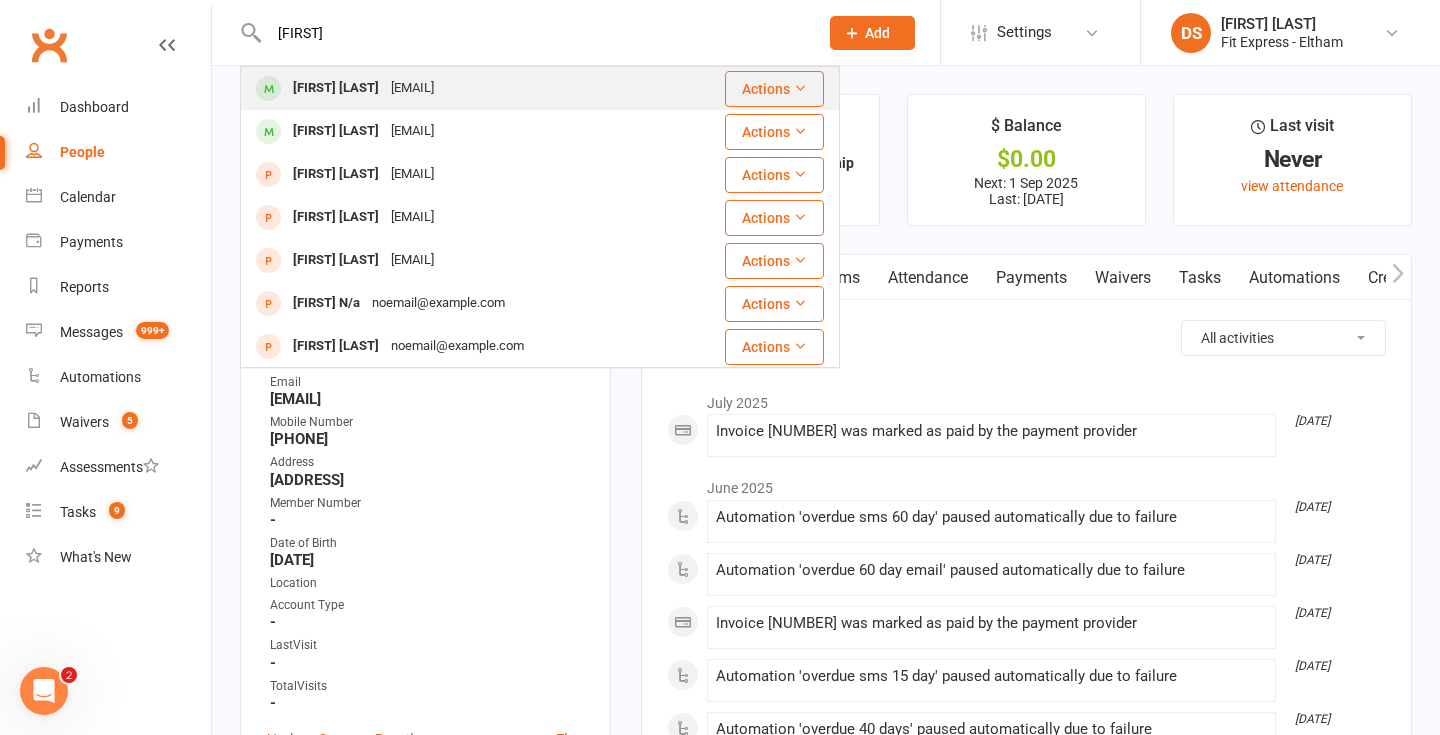 type on "tahlu" 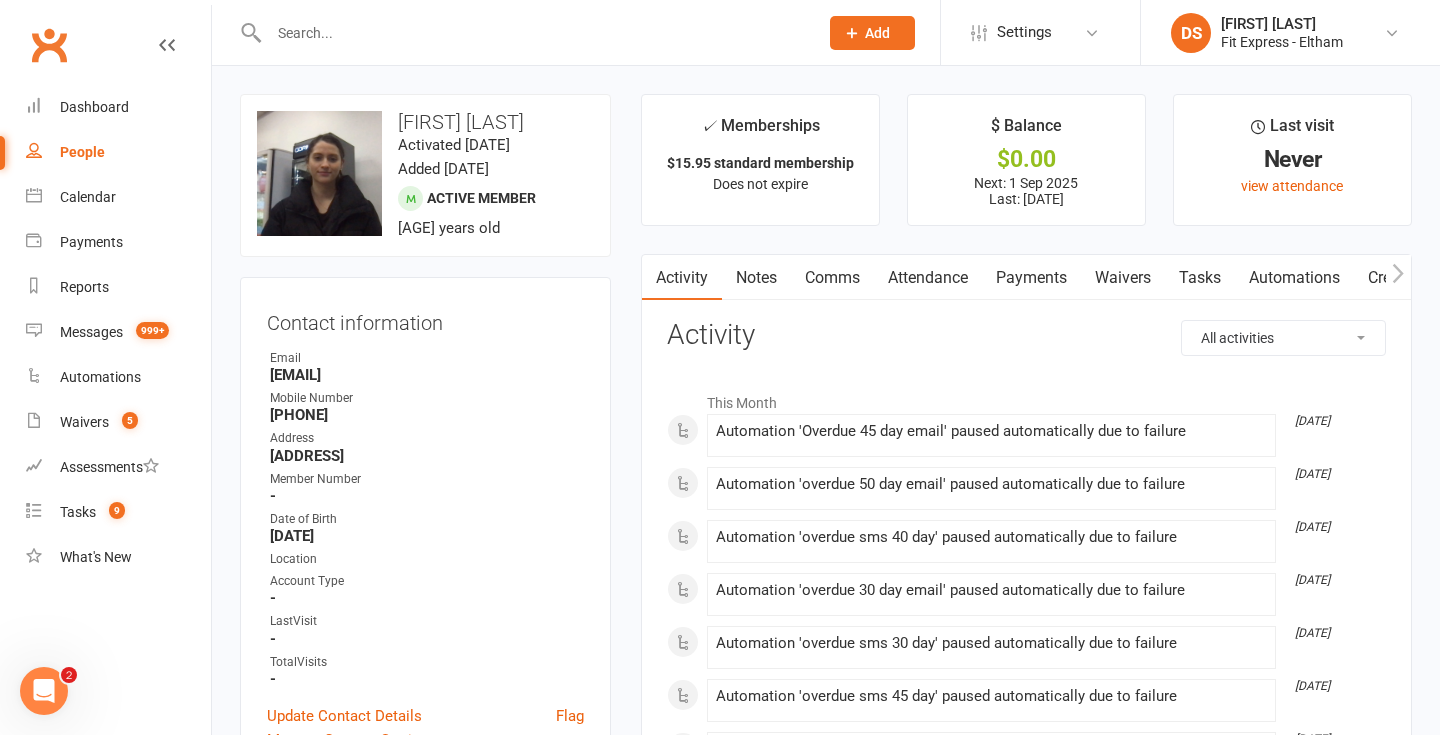 click on "Waivers" at bounding box center [1123, 278] 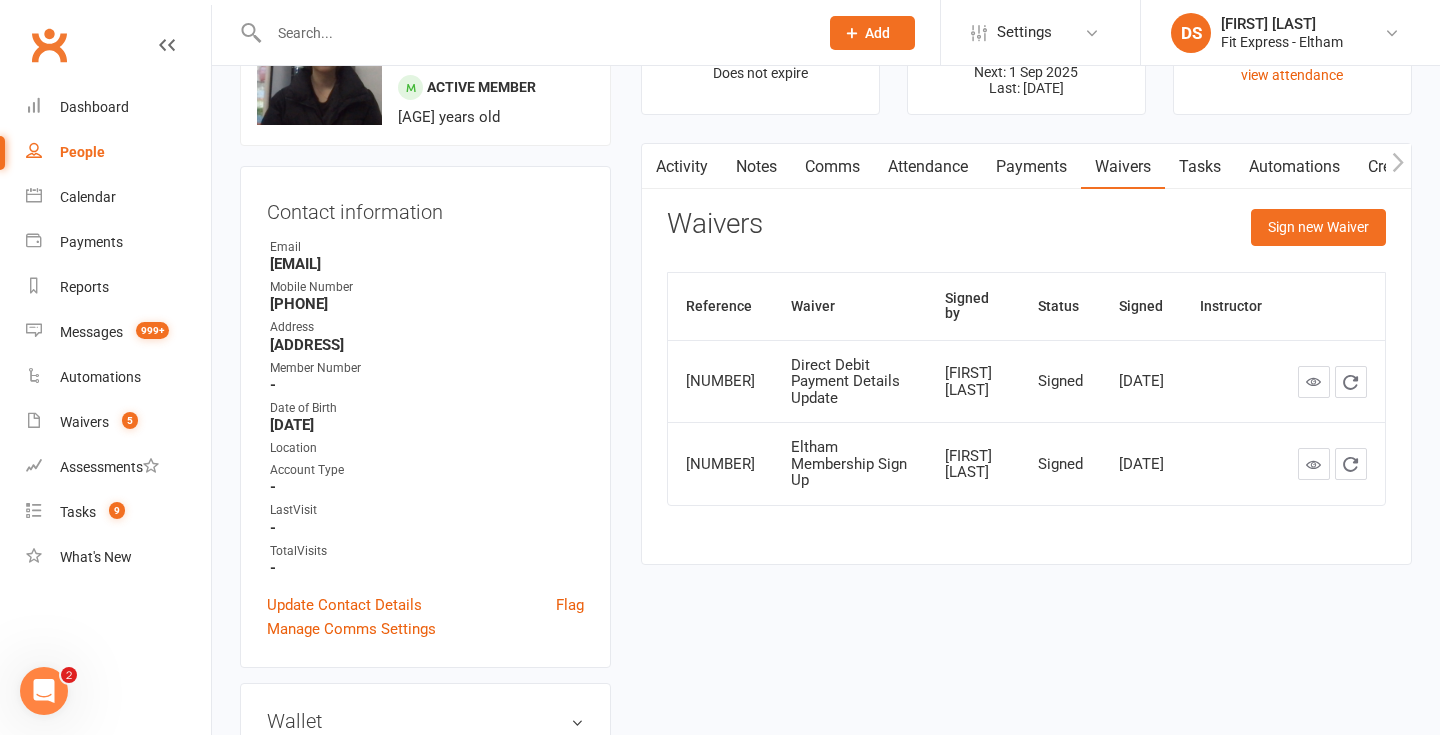 scroll, scrollTop: 0, scrollLeft: 0, axis: both 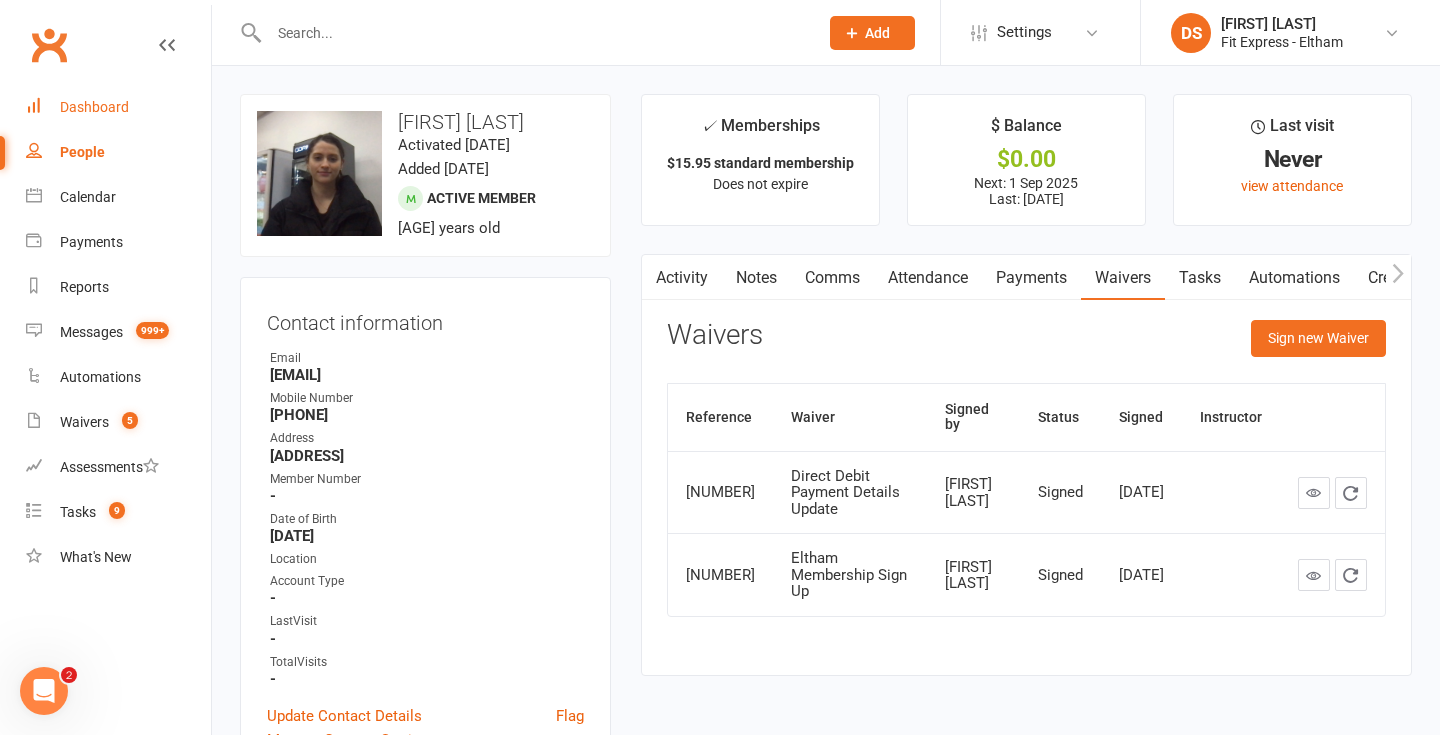click on "Dashboard" at bounding box center [94, 107] 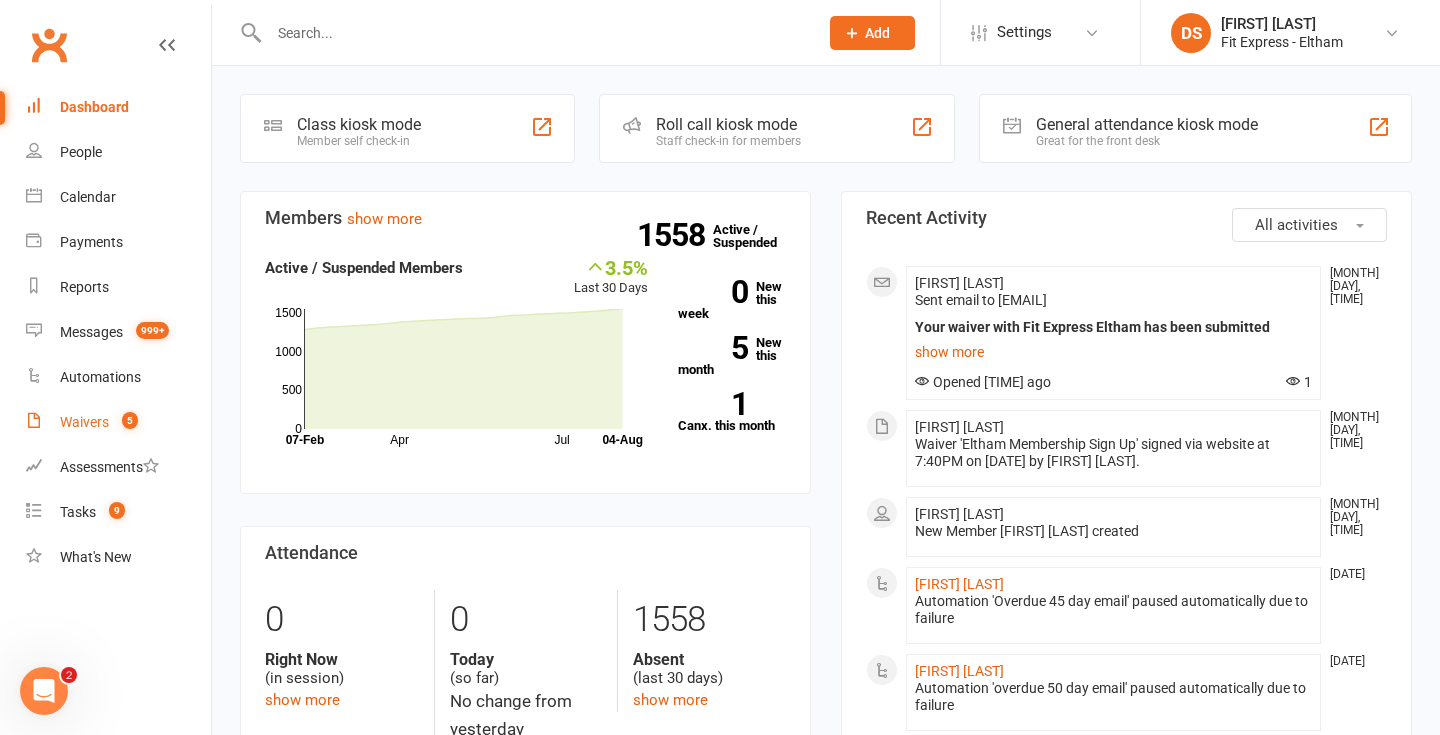 click on "Waivers   5" at bounding box center [118, 422] 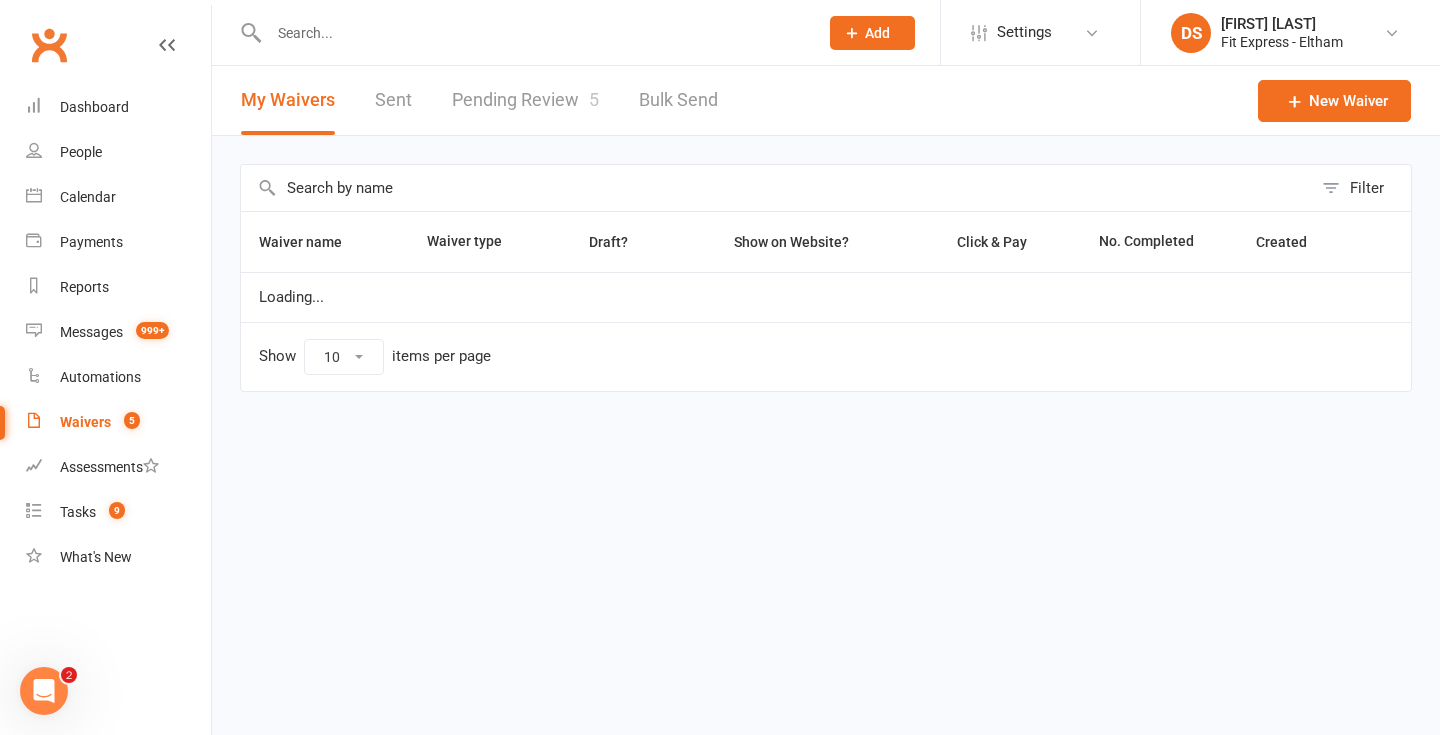 click on "Pending Review 5" at bounding box center (525, 100) 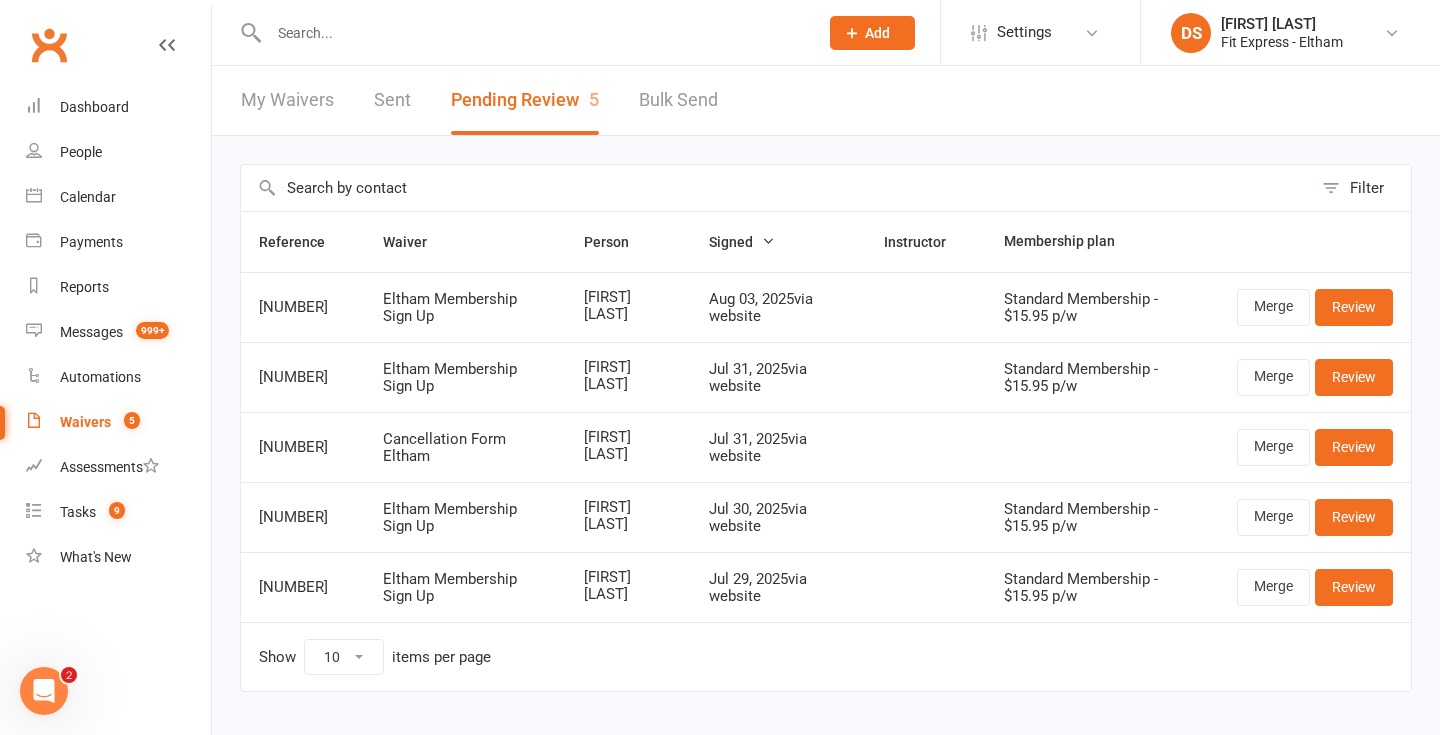 click at bounding box center (533, 33) 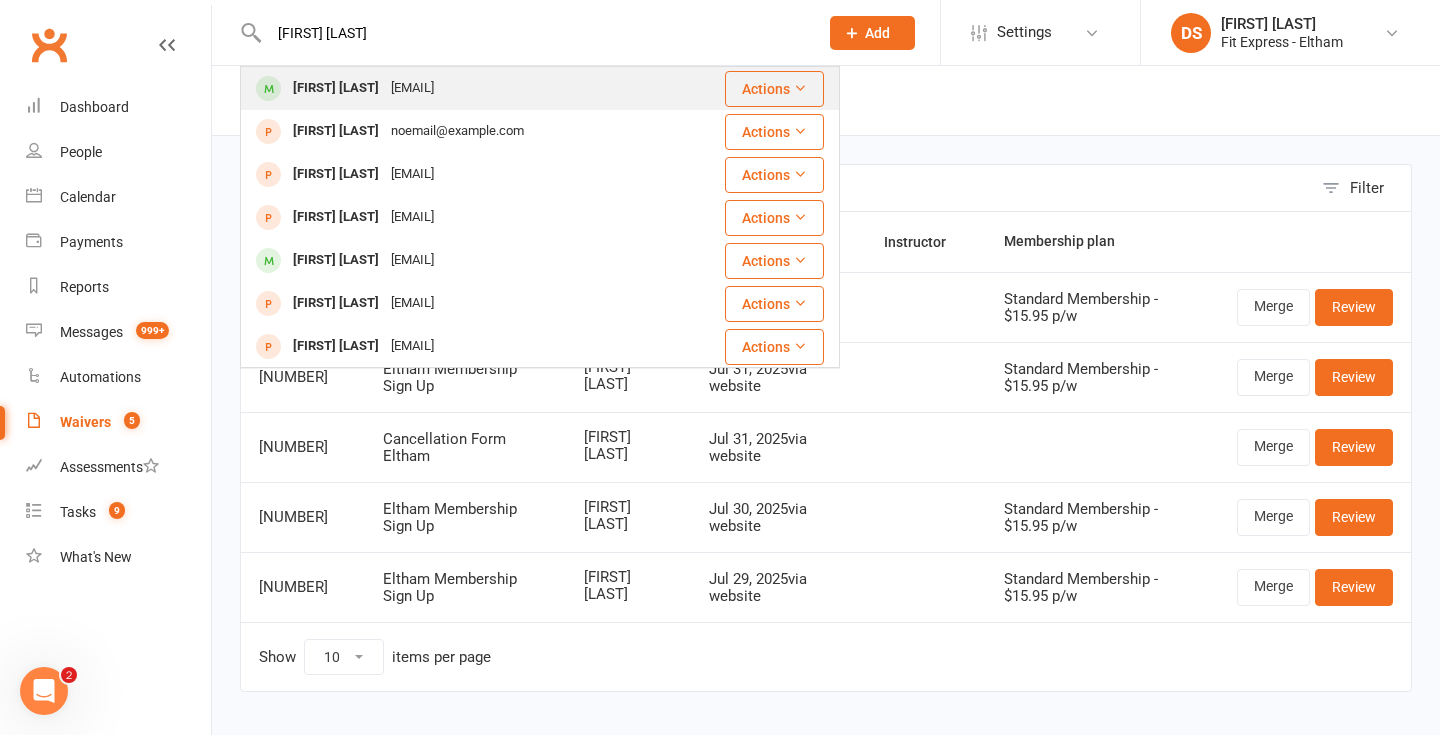 type on "maddison higgins" 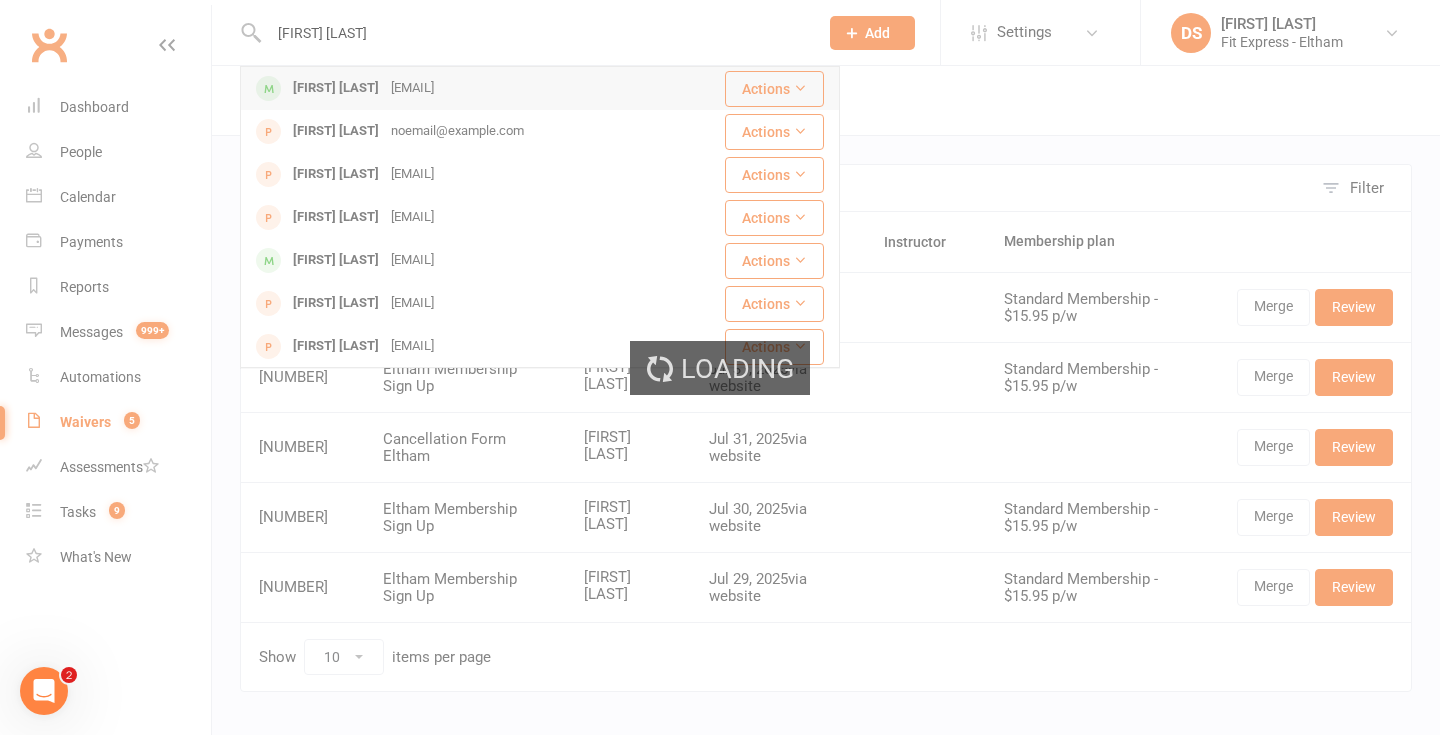 type 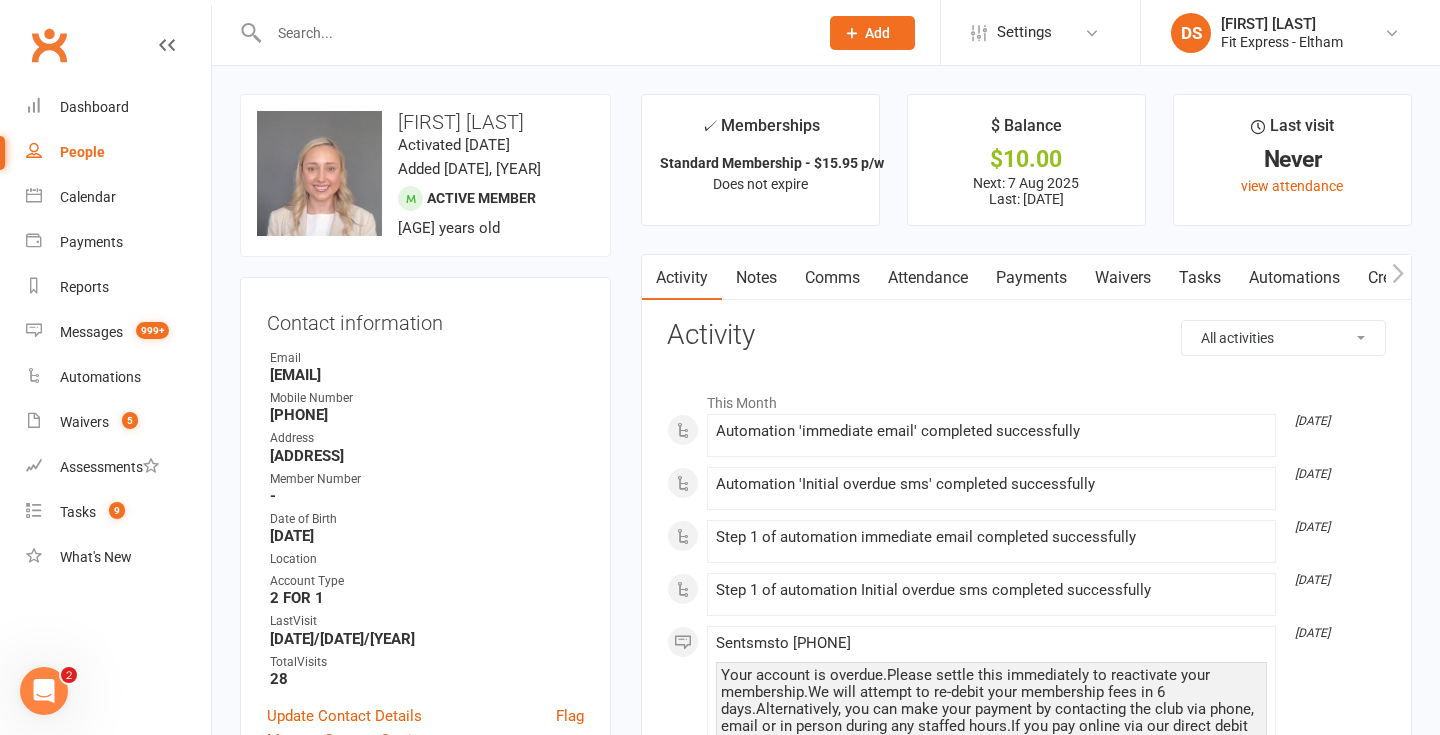 click on "Payments" at bounding box center (1031, 278) 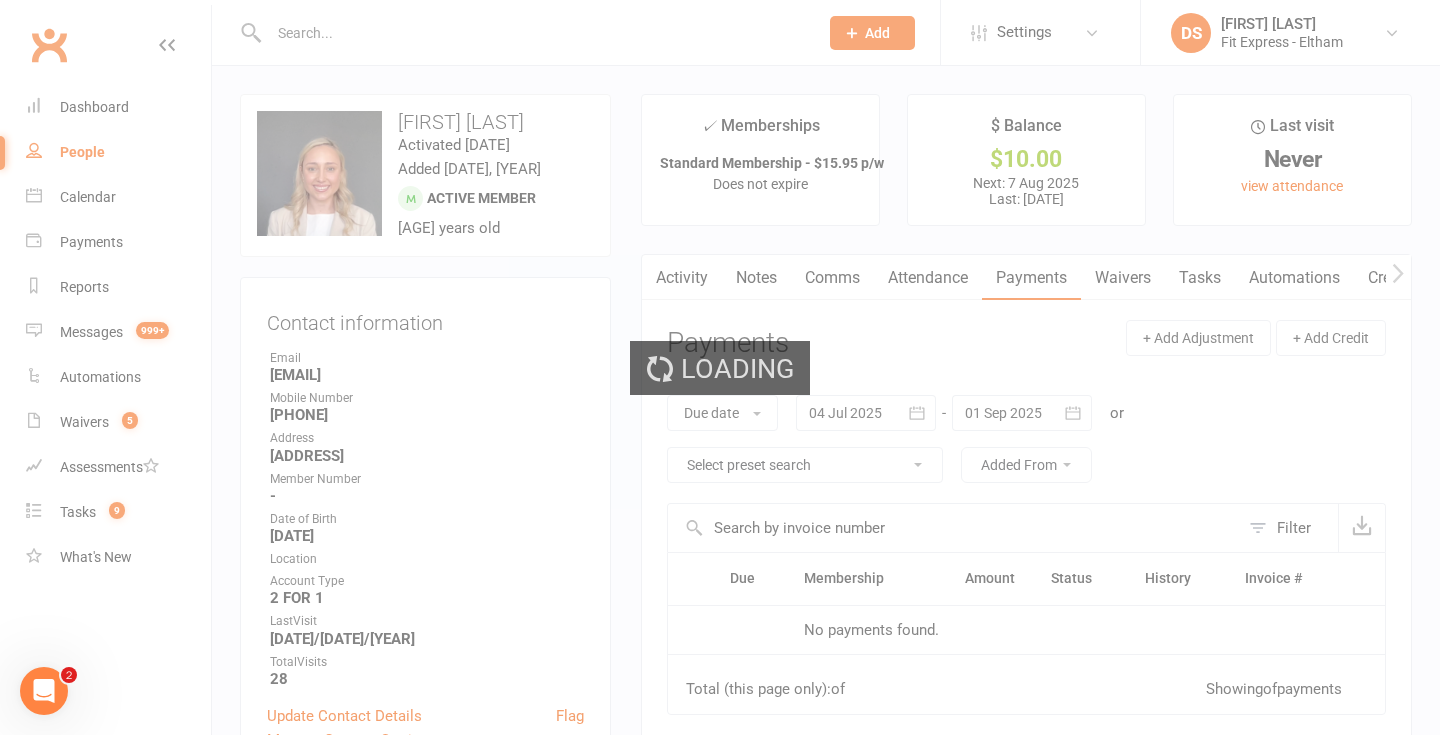 click on "Prospect
Member
Non-attending contact
Membership plan
Add
Settings Membership Plans Event Templates Appointment Types Website Image Library Customize Contacts Account Profile DS Drew Stubbs Fit Express - Eltham Signed in as: Fit Express - Eltham Switch to: Fit Express - Heidelberg Switch to: Fit Express - Reservoir My profile Help Terms & conditions  Privacy policy  Sign out Clubworx Dashboard People Calendar Payments Reports Messages   999+ Automations   Waivers   5 Assessments  Tasks   9 What's New Logged in as Fit Express - Eltham. × × × × upload photo change photo Madison Higgins Activated 18 March, 2025 Added 12 September, 2019   Active member 24 years old  Contact information Owner   Email  Madisonmayhiggins7@outlook.com
Mobile Number  0410577600
Address  40 kalbar Road Eltham VIC 3095
Member Number  -" at bounding box center (720, 1184) 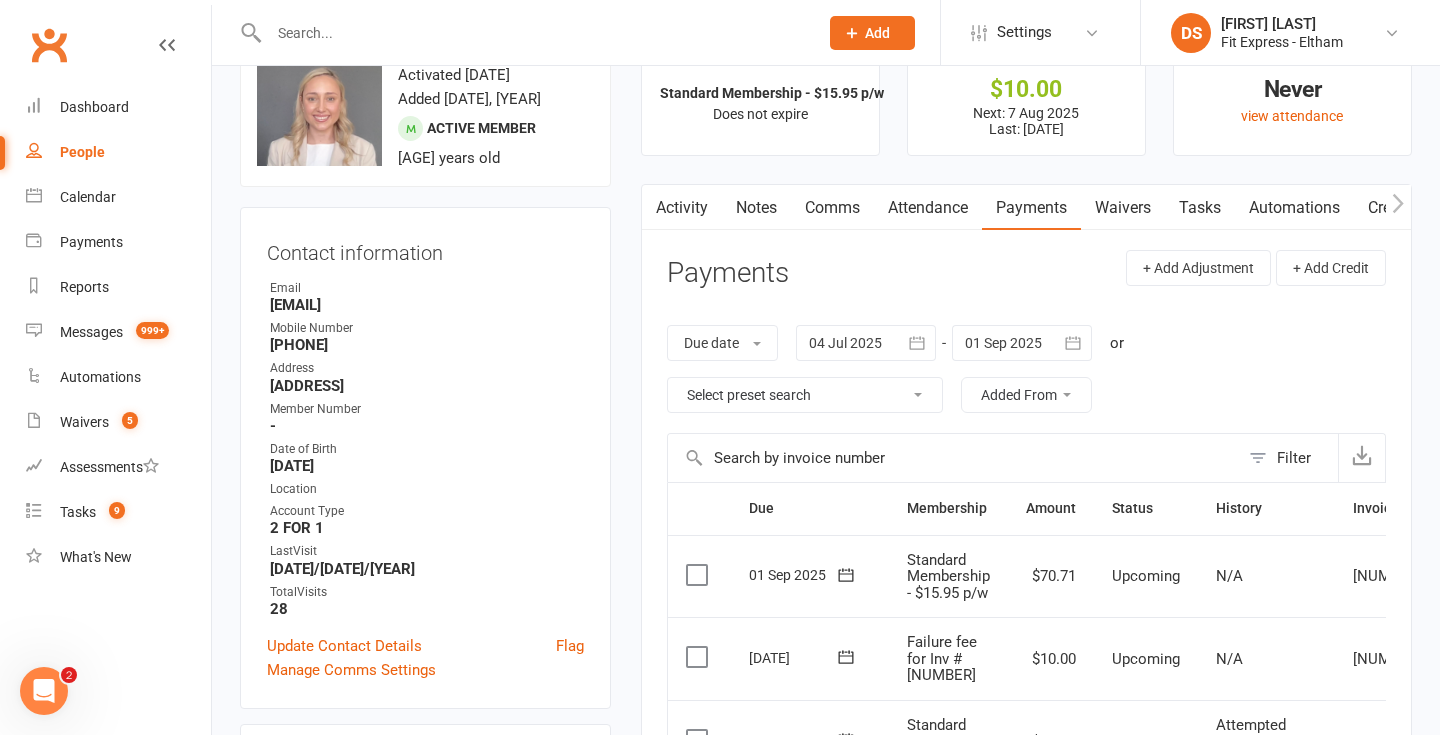 scroll, scrollTop: 67, scrollLeft: 0, axis: vertical 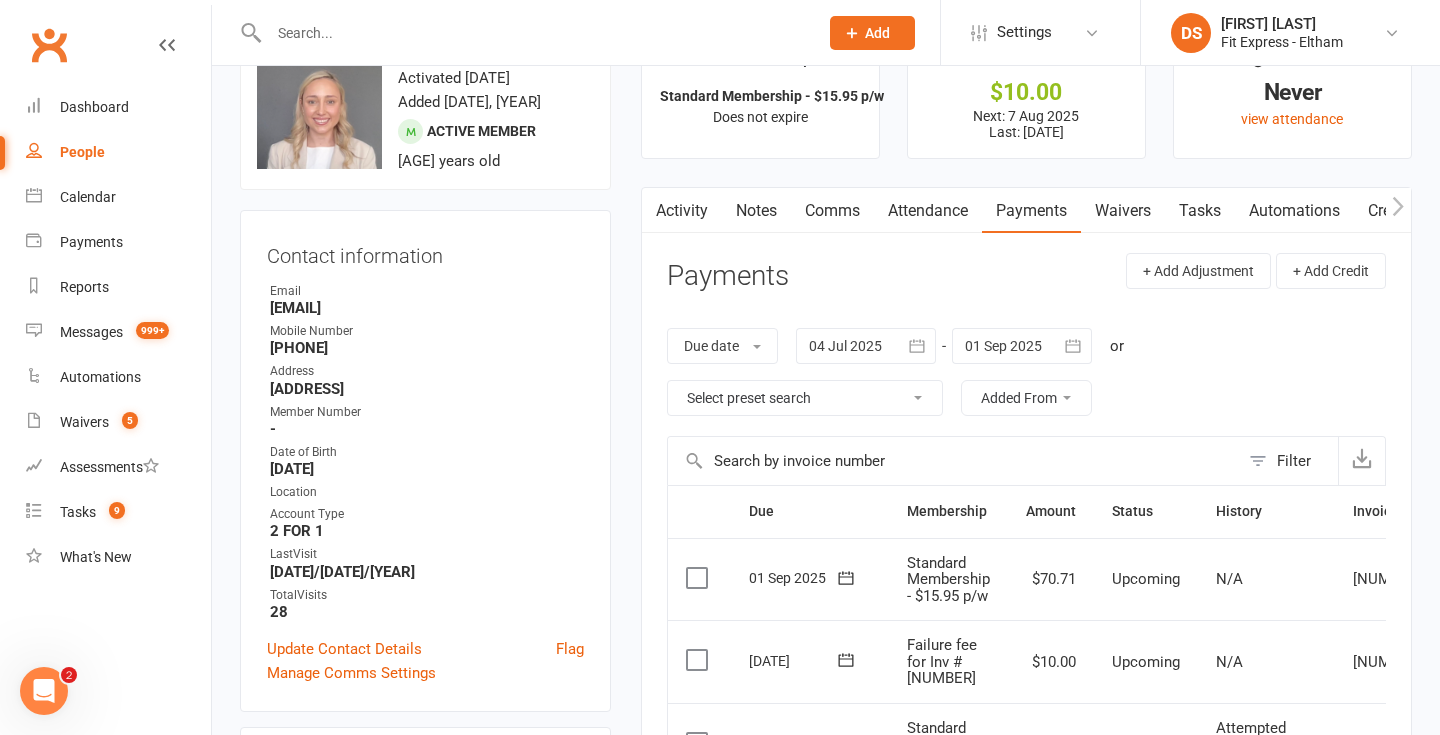 click at bounding box center (866, 346) 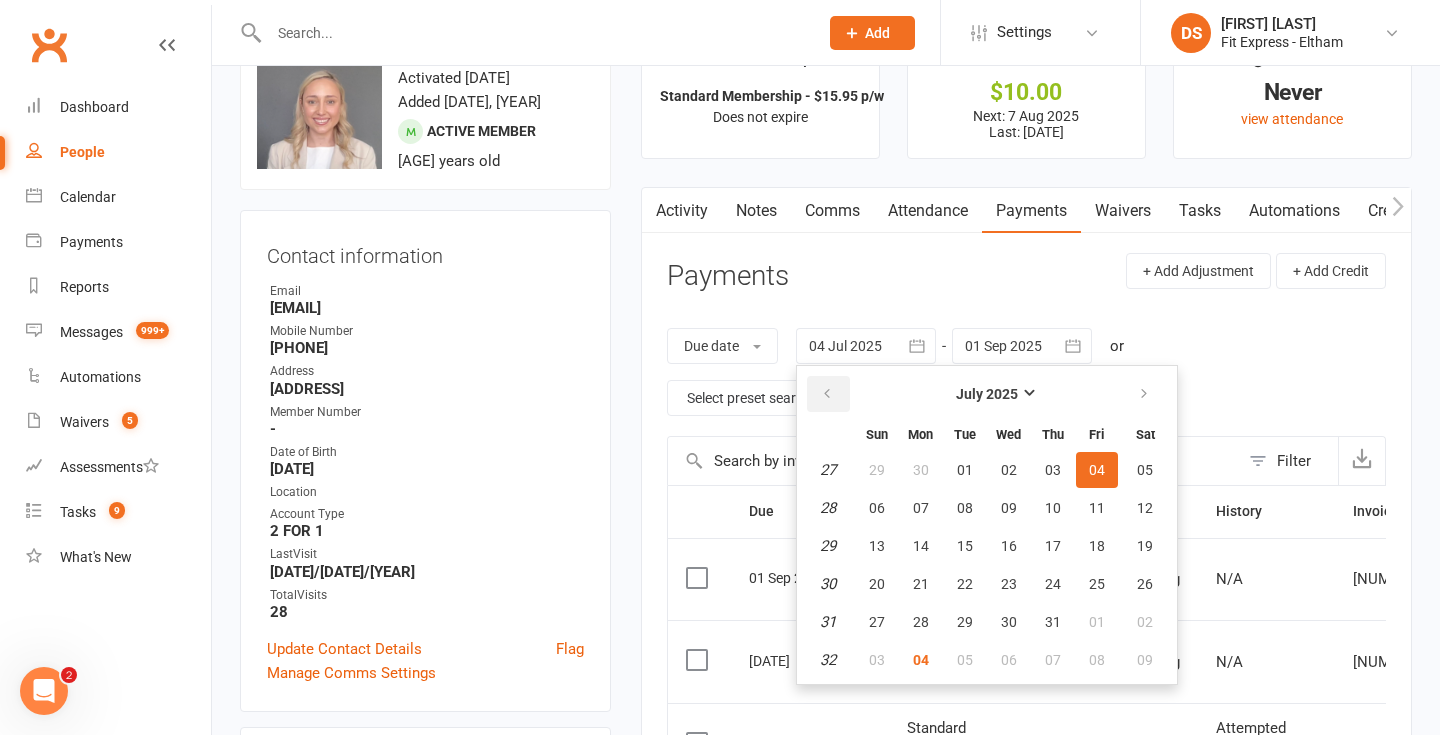 click at bounding box center (827, 394) 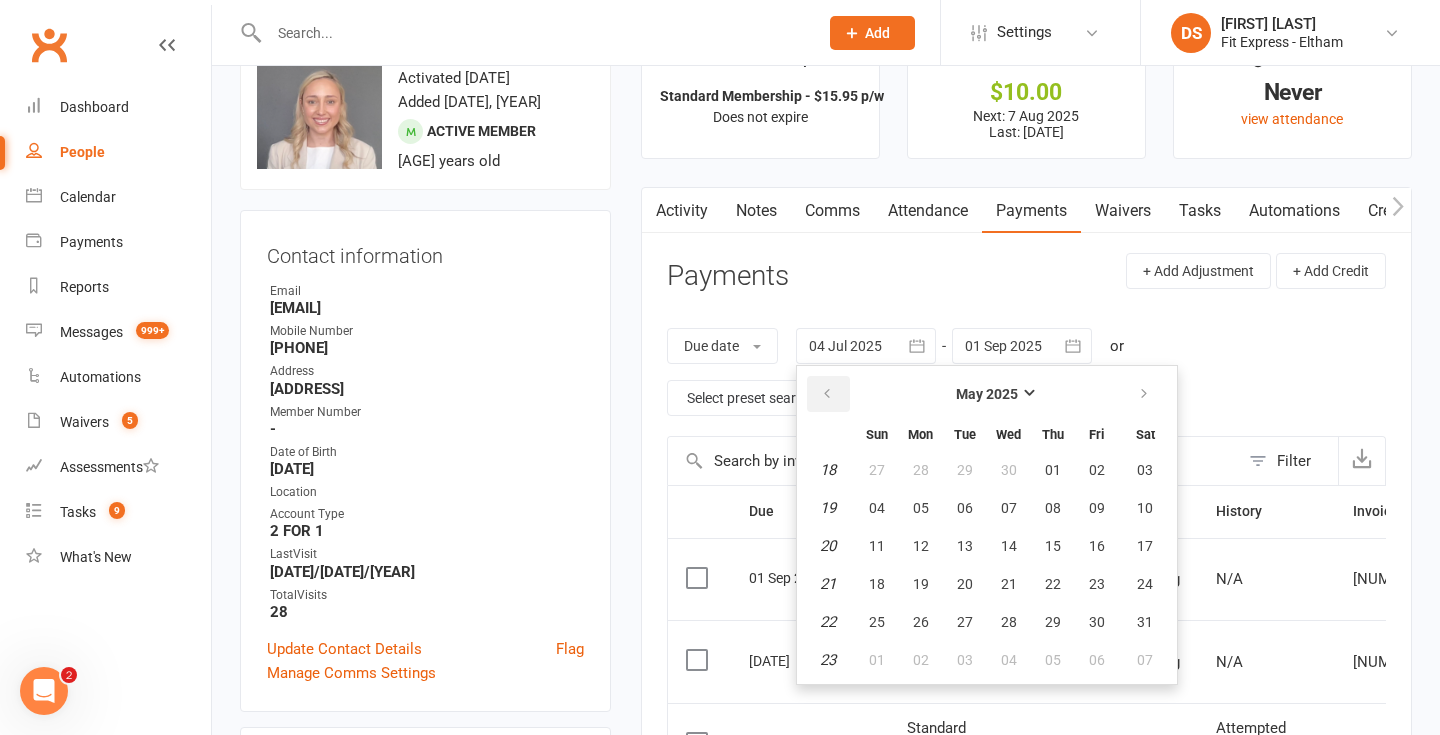 click at bounding box center [827, 394] 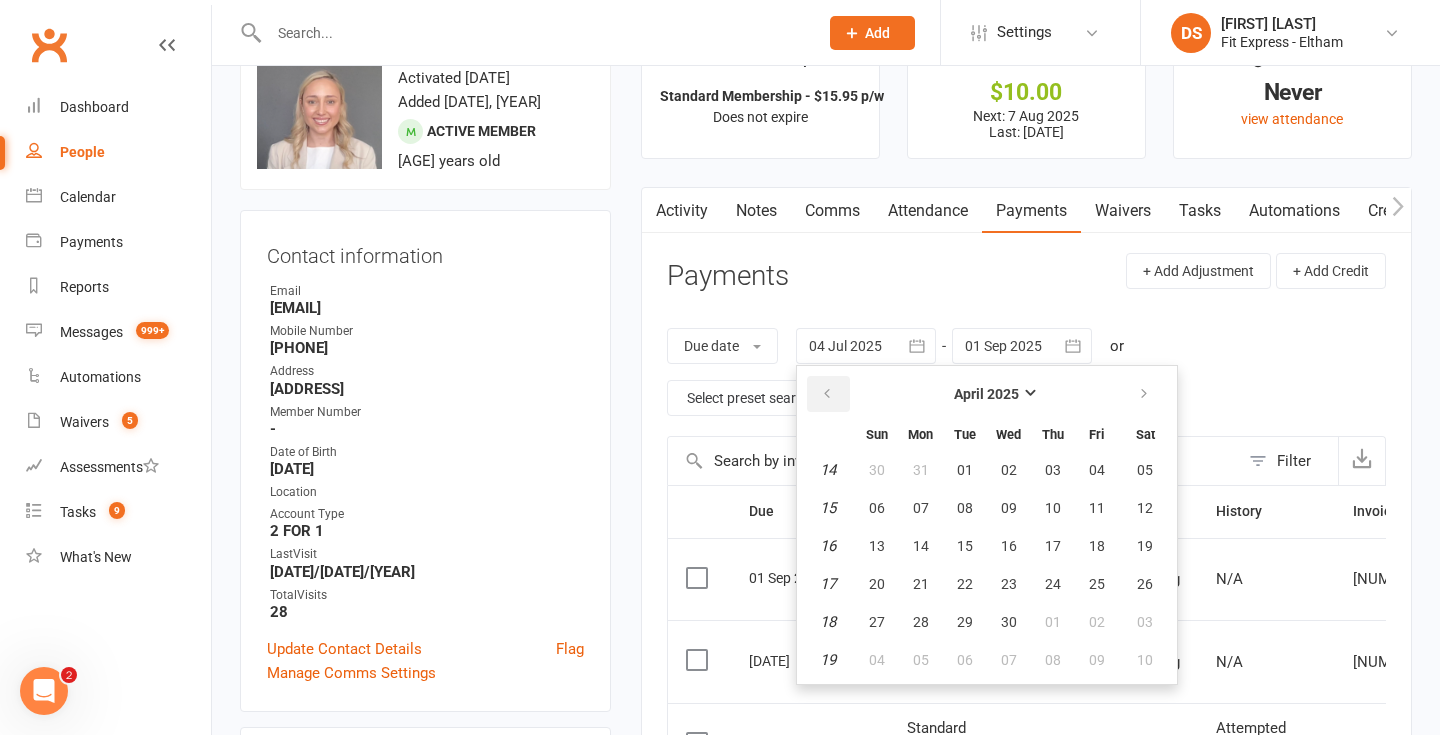 click at bounding box center (827, 394) 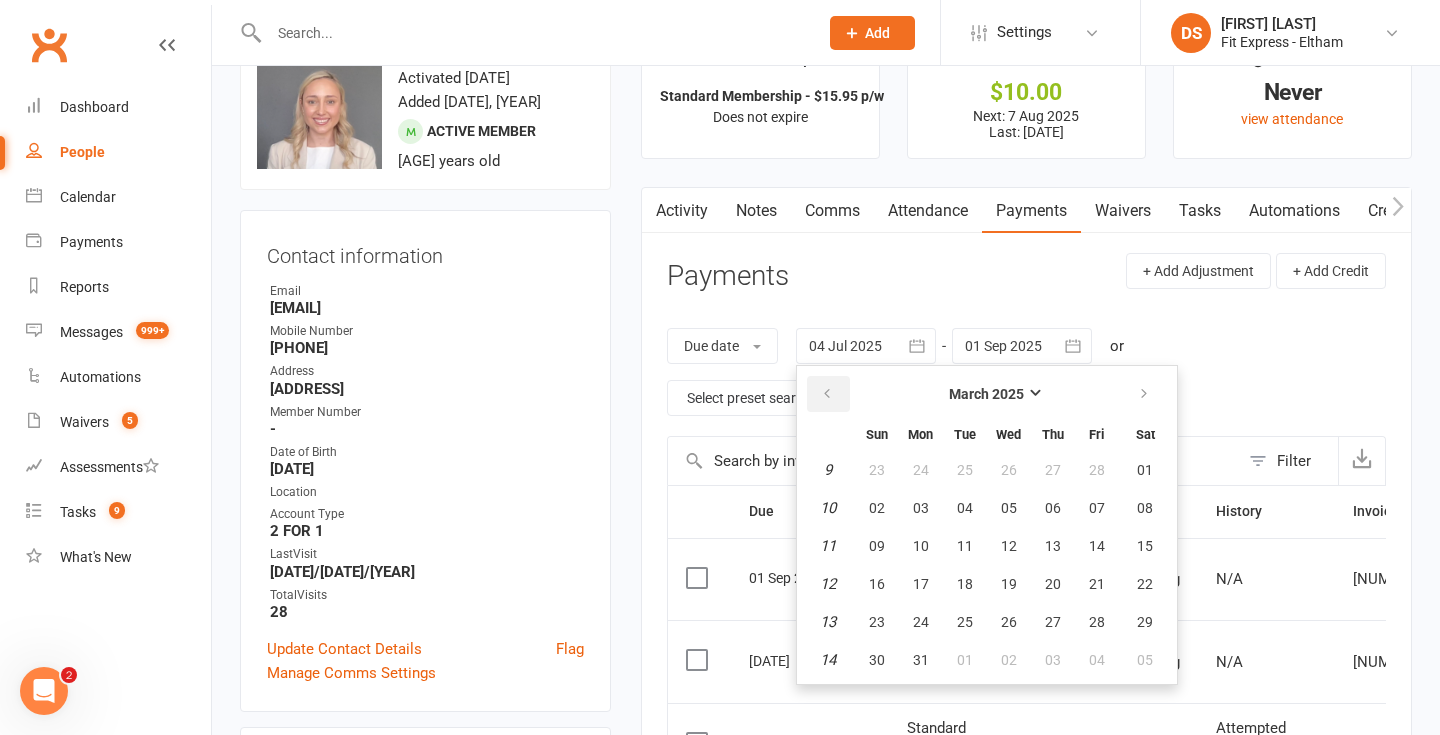click at bounding box center (827, 394) 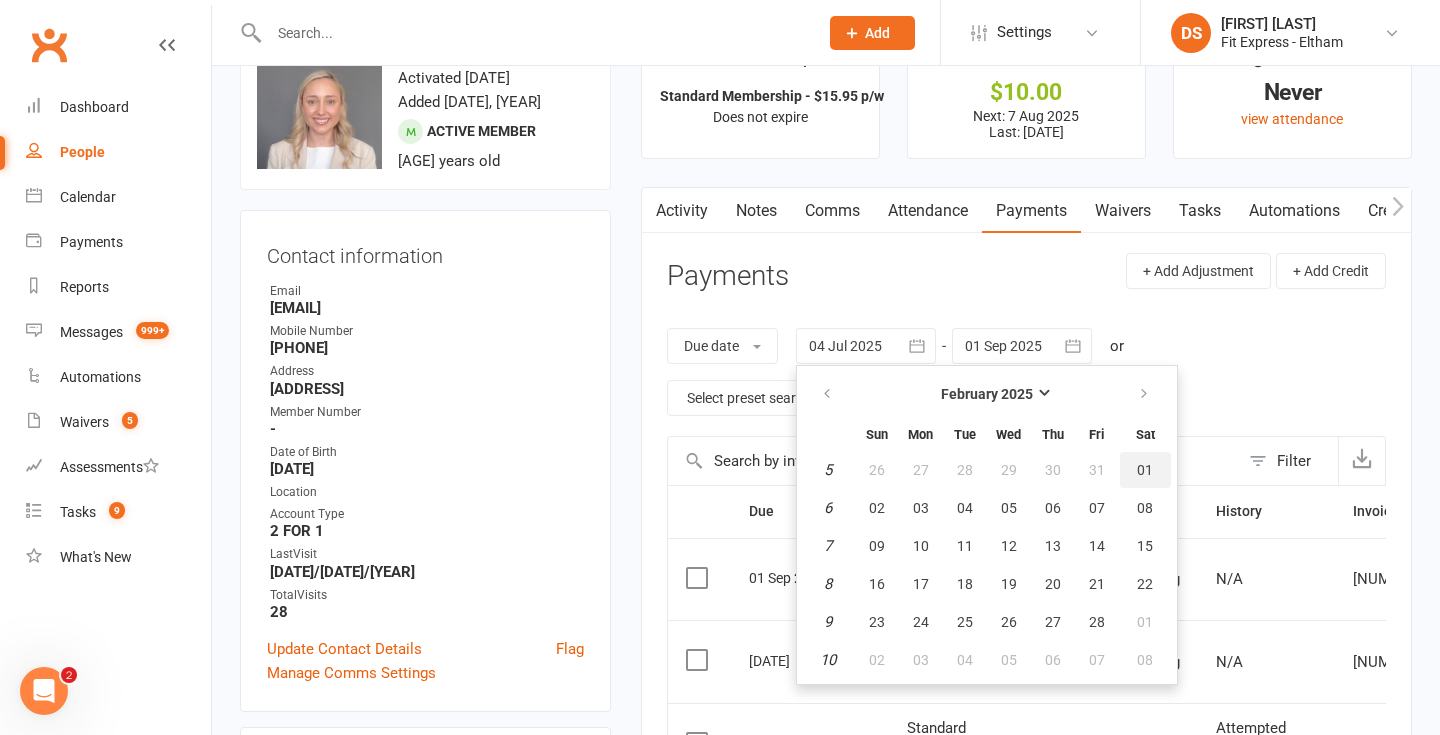 click on "01" at bounding box center [1145, 470] 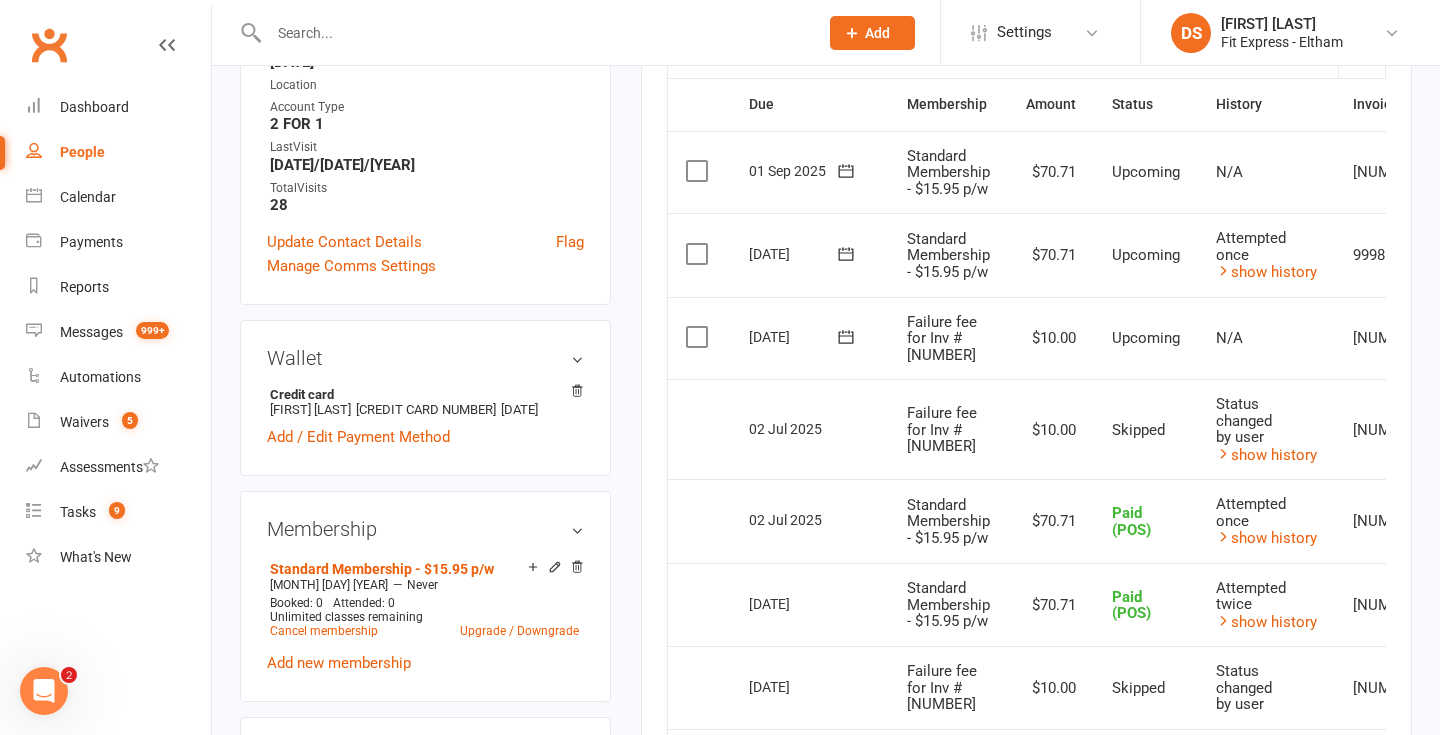 scroll, scrollTop: 482, scrollLeft: 0, axis: vertical 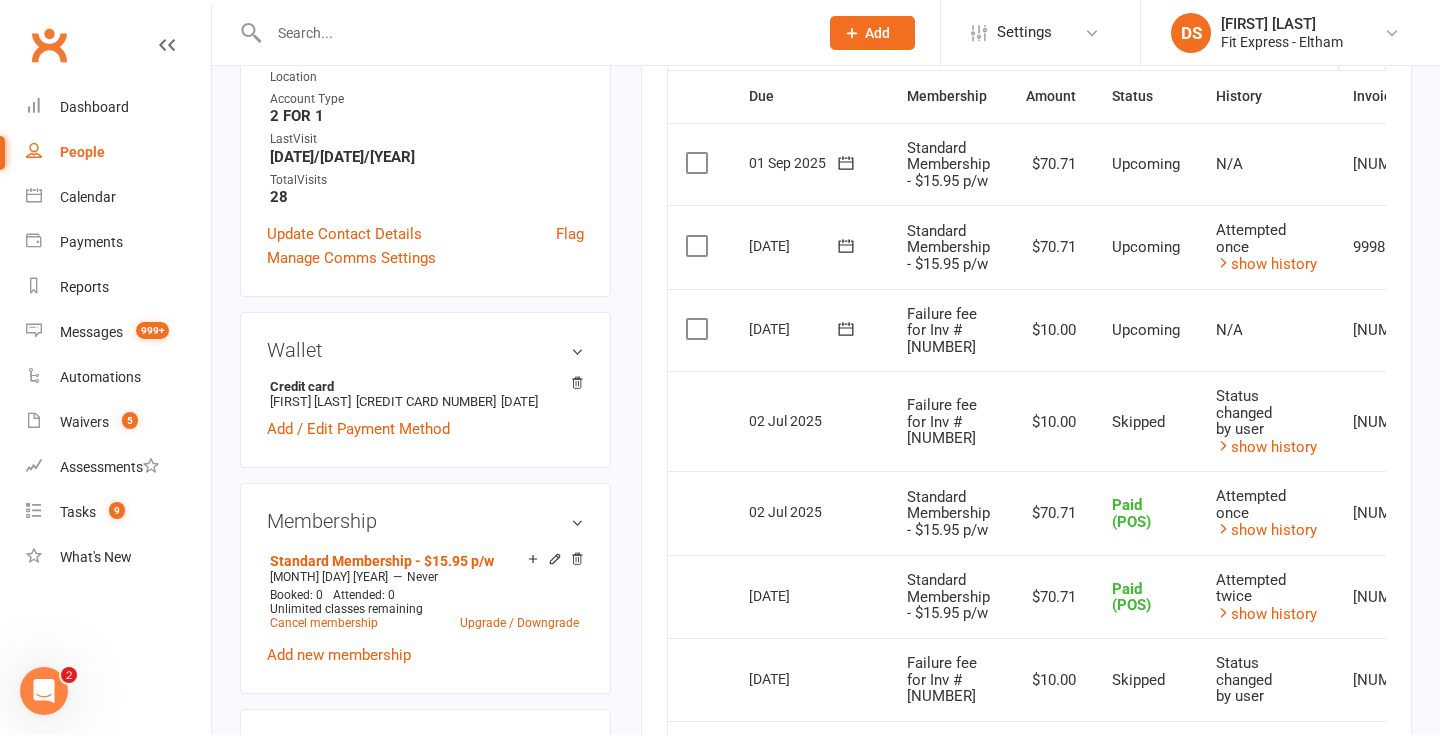 click 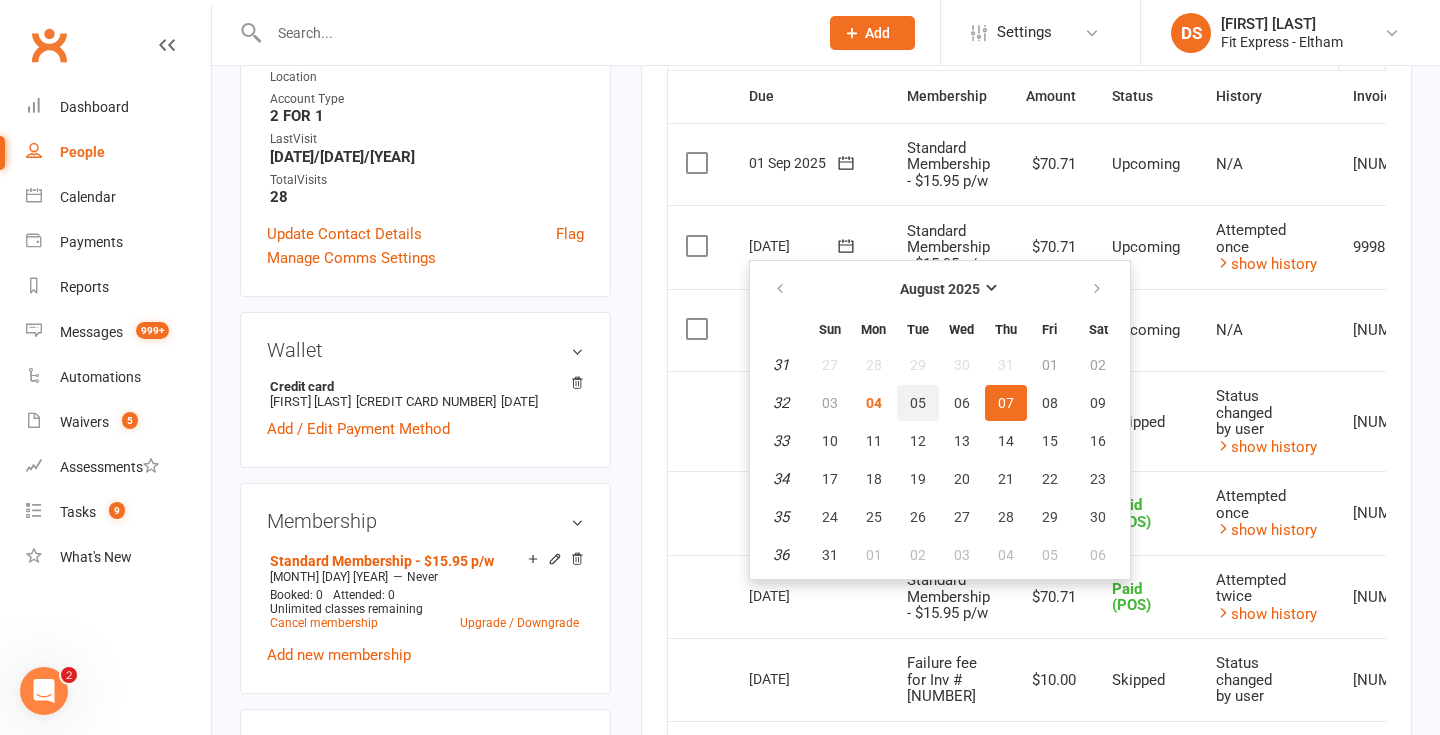 click on "05" at bounding box center (918, 403) 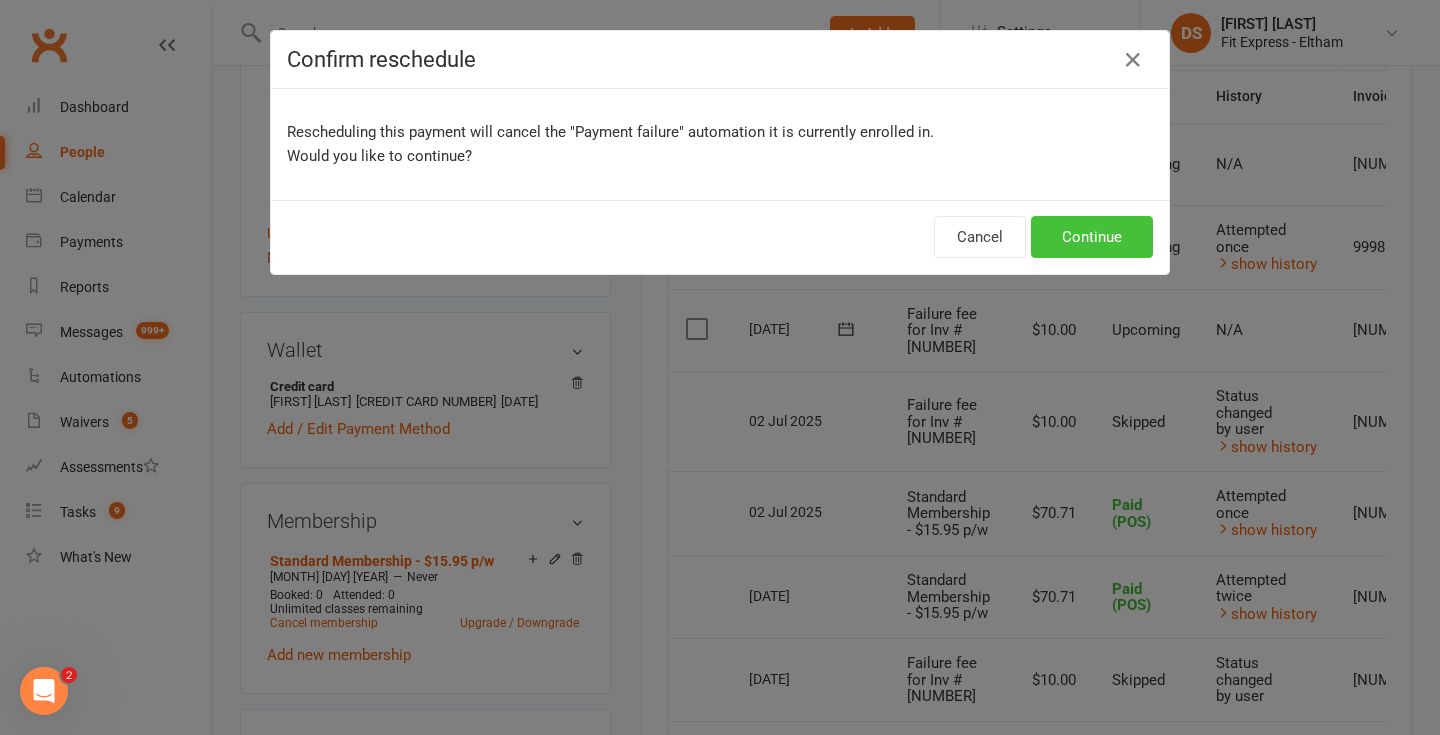 click on "Continue" at bounding box center [1092, 237] 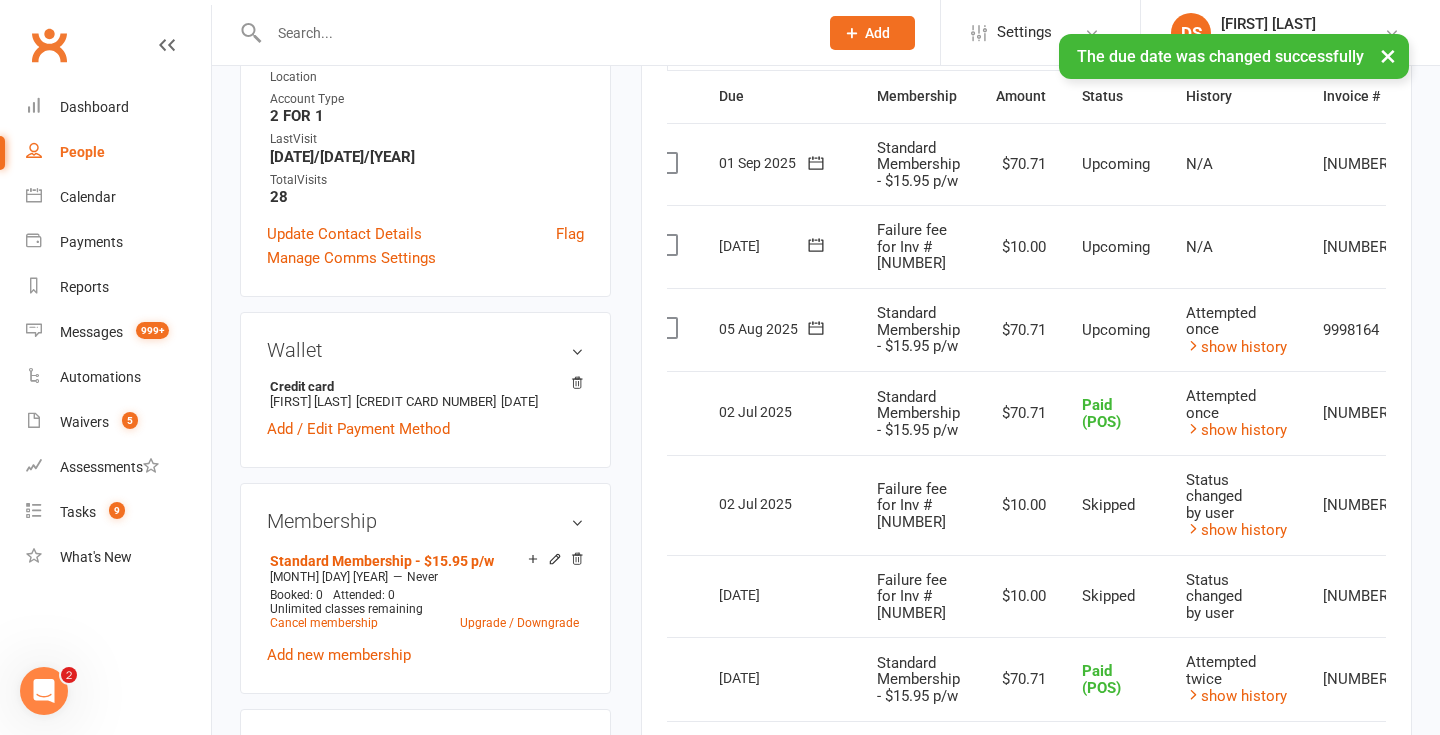 scroll, scrollTop: 0, scrollLeft: 0, axis: both 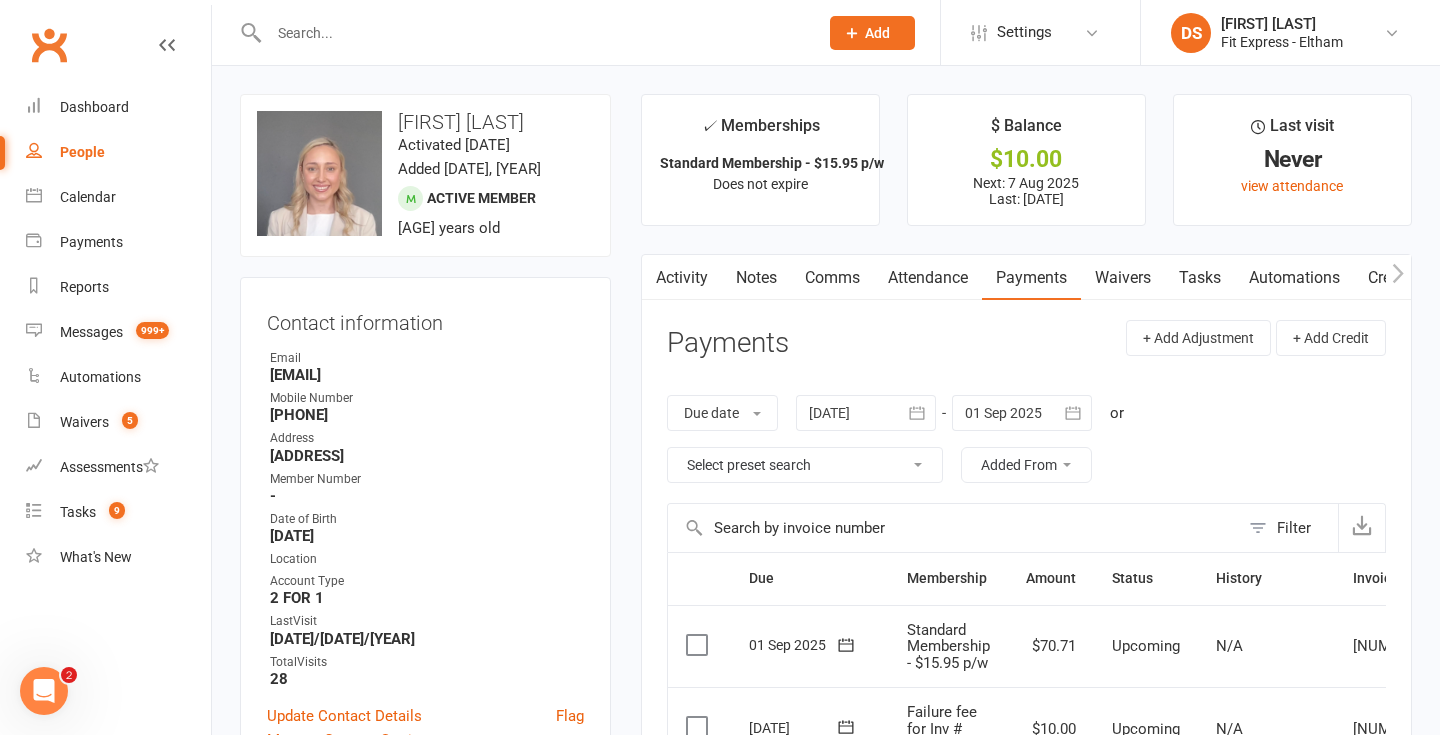 click on "Notes" at bounding box center (756, 278) 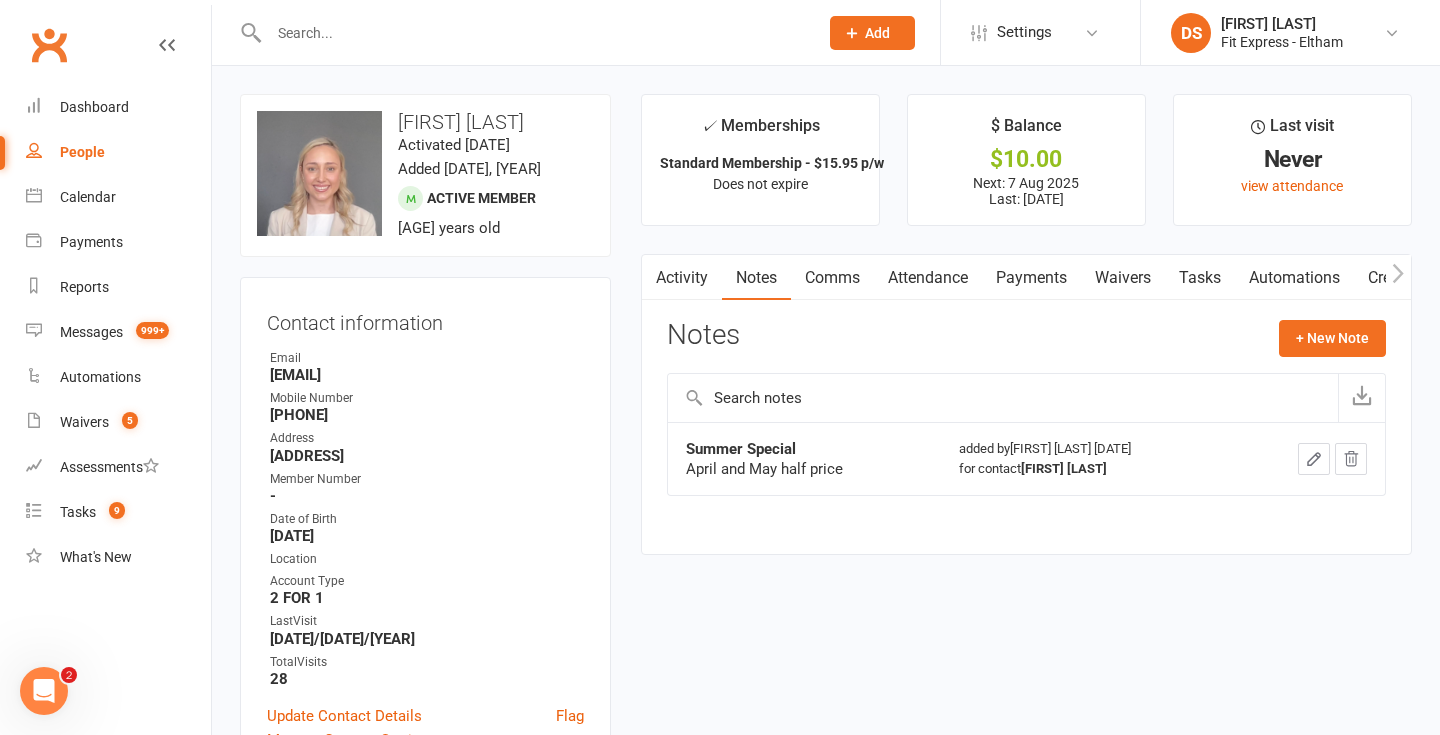 click at bounding box center [654, 277] 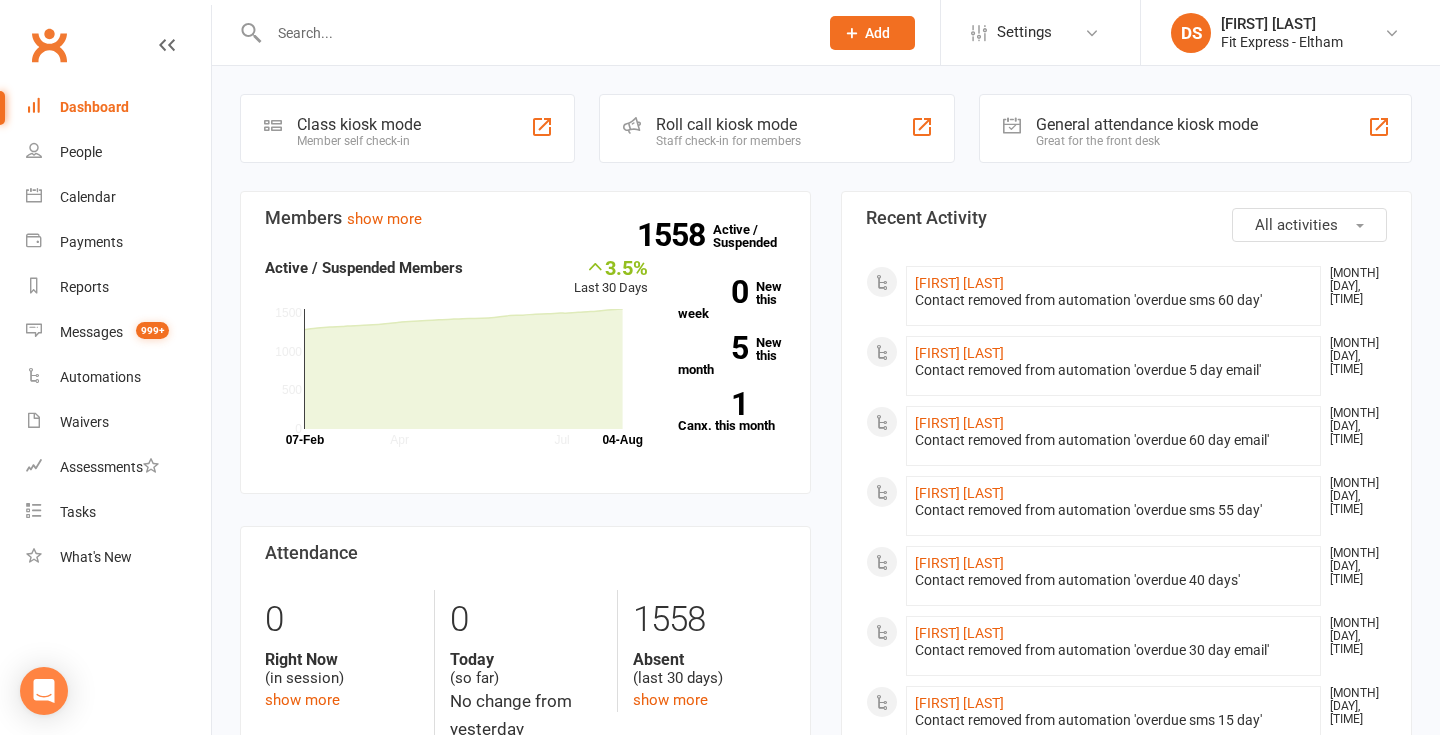 scroll, scrollTop: 0, scrollLeft: 0, axis: both 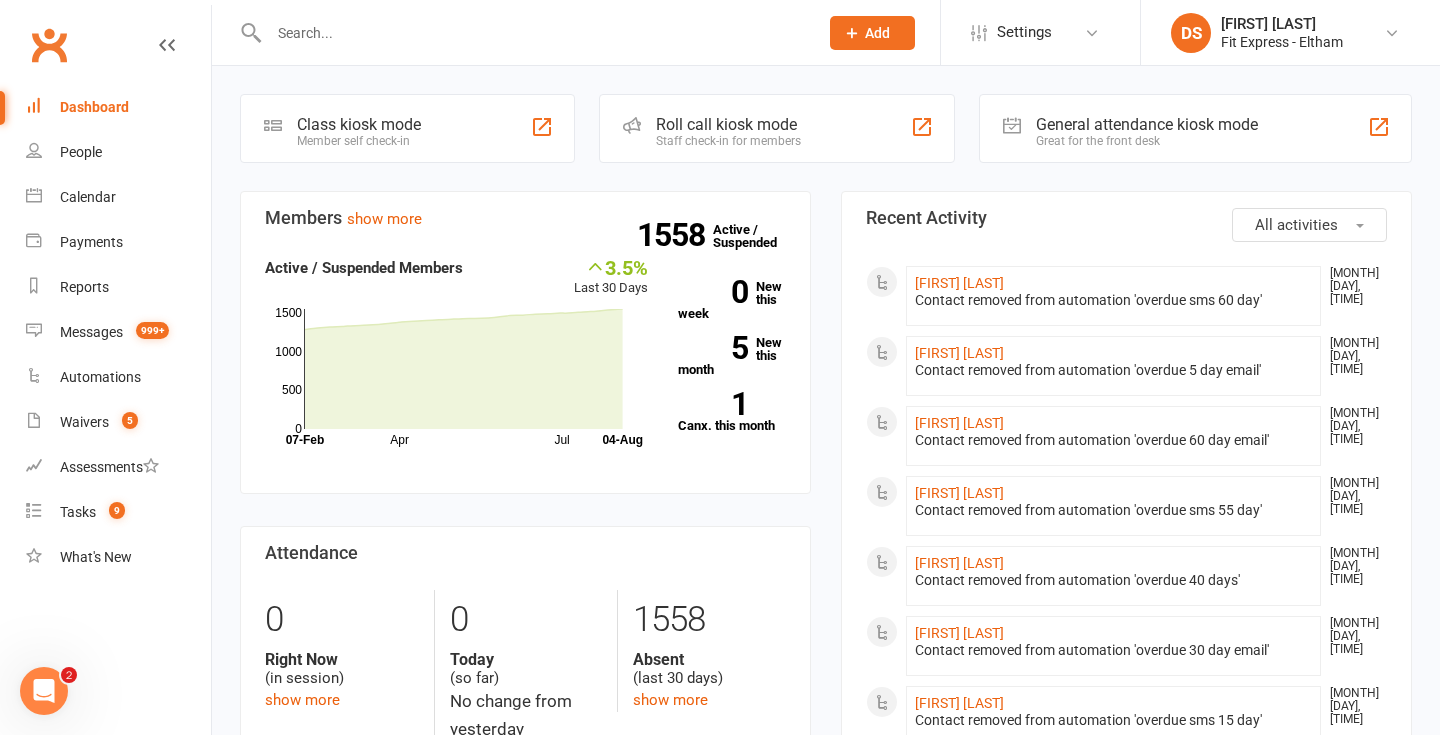click at bounding box center [533, 33] 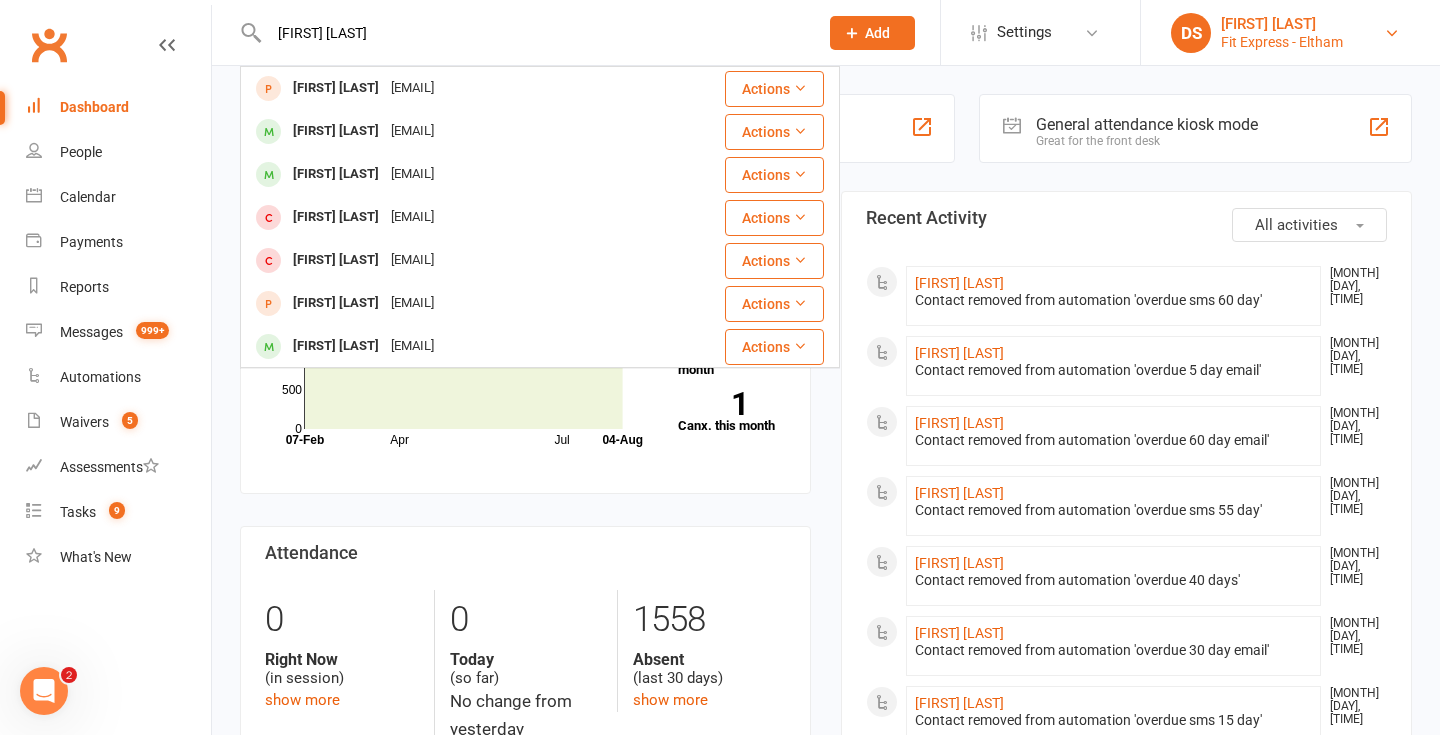 type on "levi foster" 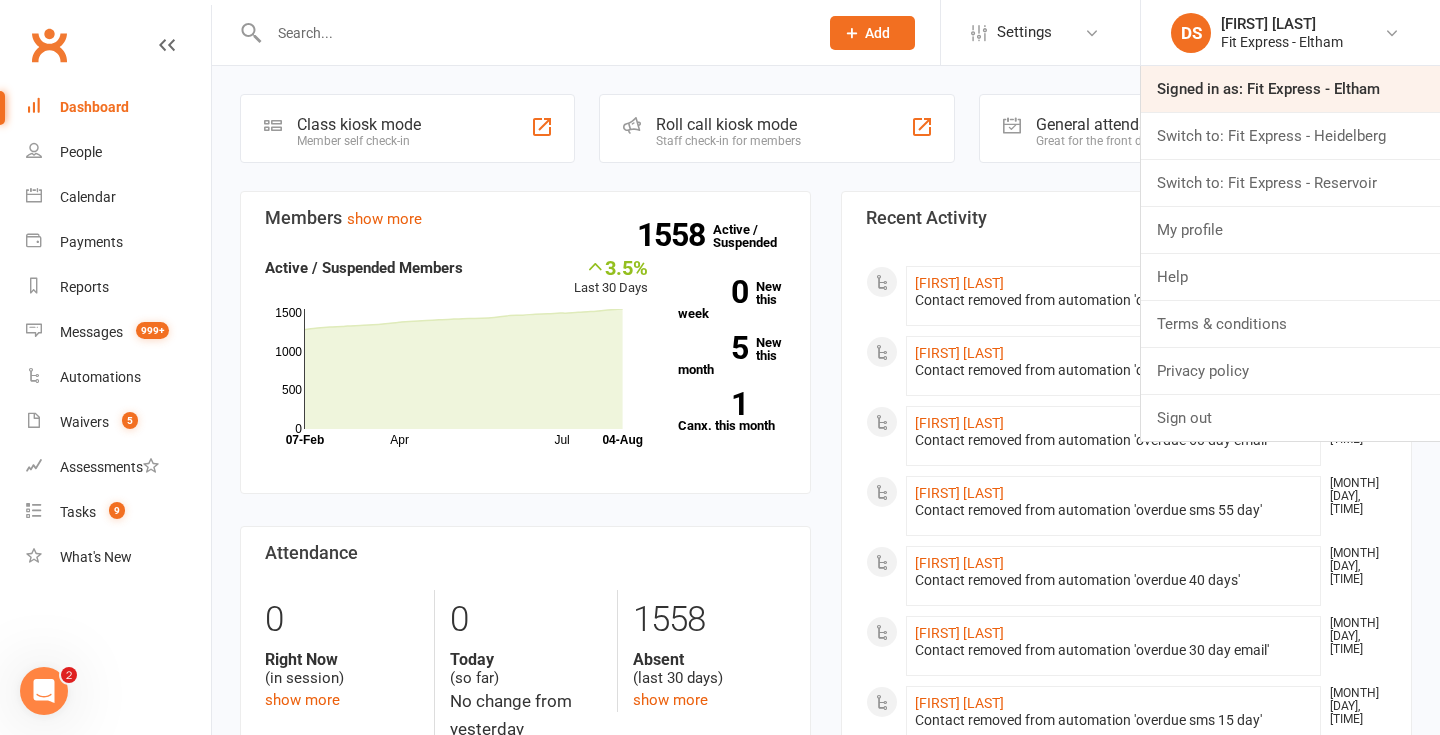 click on "Signed in as: Fit Express - Eltham" at bounding box center [1290, 89] 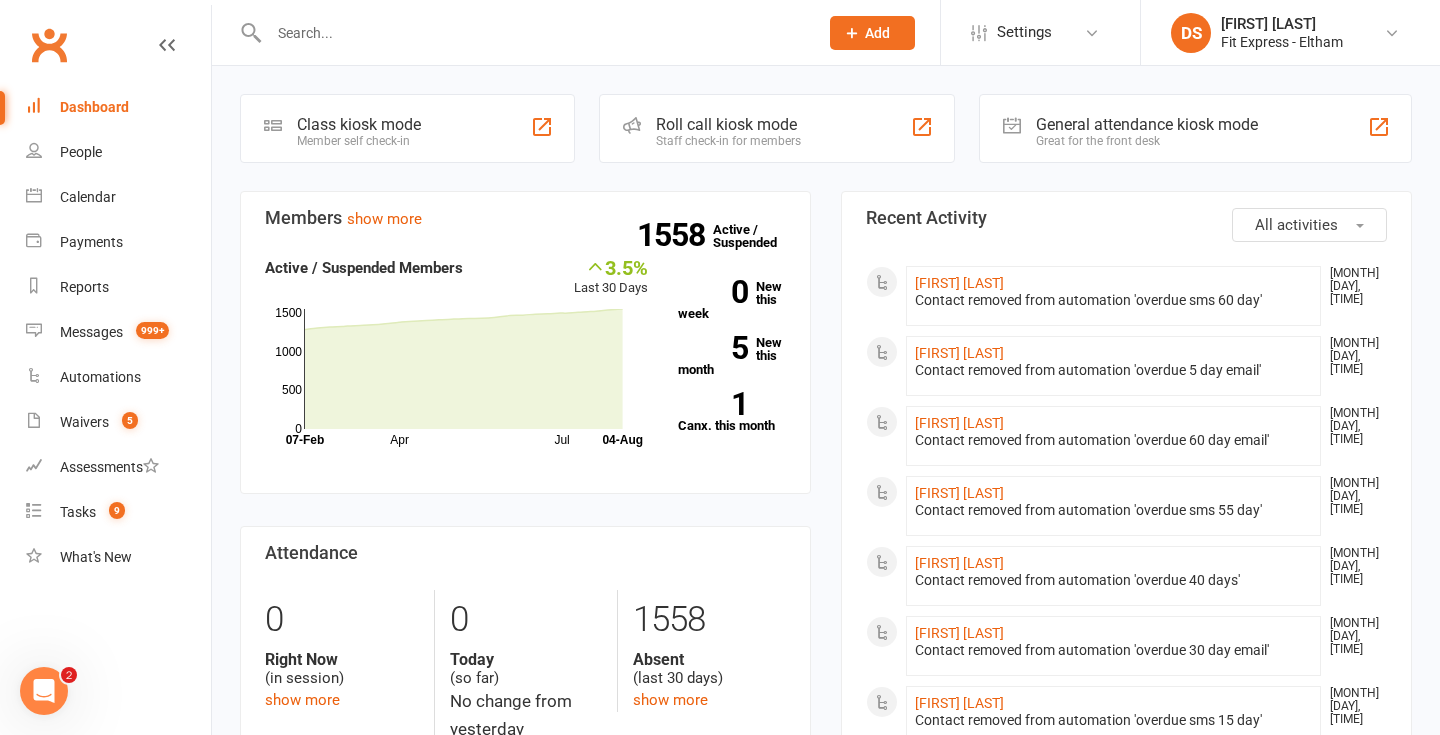 click on "General attendance kiosk mode Great for the front desk" 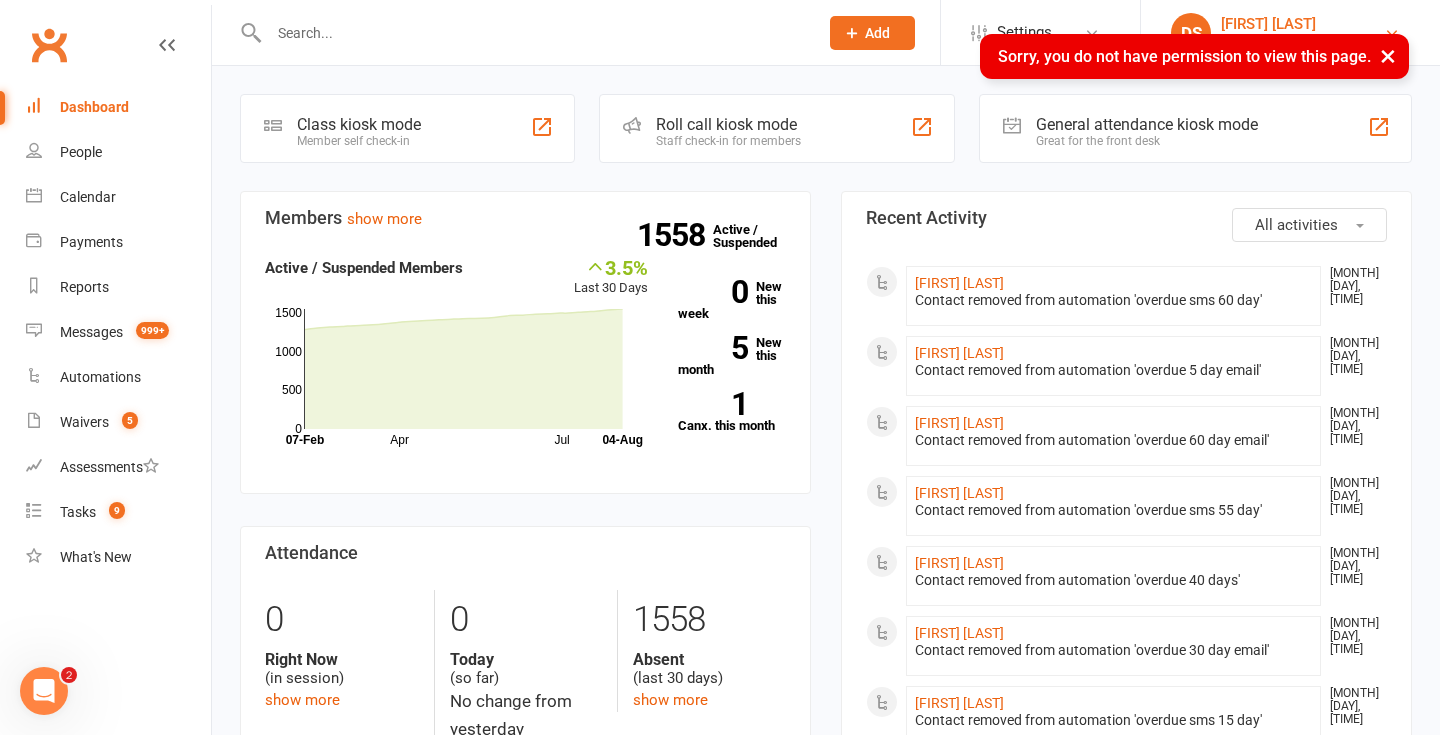 click on "[FIRST] [LAST]" at bounding box center (1282, 24) 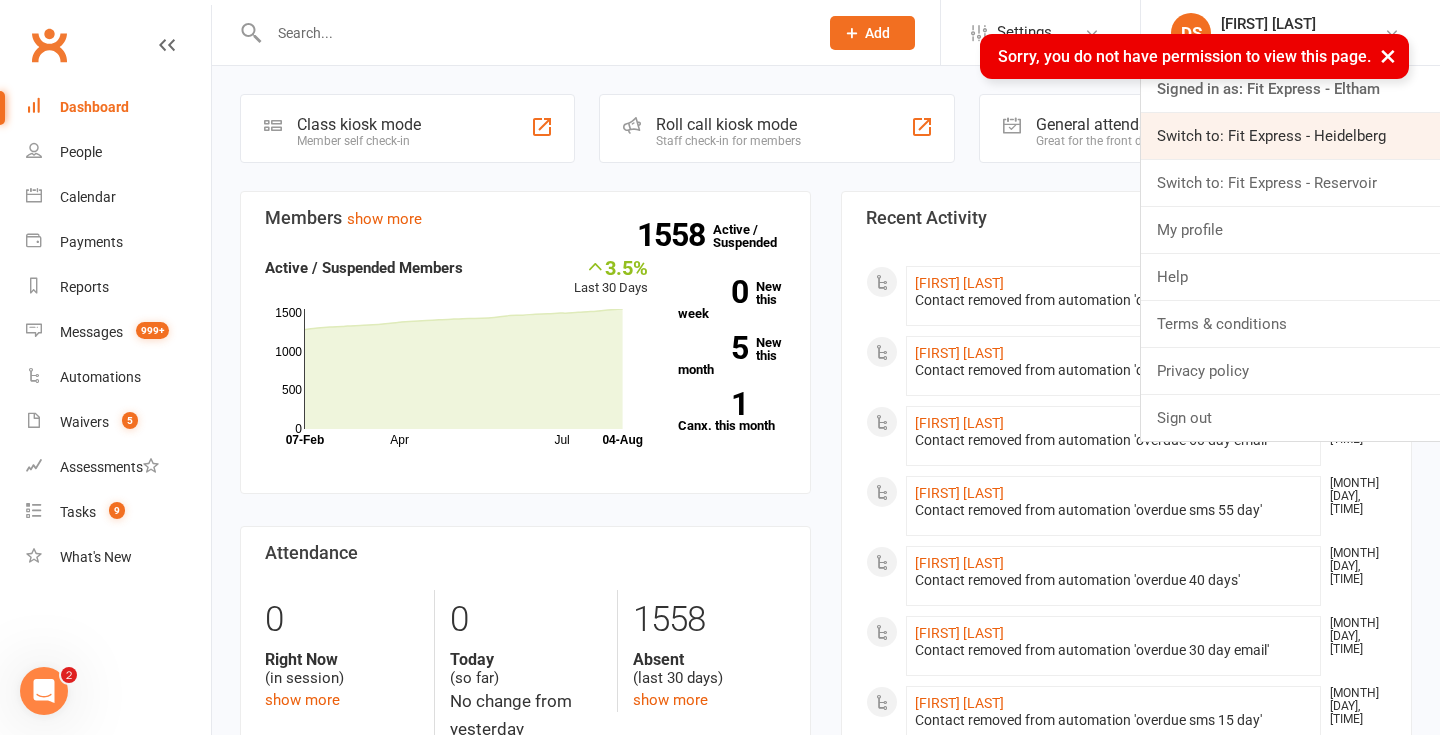 click on "Switch to: Fit Express - Heidelberg" at bounding box center [1290, 136] 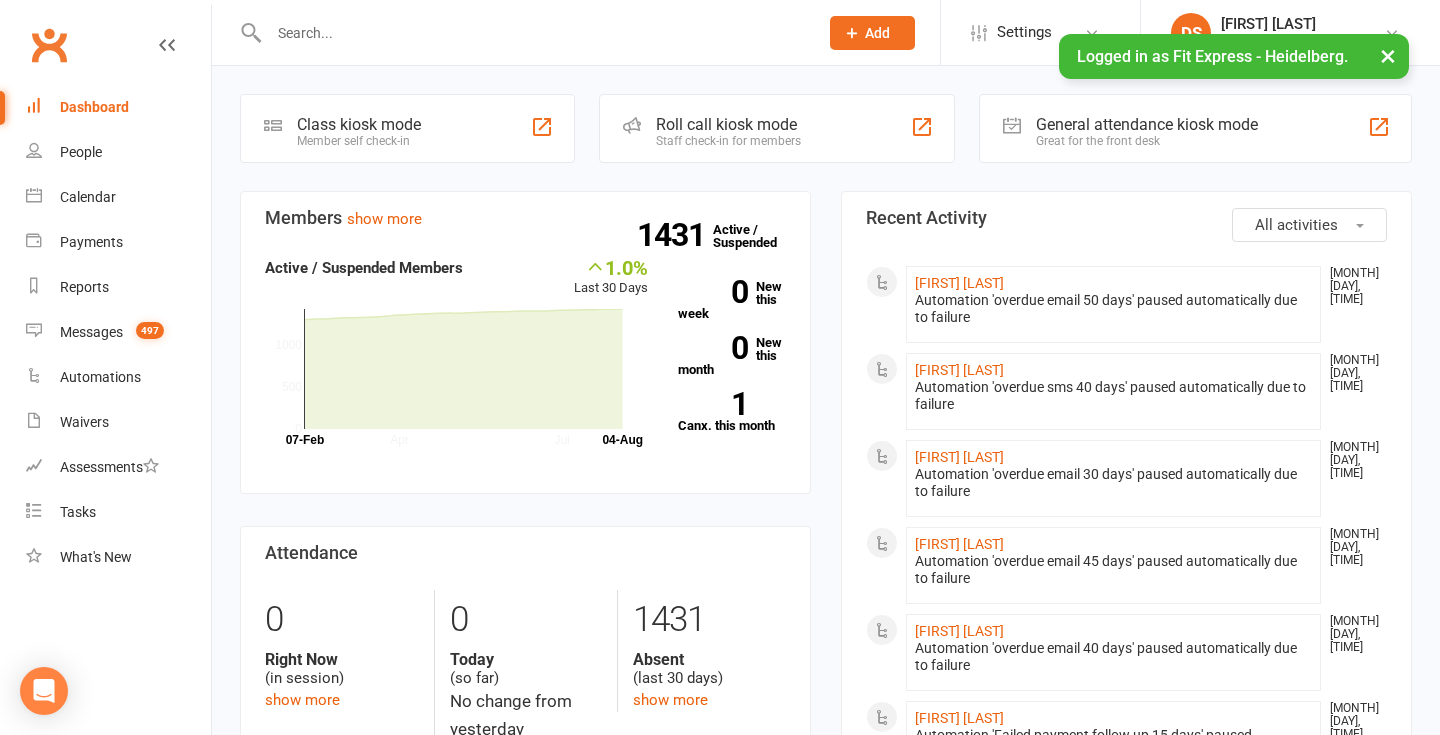 scroll, scrollTop: 0, scrollLeft: 0, axis: both 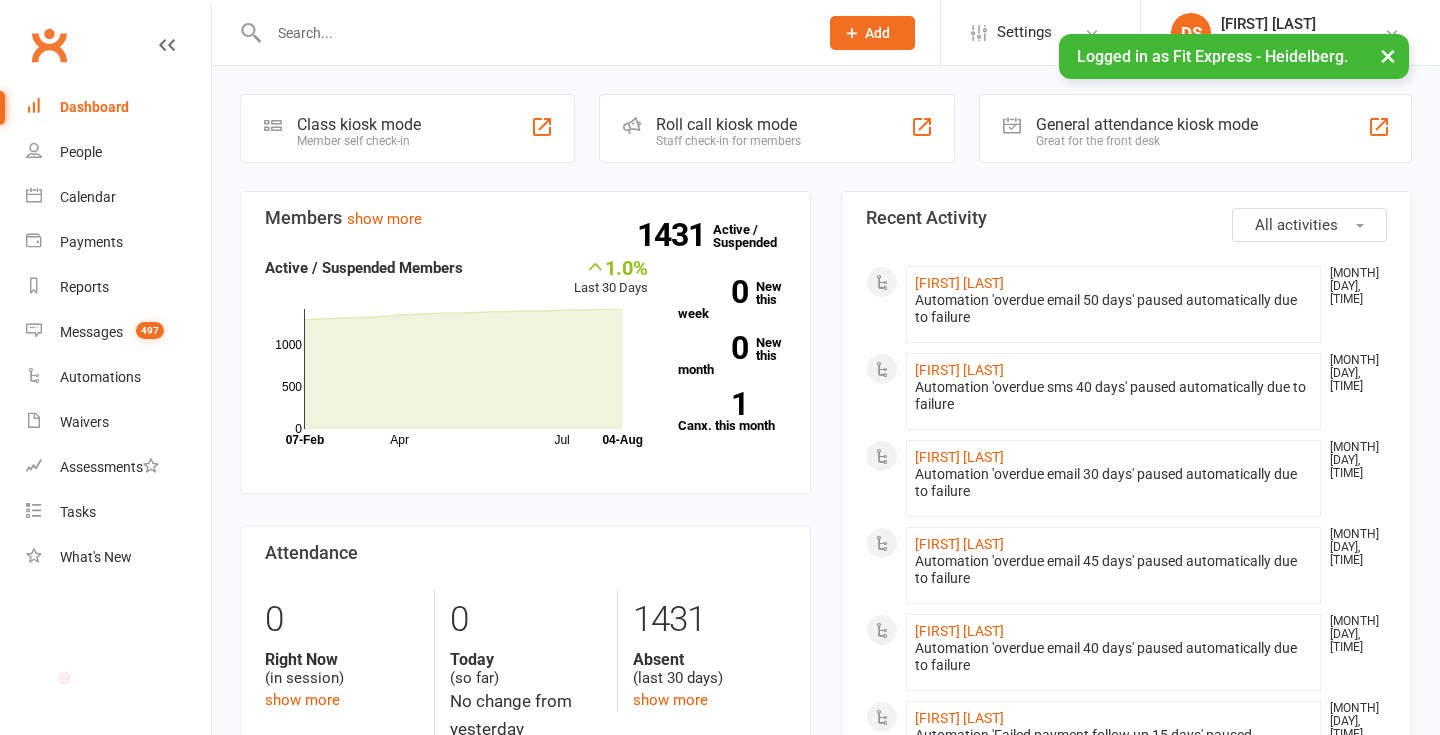 click at bounding box center [522, 32] 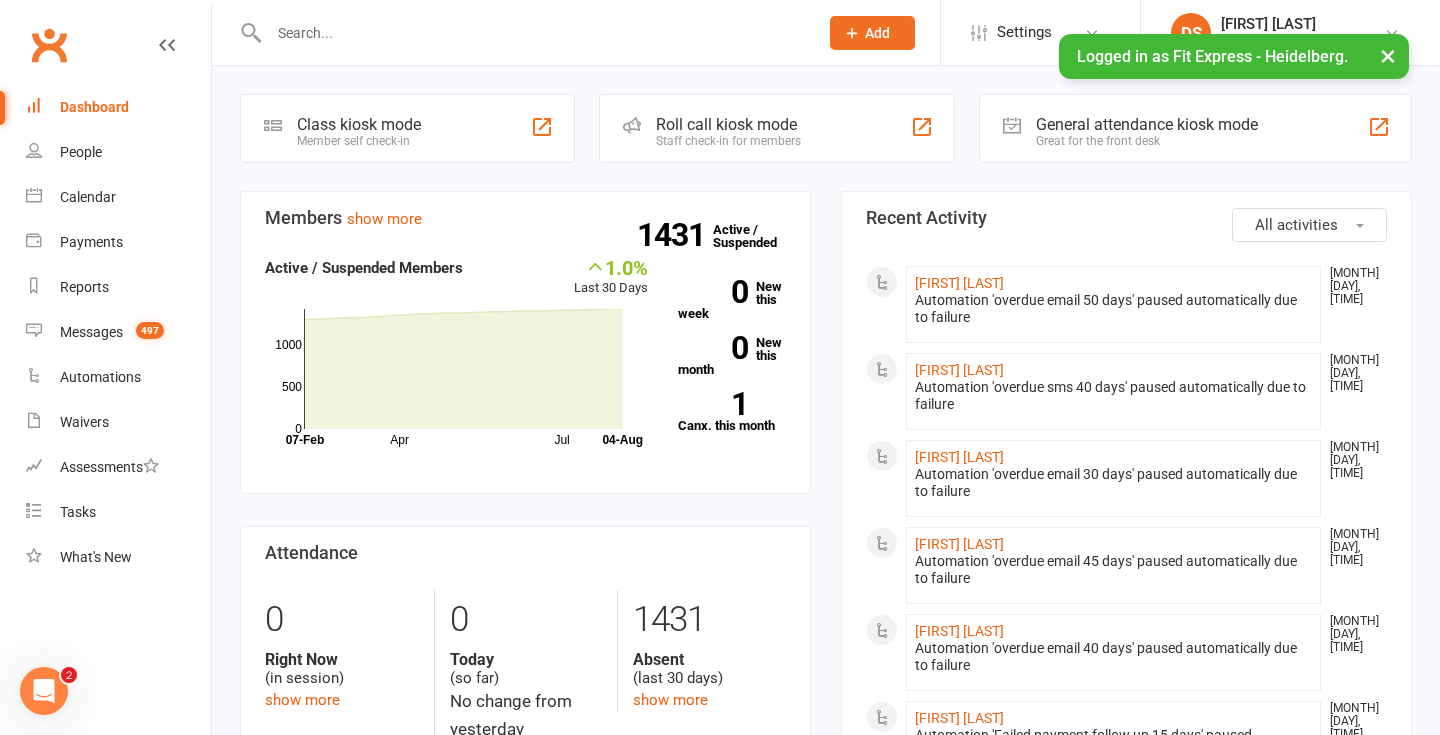scroll, scrollTop: 0, scrollLeft: 0, axis: both 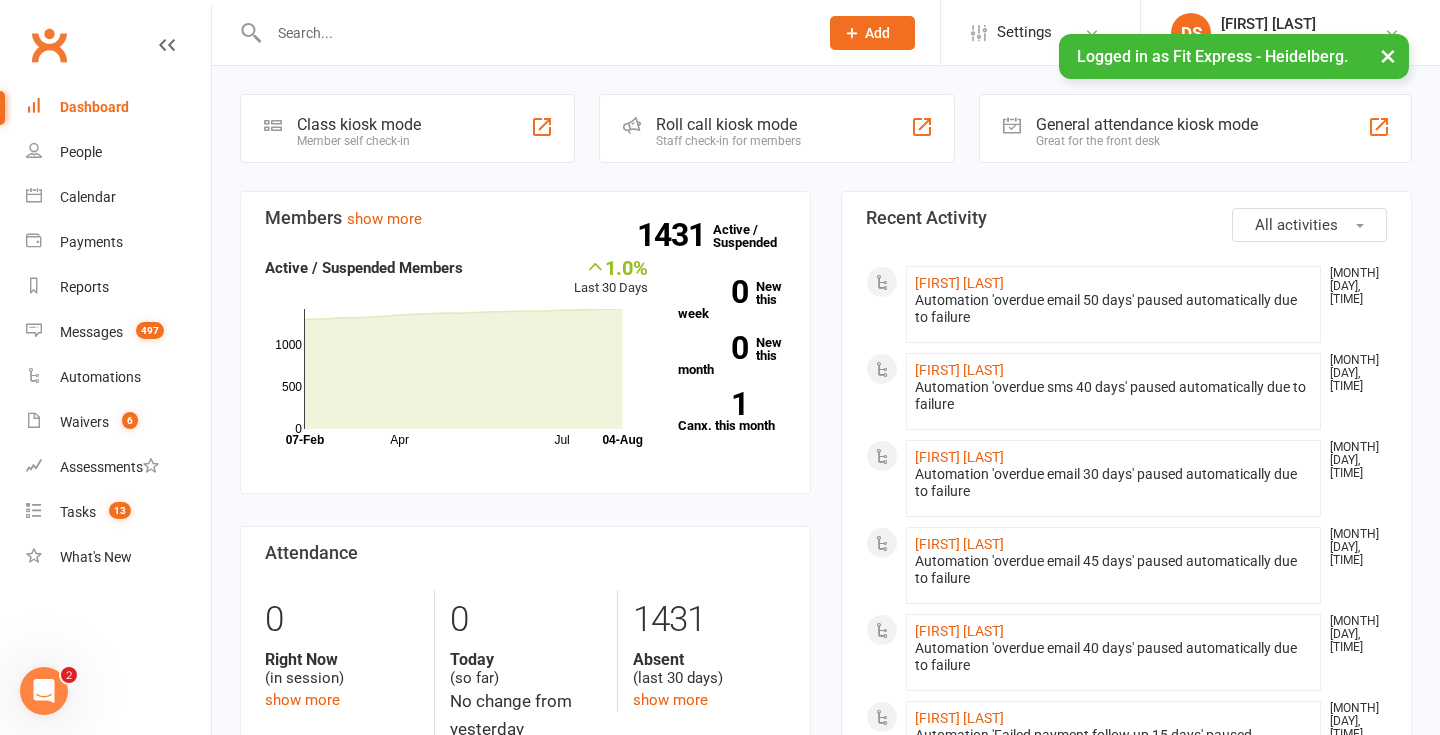 click at bounding box center [533, 33] 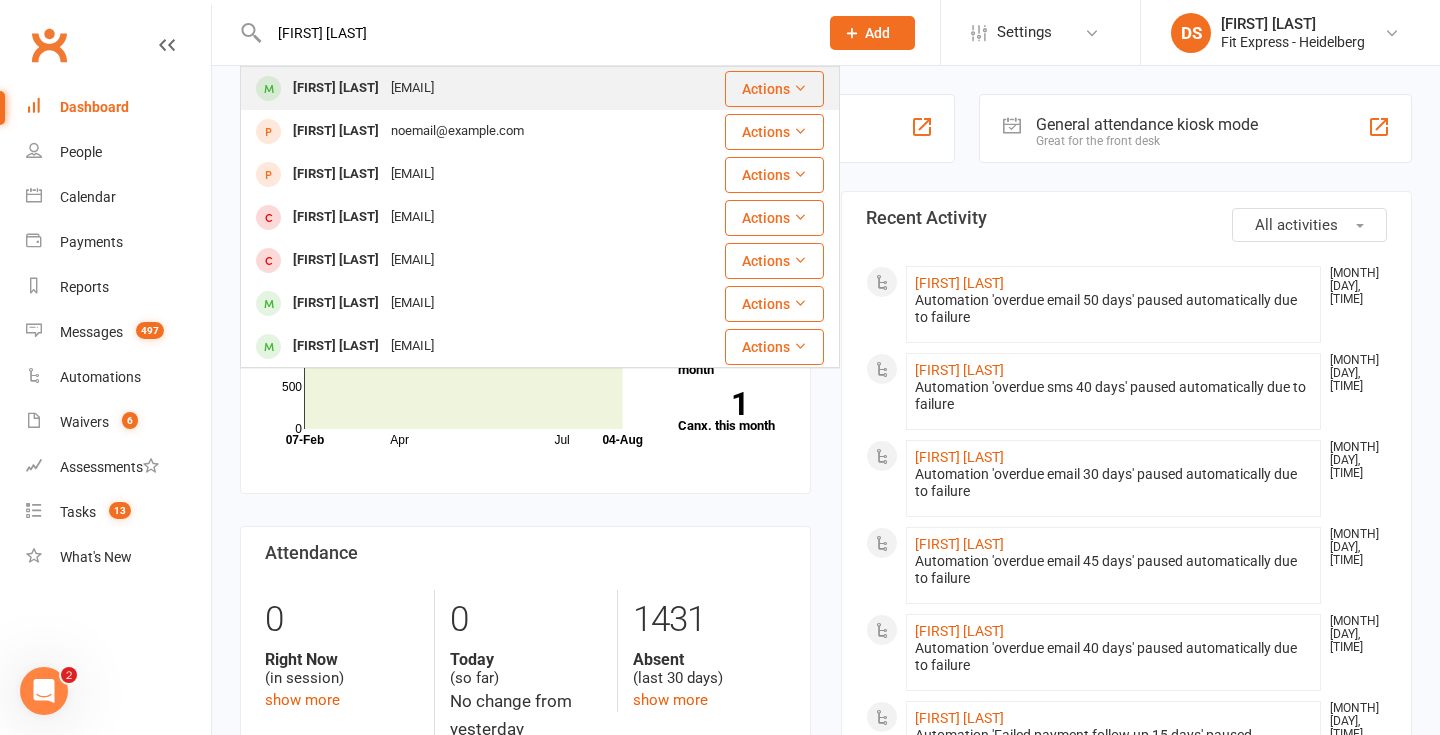 type on "levi fost" 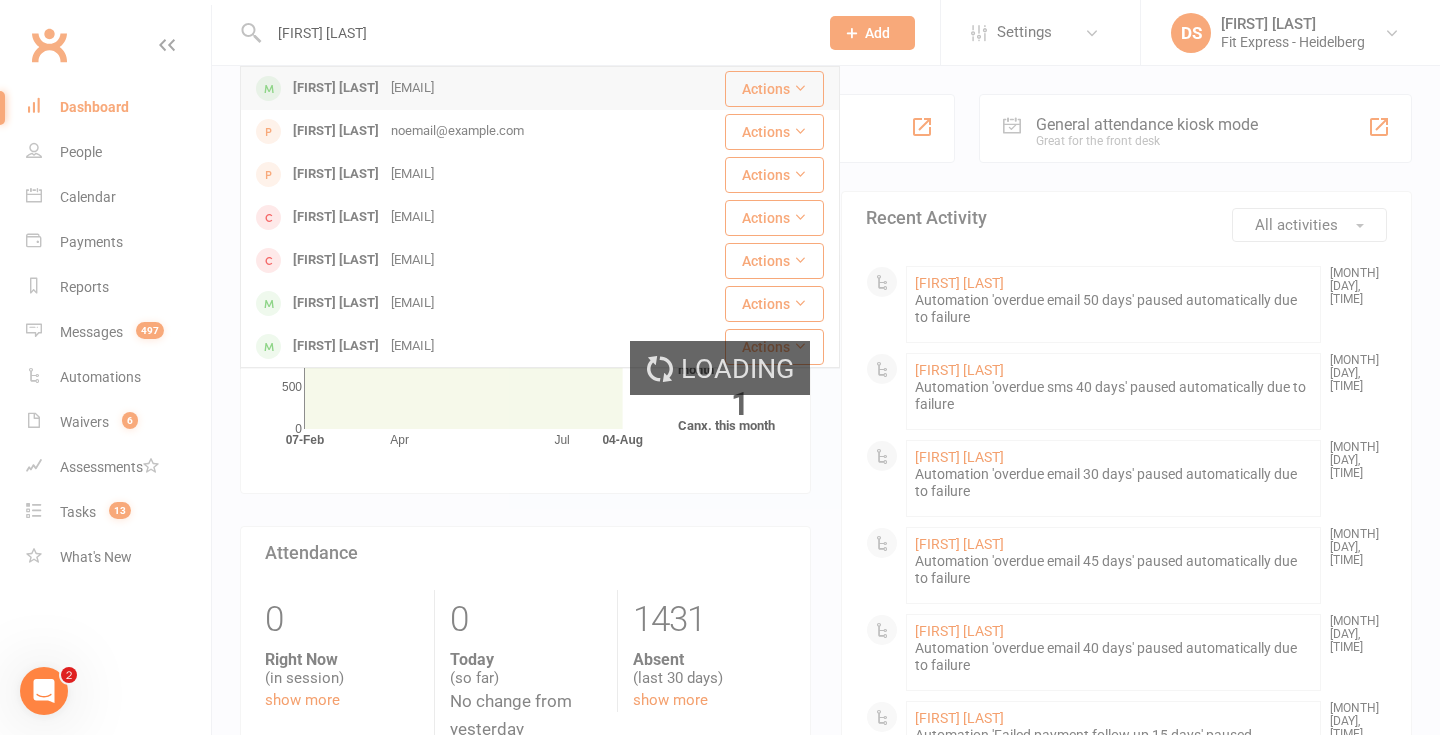 type 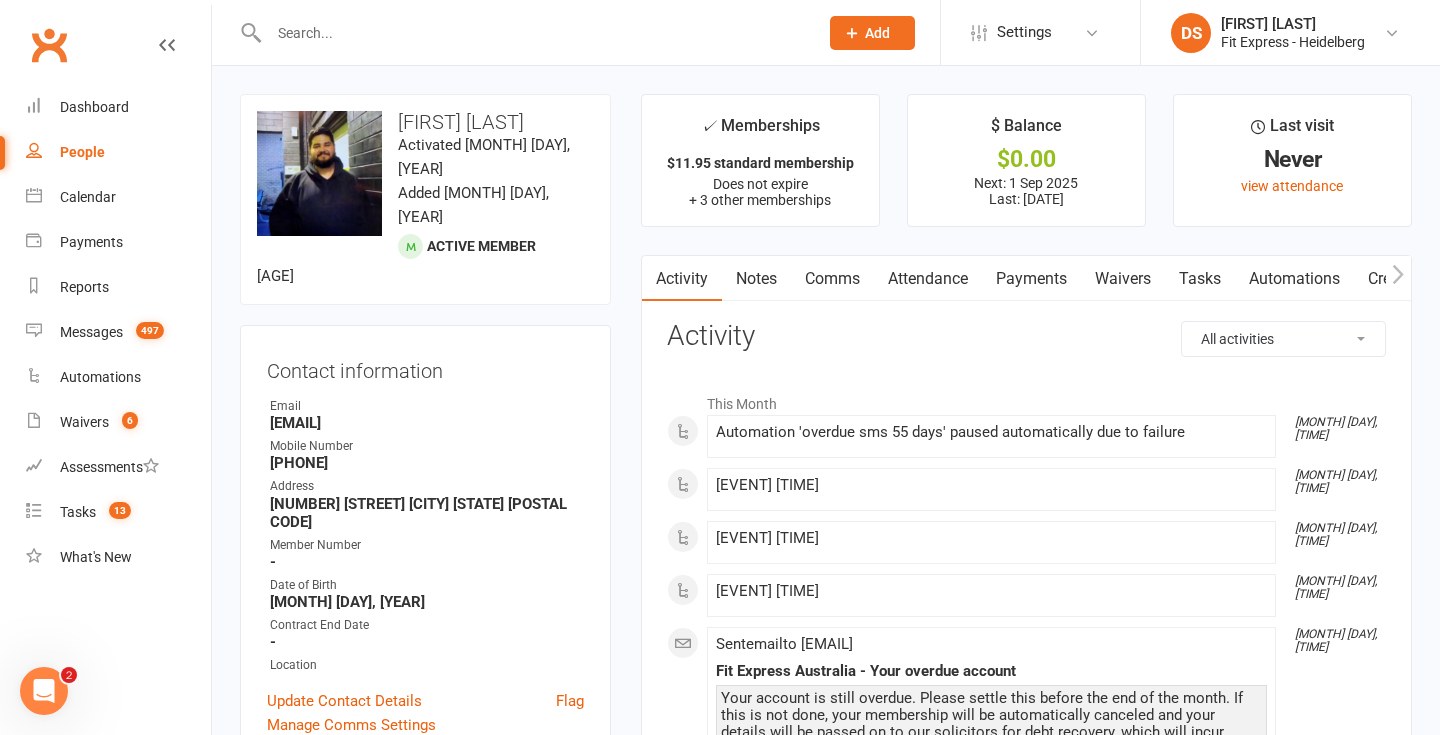 click on "Payments" at bounding box center (1031, 279) 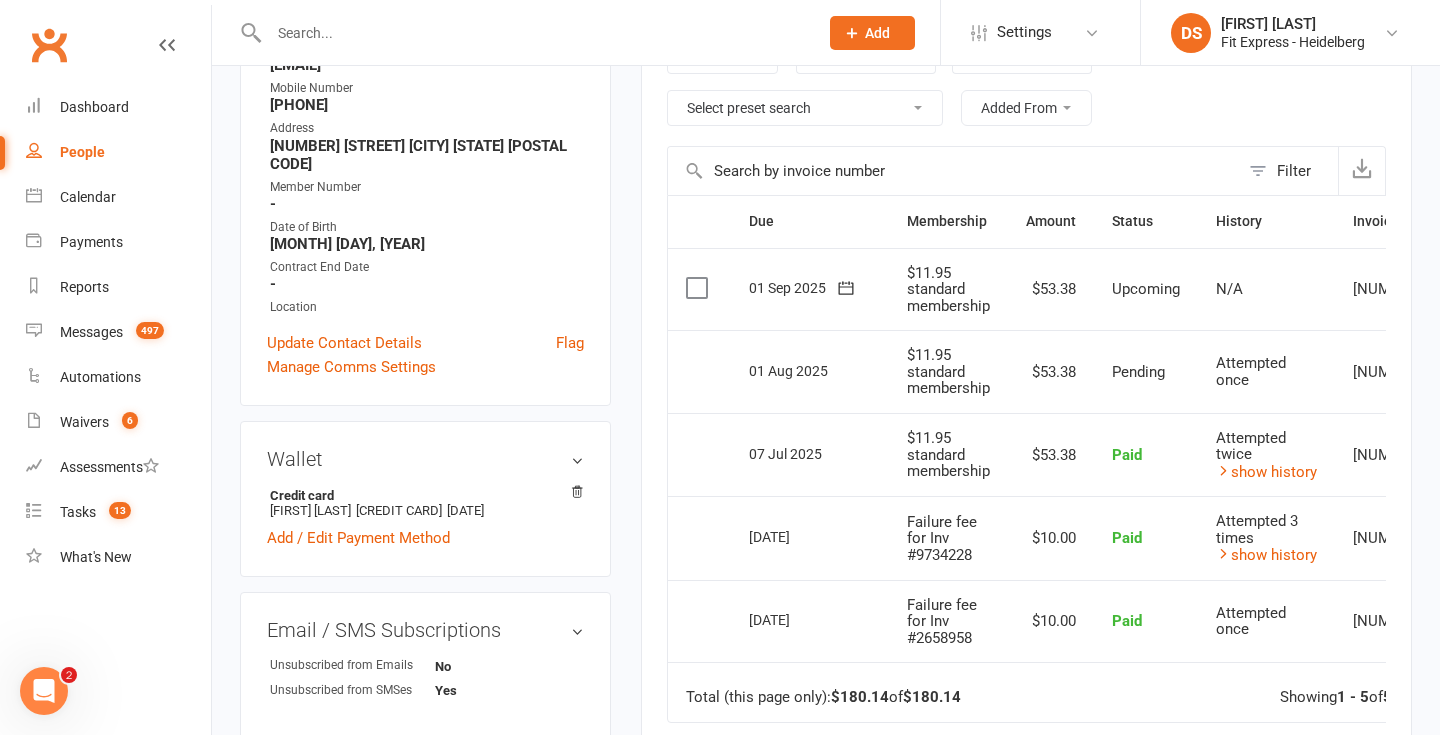 scroll, scrollTop: 107, scrollLeft: 0, axis: vertical 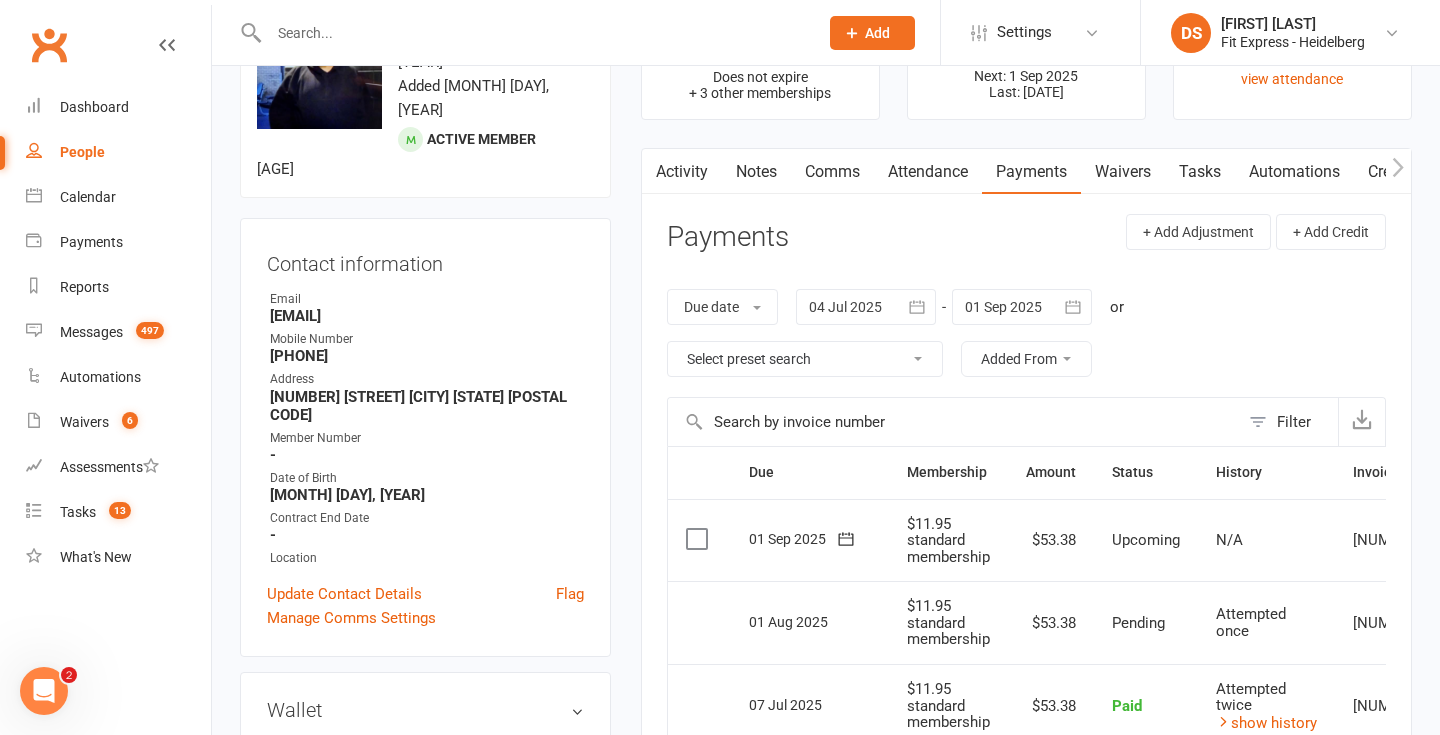 click on "Due date  Due date Date paid Date failed Date settled 04 Jul 2025
July 2025
Sun Mon Tue Wed Thu Fri Sat
27
29
30
01
02
03
04
05
28
06
07
08
09
10
11
12
29
13
14
15
16
17
18
19
30
20
21
22
23
24
25
26
31
27
28
29
30
31
01 02 32" at bounding box center (1026, 333) 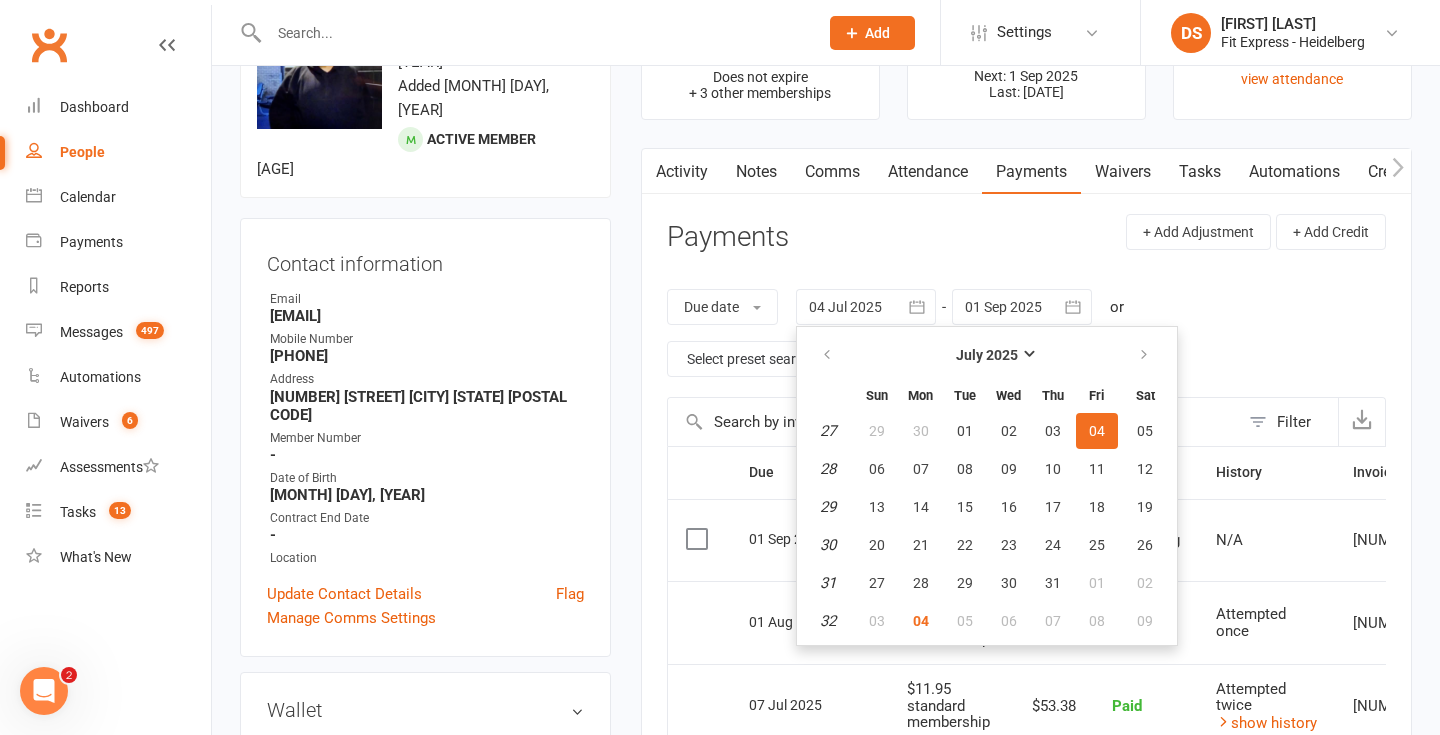 click on "July 2025
Sun Mon Tue Wed Thu Fri Sat
27
29
30
01
02
03
04
05
28
06
07
08
09
10
11
12
29
13
14
15
16
17
18
19
30
20
21
22
23
24
25
26
31
27
28
29
30
31
01
02
32
03
04" at bounding box center [987, 486] 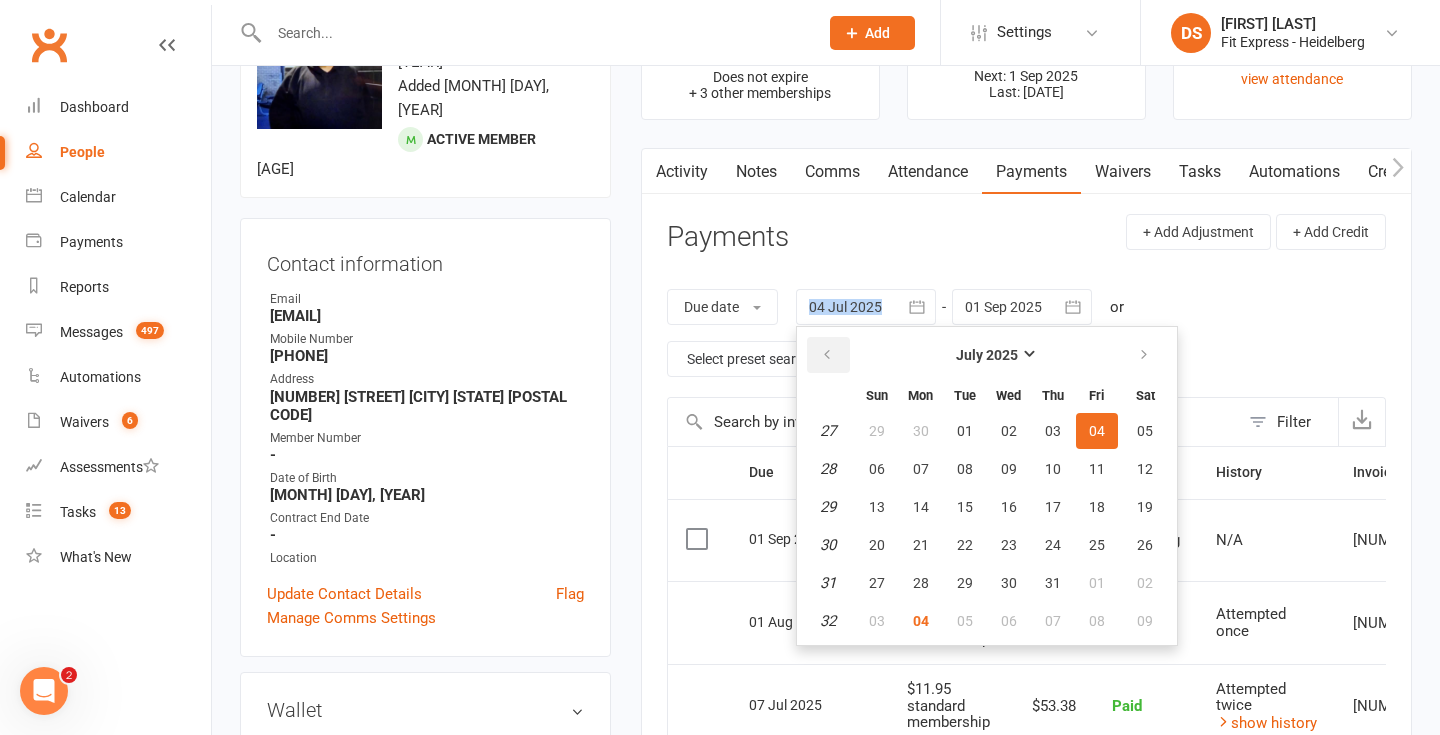 click at bounding box center [828, 355] 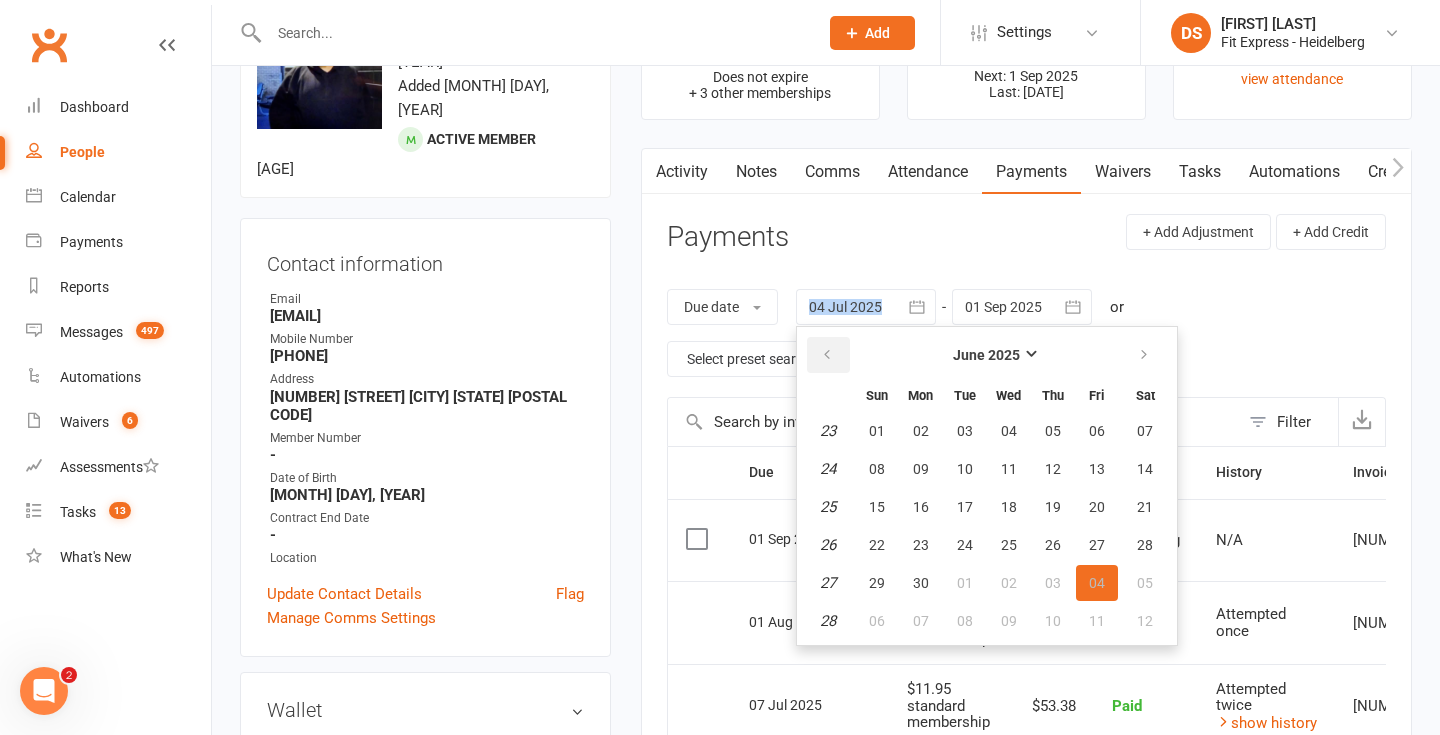 click at bounding box center [828, 355] 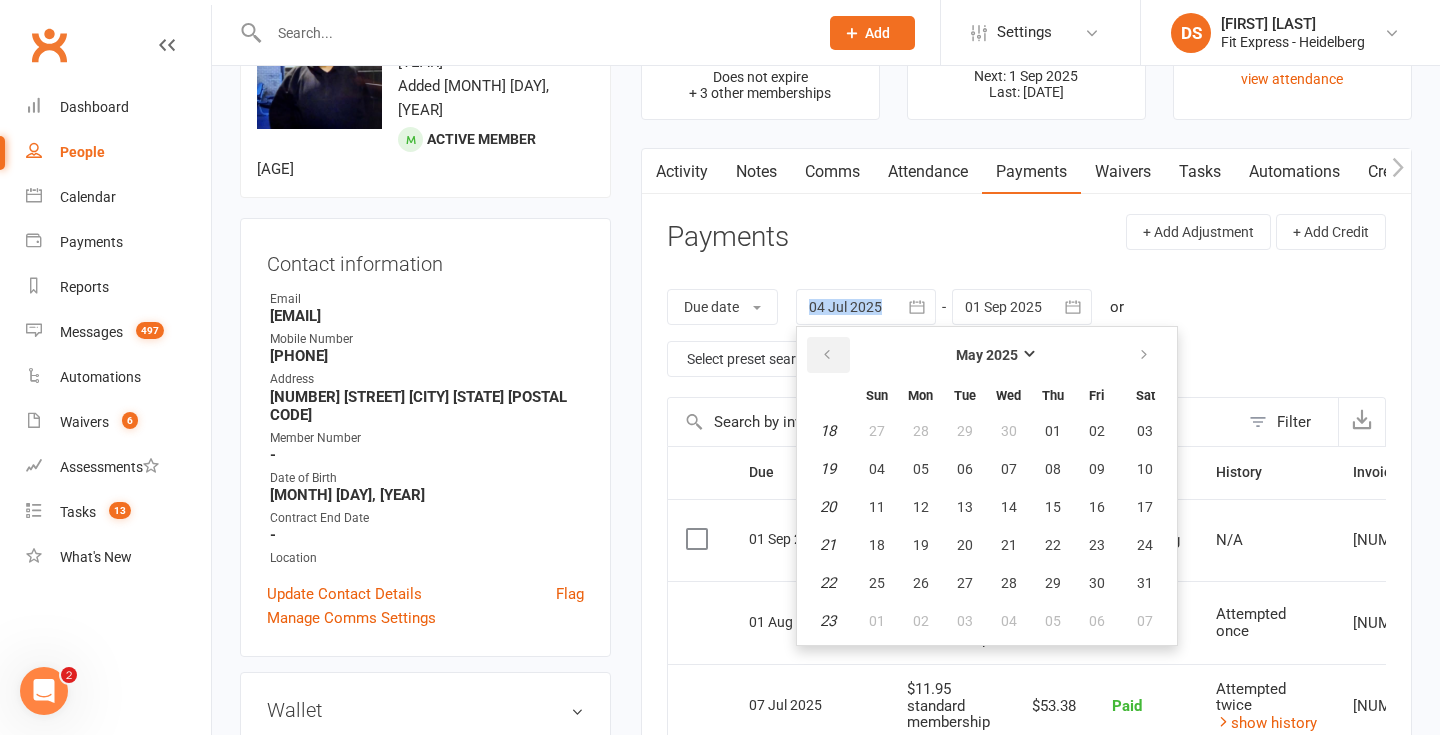 click at bounding box center [828, 355] 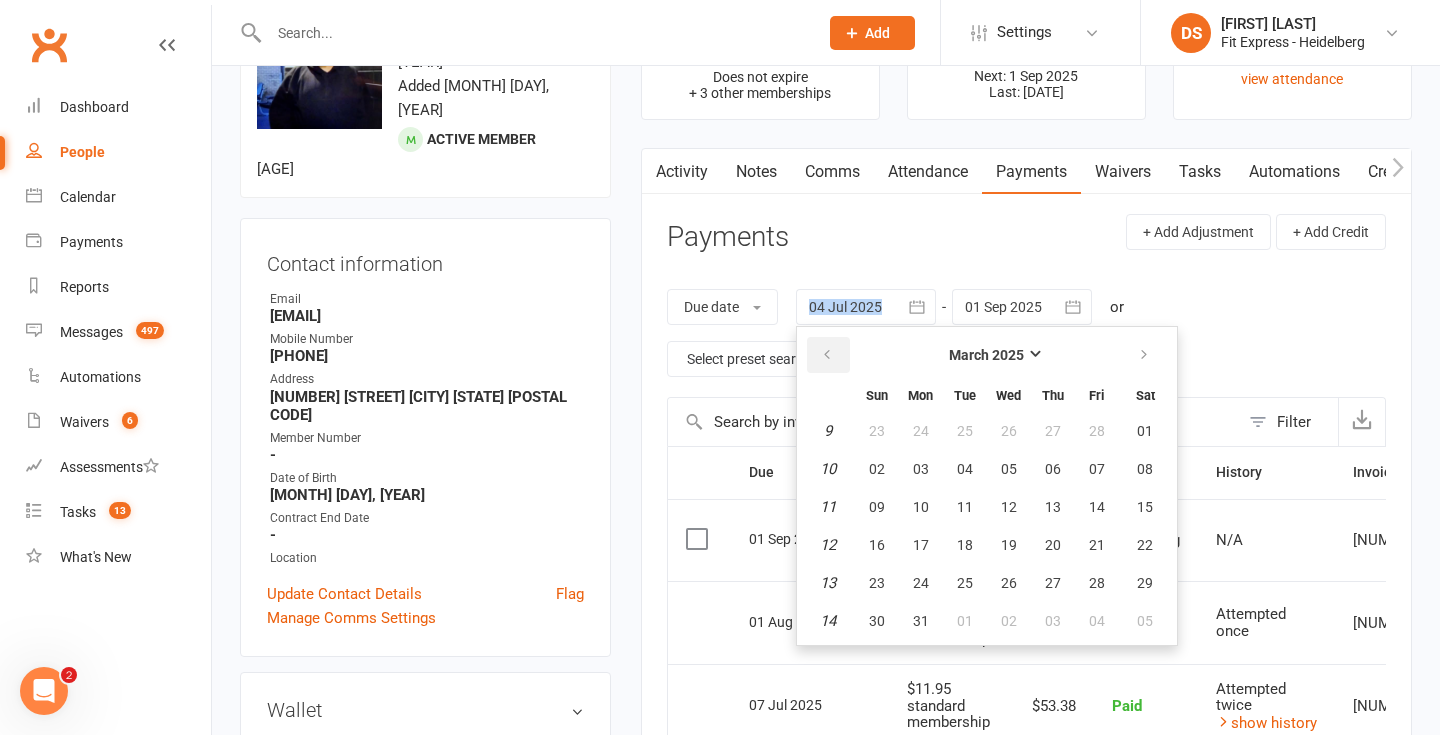 click at bounding box center (828, 355) 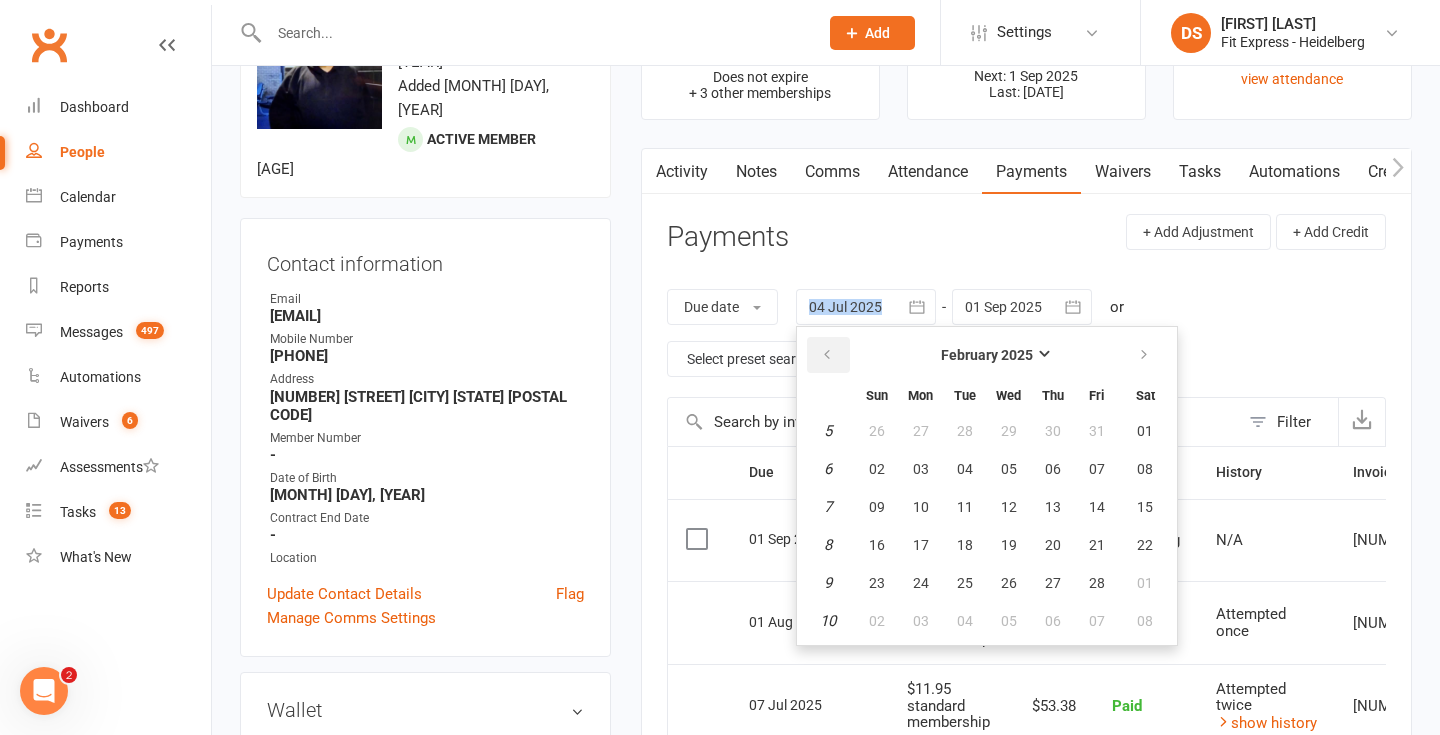 click at bounding box center [828, 355] 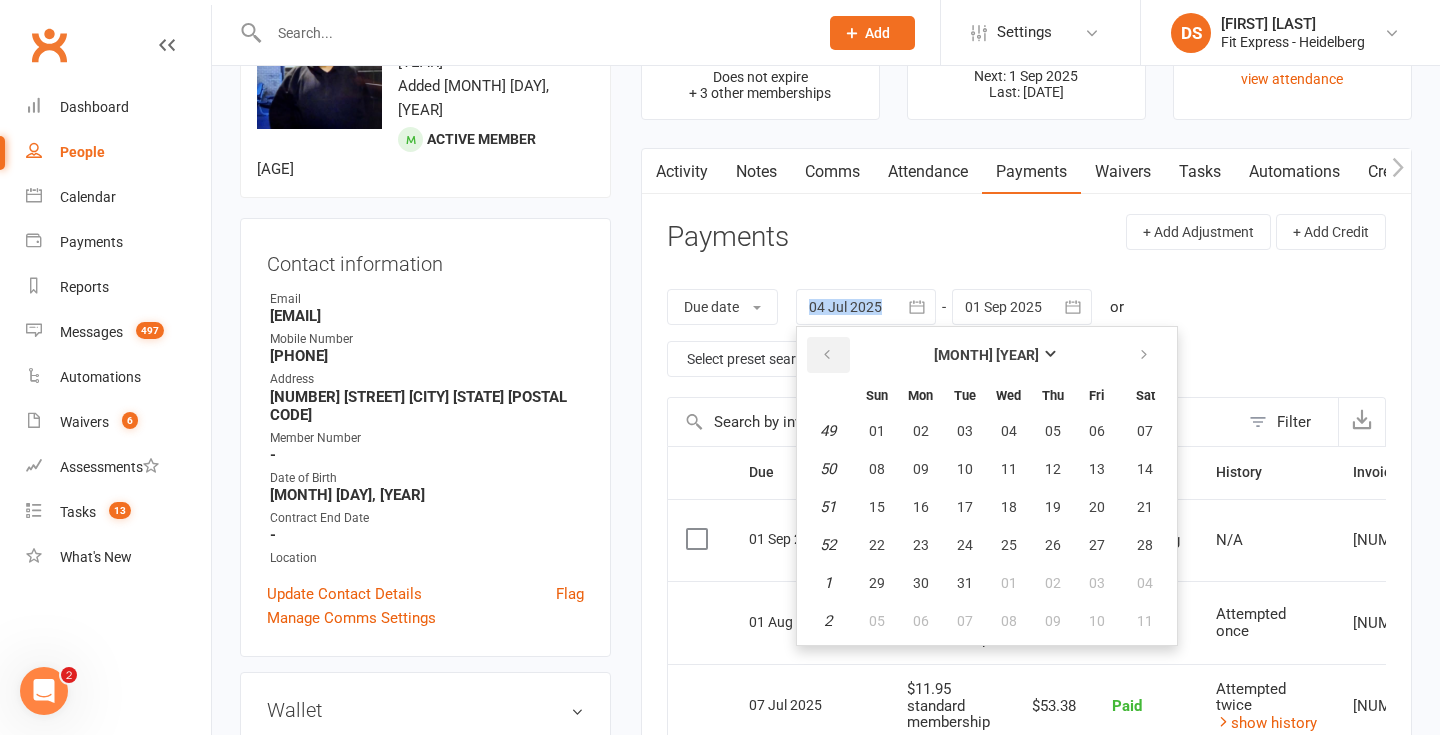click at bounding box center (828, 355) 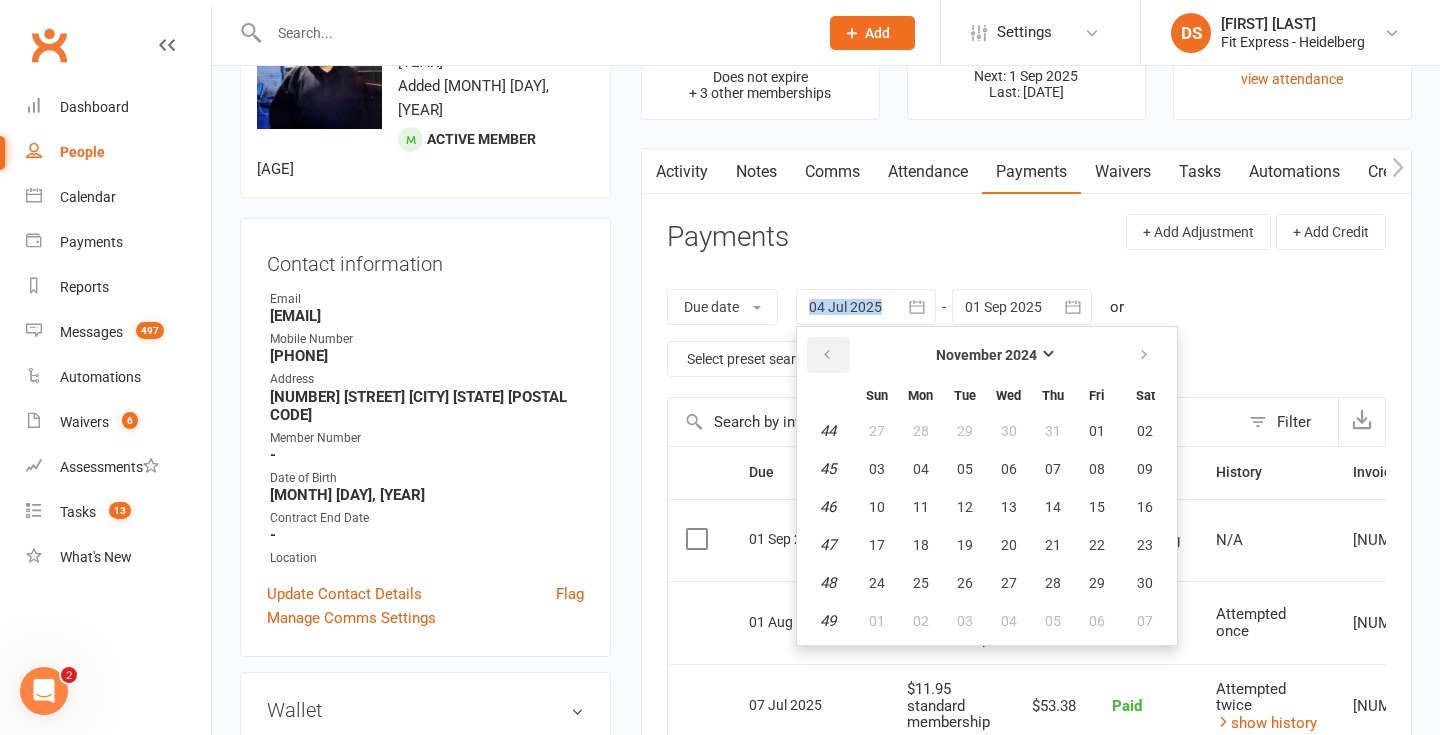 click at bounding box center [828, 355] 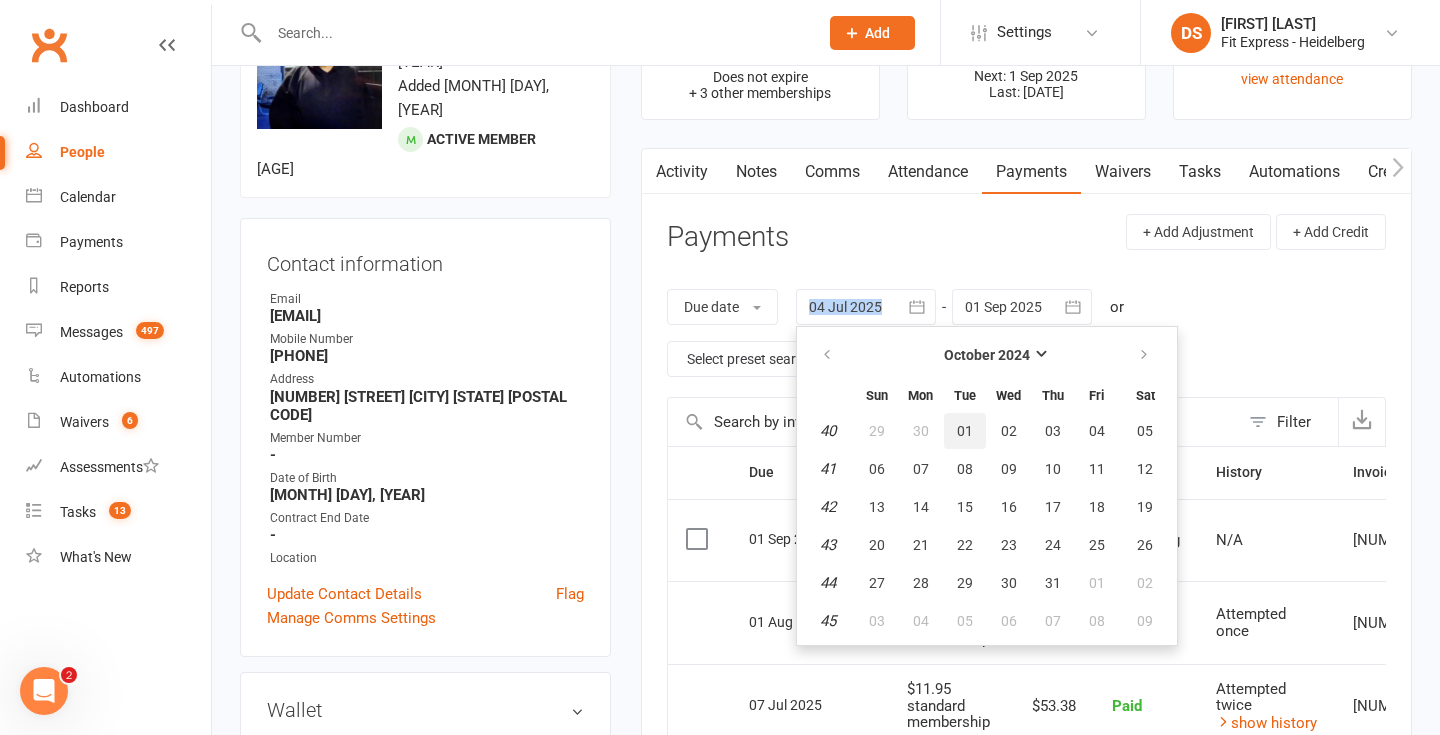 click on "01" at bounding box center [965, 431] 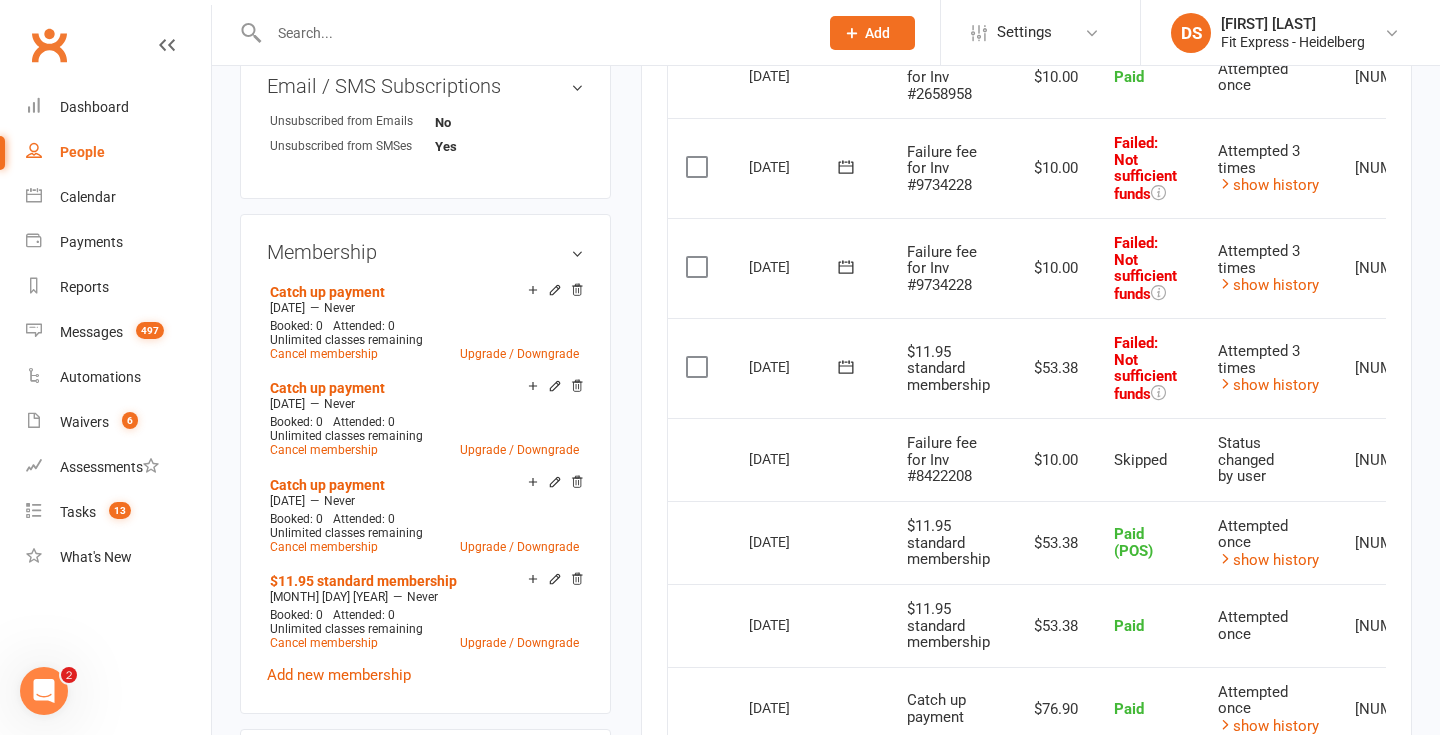 scroll, scrollTop: 898, scrollLeft: 0, axis: vertical 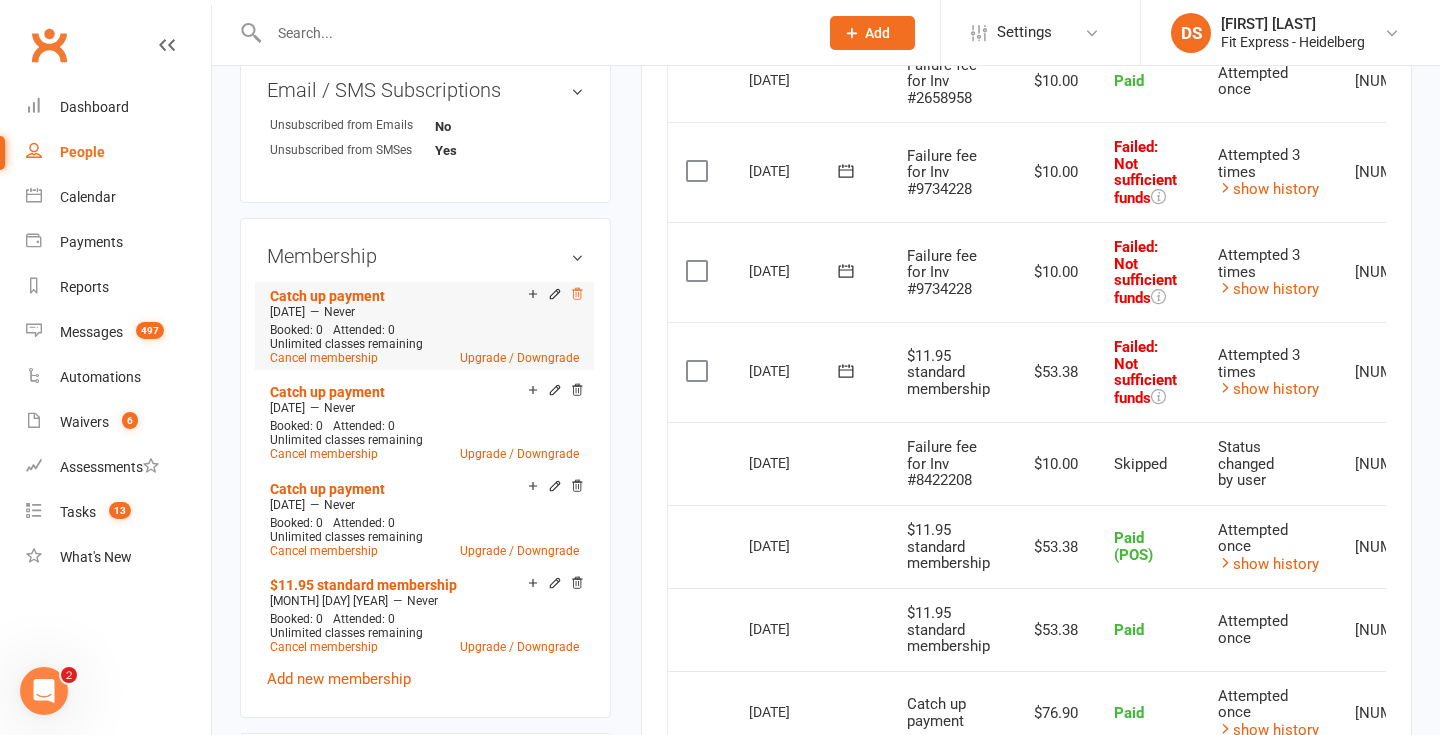 click 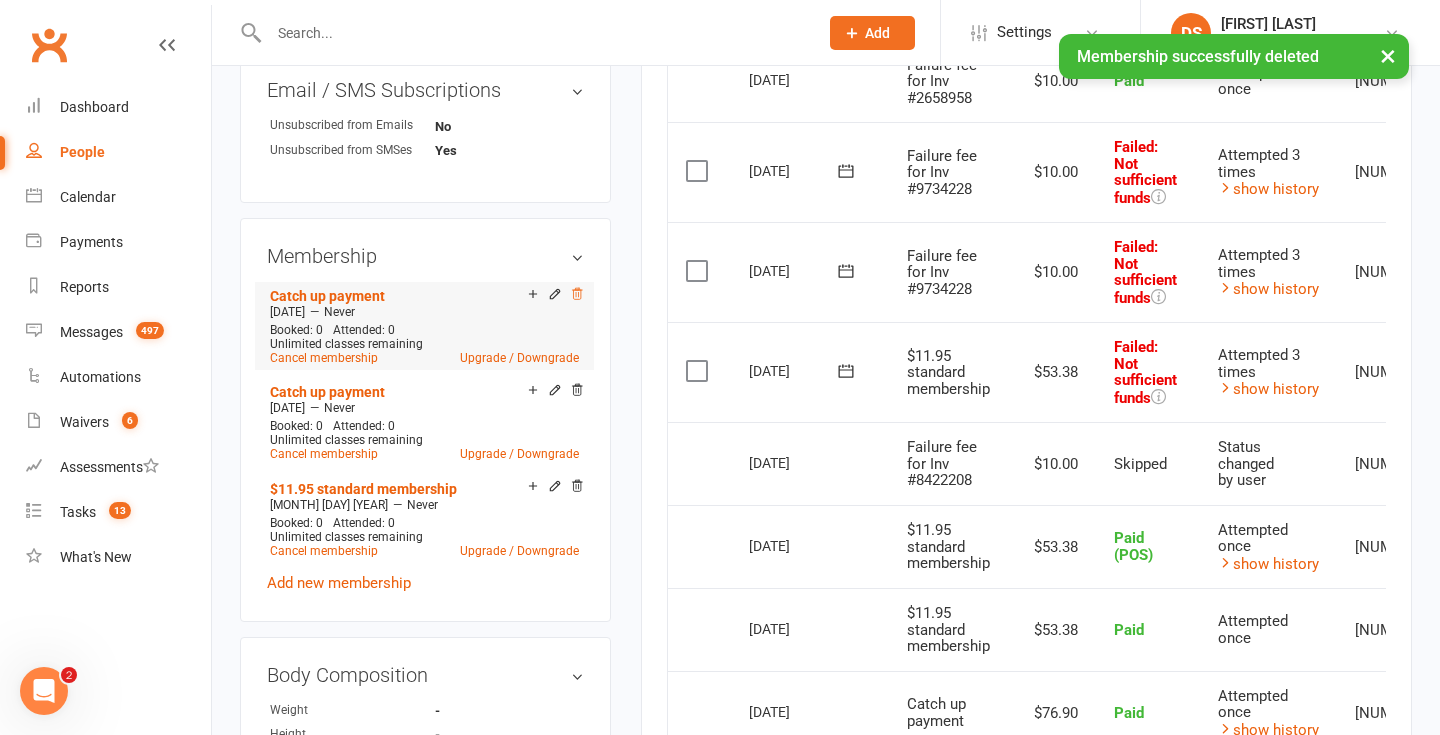 click 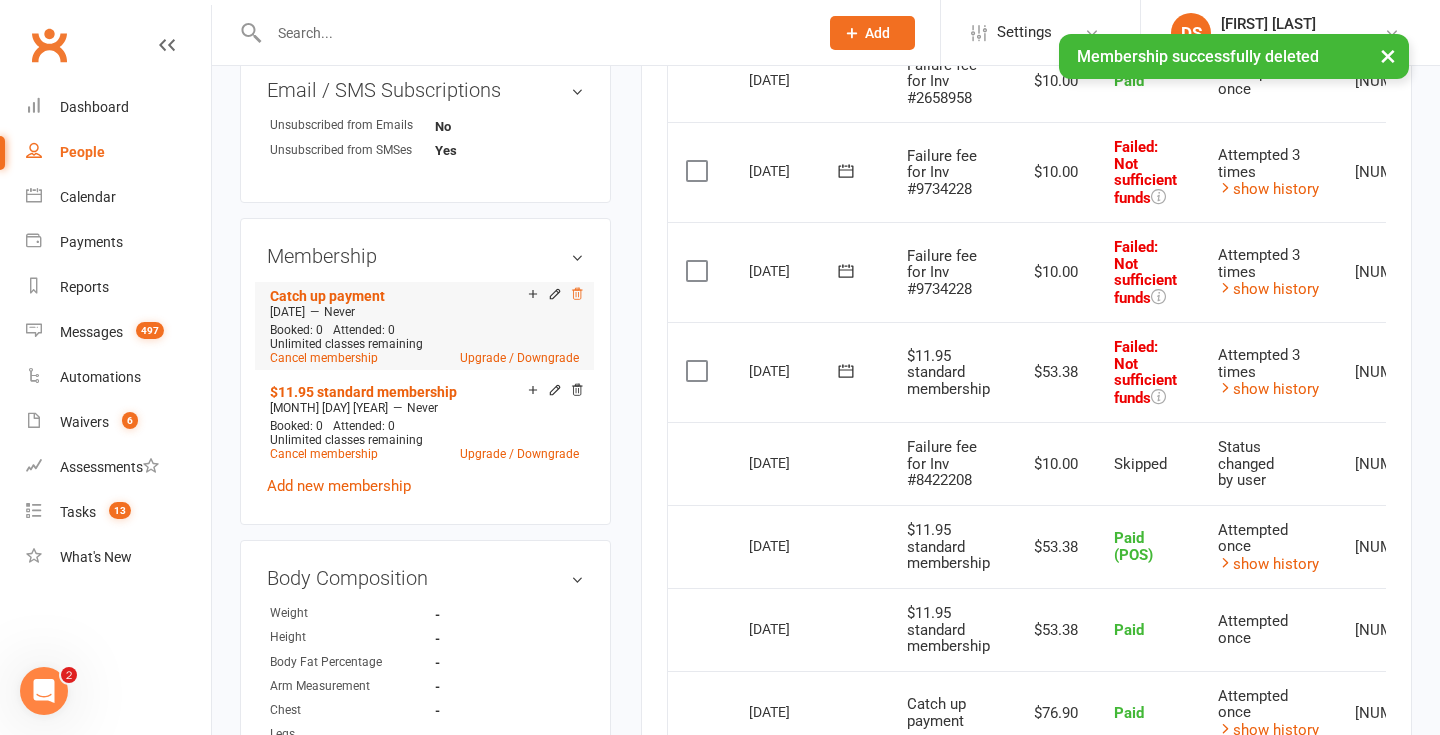 click 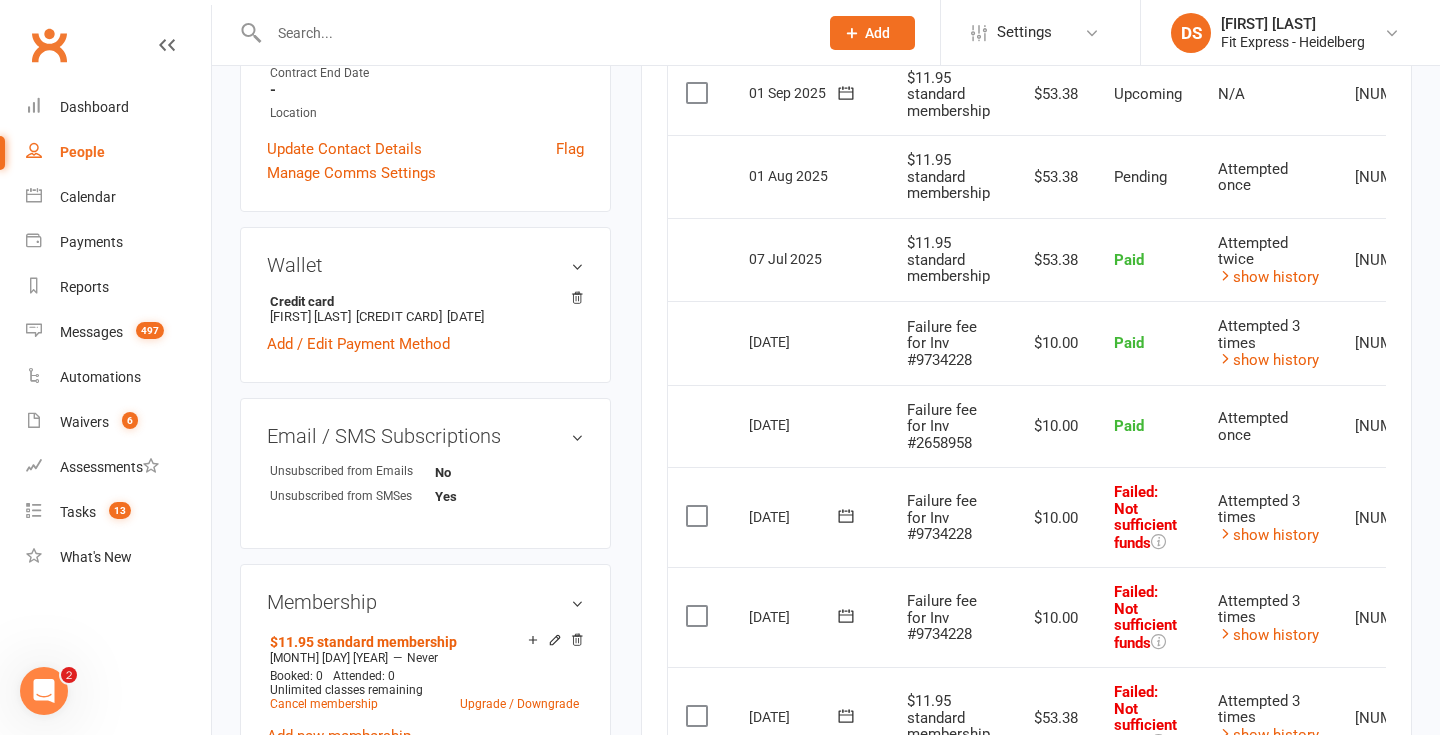 scroll, scrollTop: 0, scrollLeft: 0, axis: both 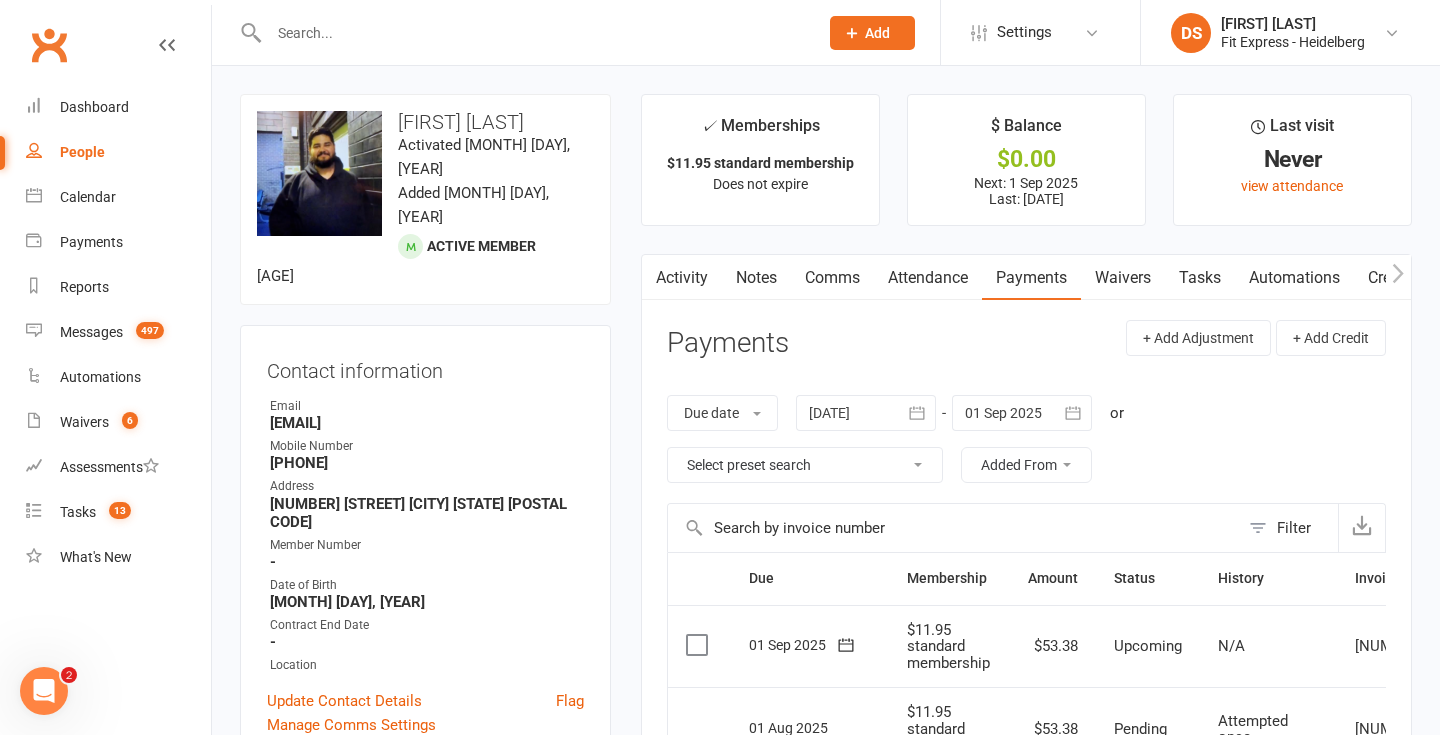click at bounding box center [533, 33] 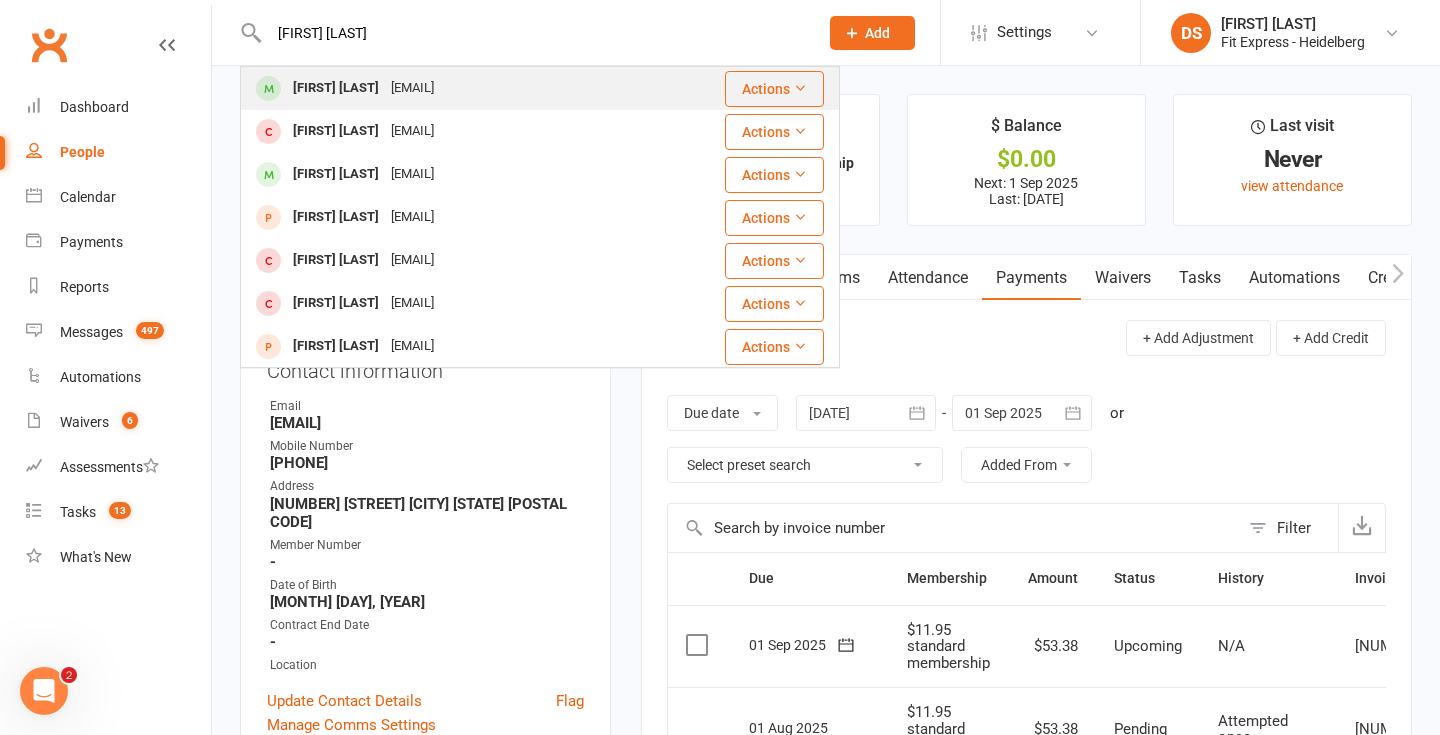 type on "alana lezzi" 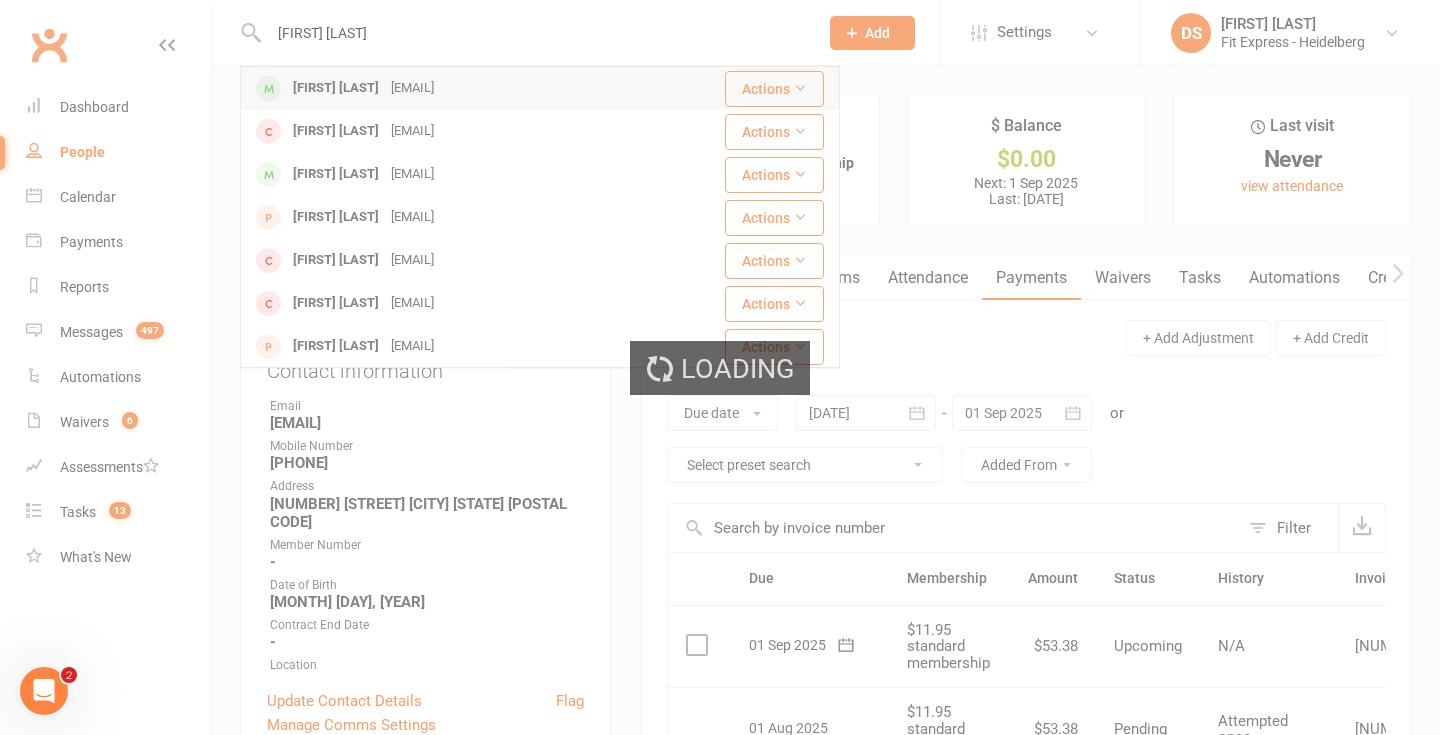 type 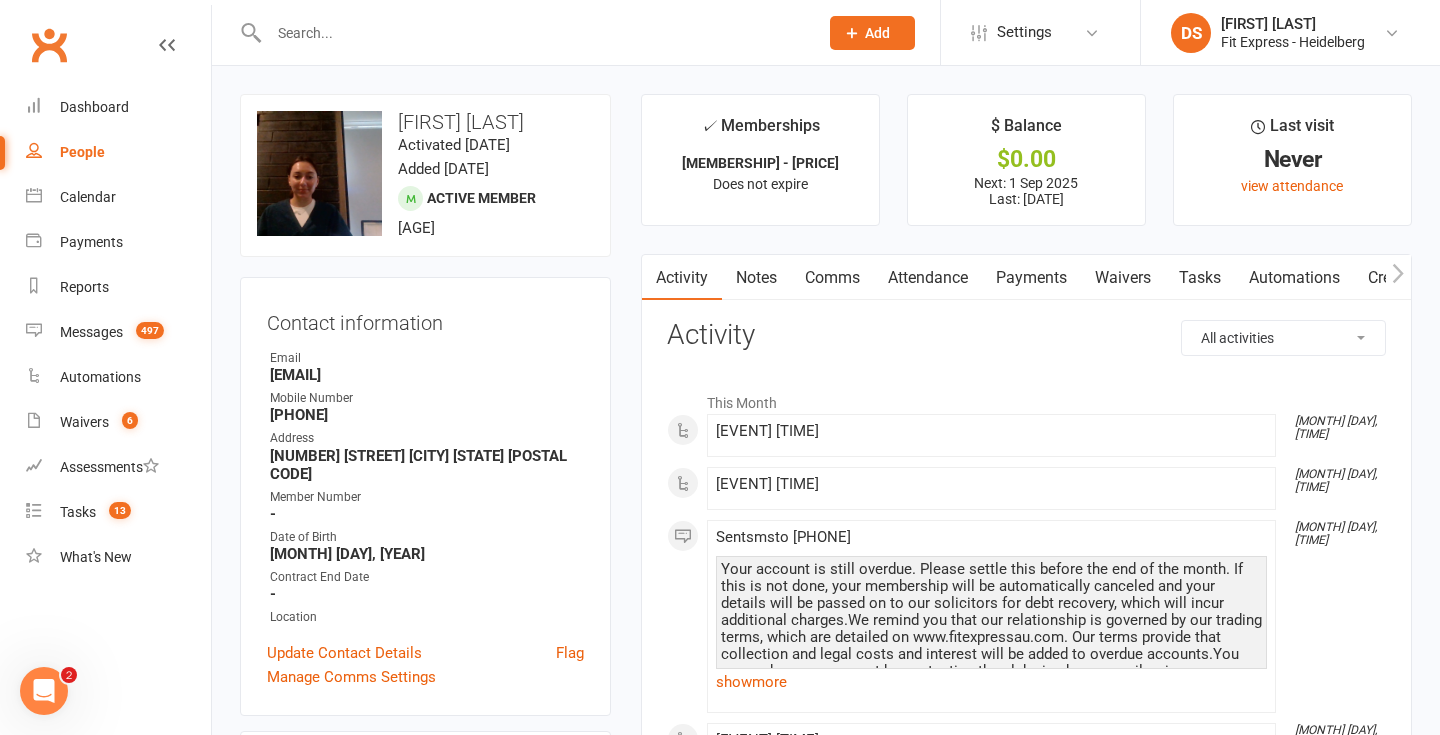 click on "Payments" at bounding box center (1031, 278) 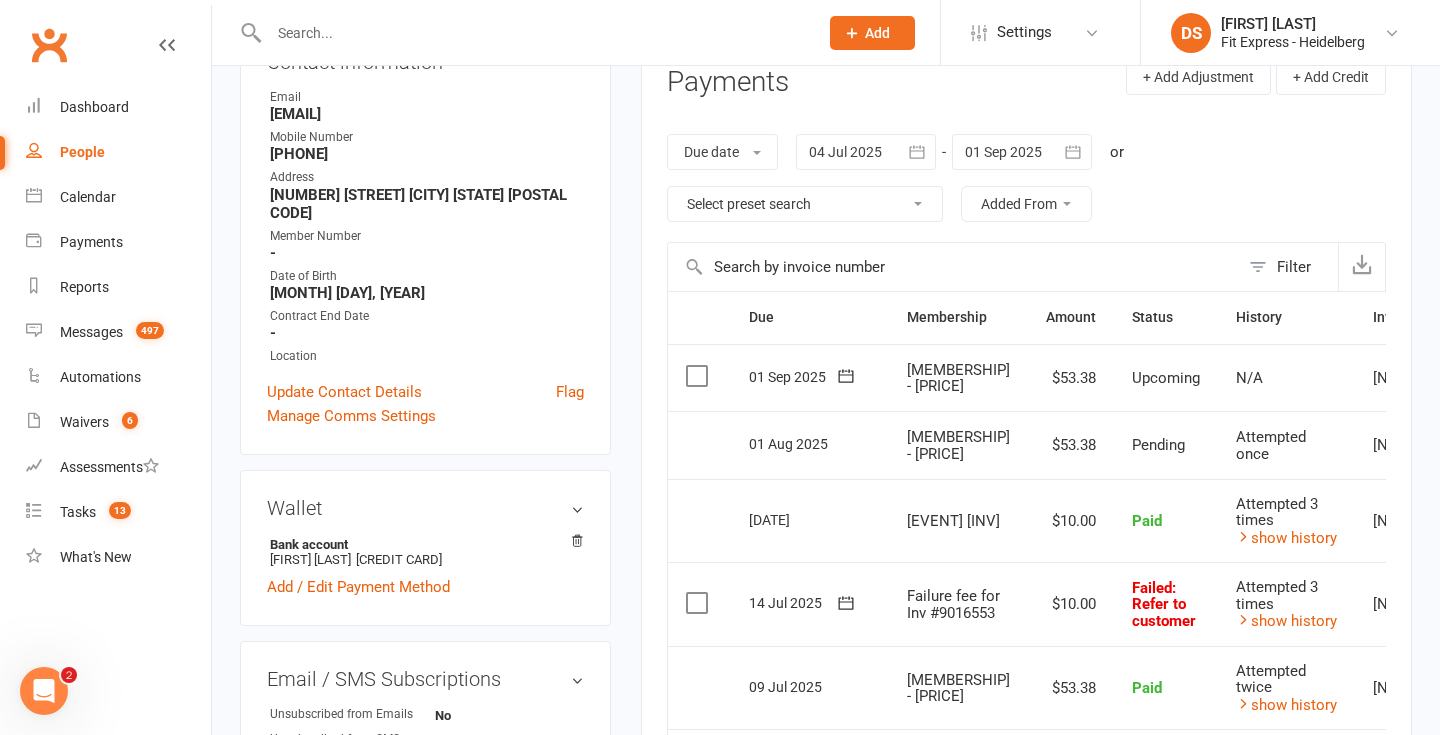scroll, scrollTop: 160, scrollLeft: 0, axis: vertical 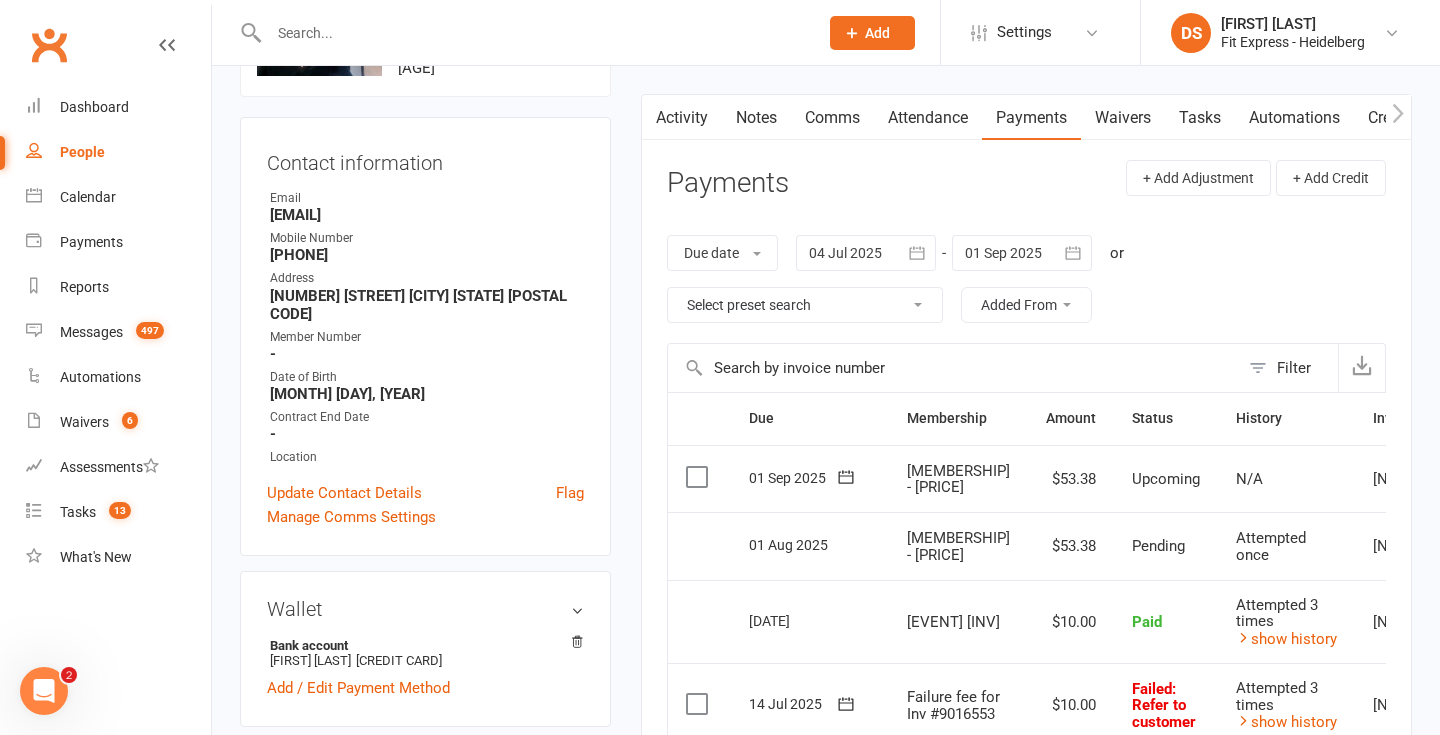 click at bounding box center [866, 253] 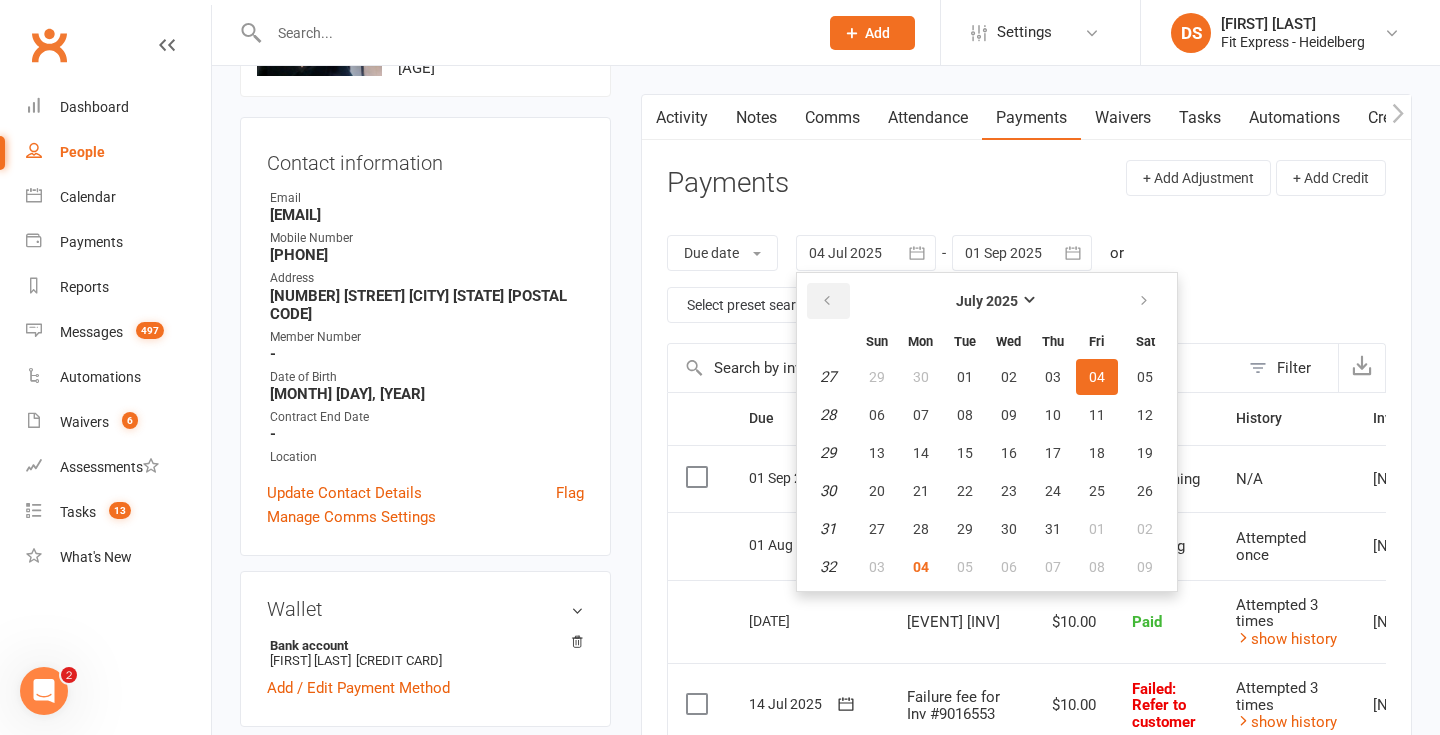click at bounding box center (827, 301) 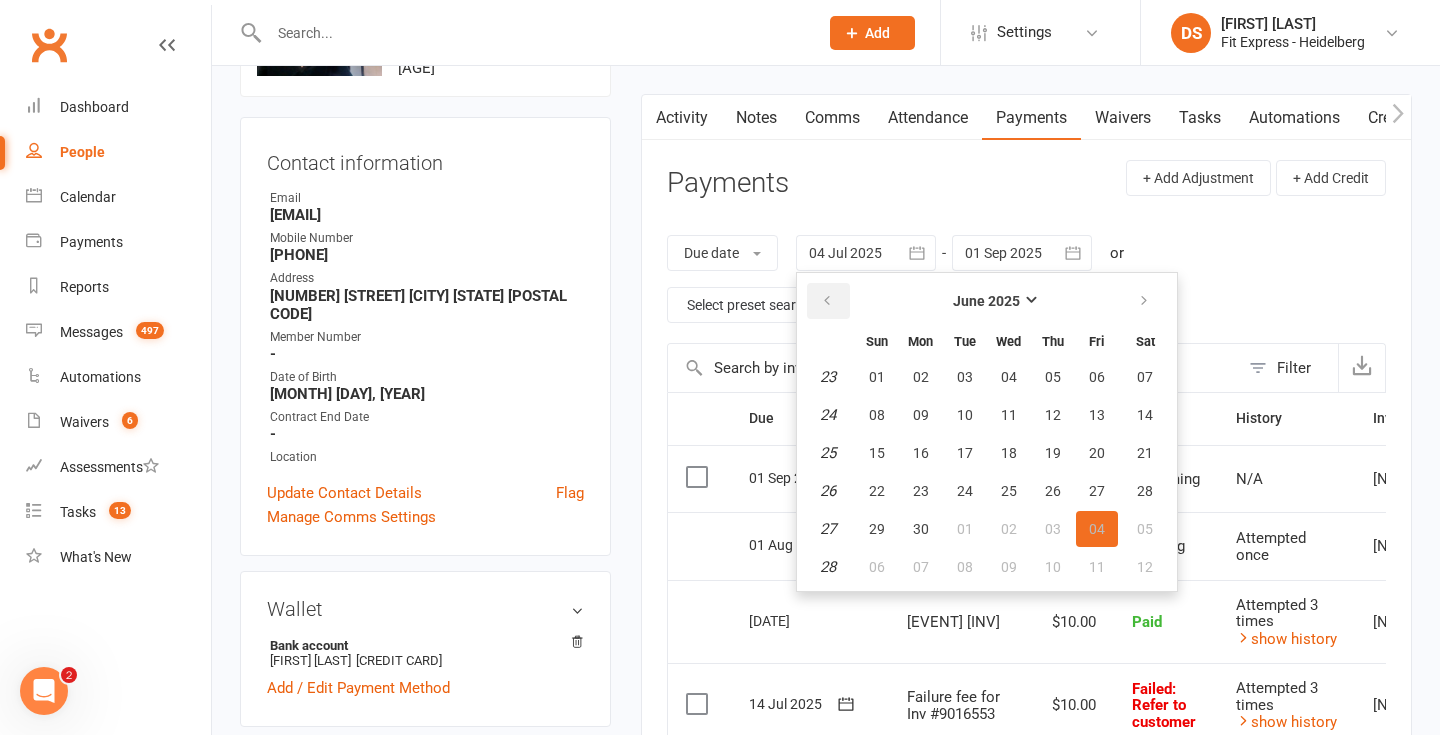 click at bounding box center (827, 301) 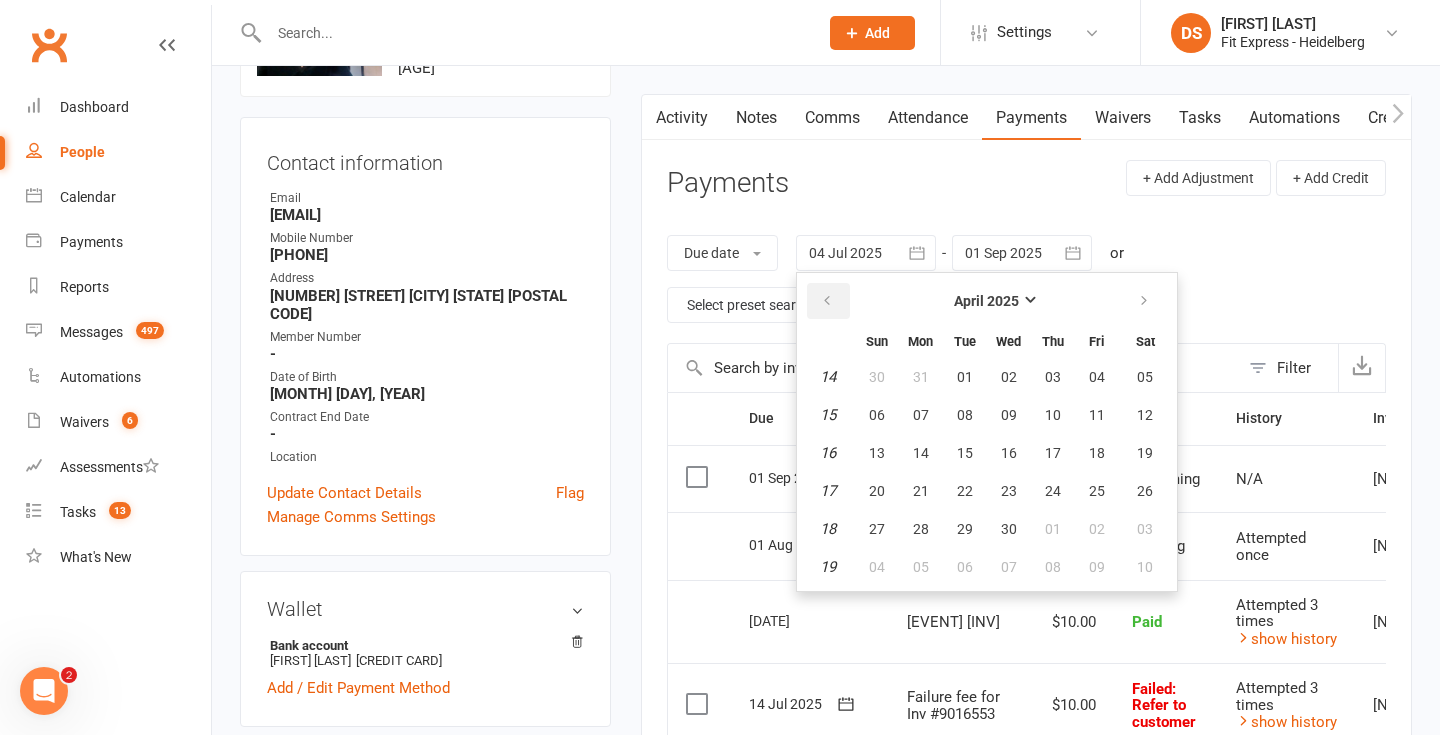 click at bounding box center (827, 301) 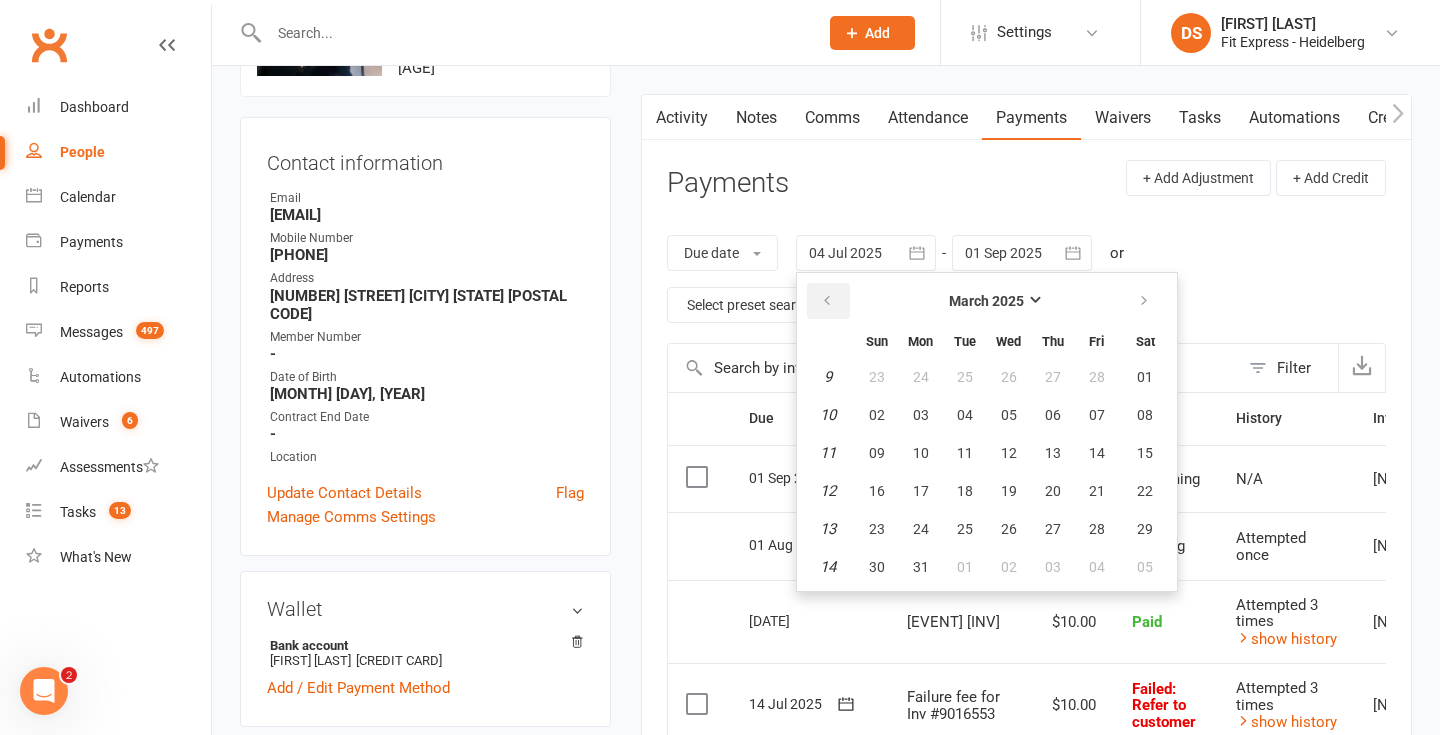 click at bounding box center (827, 301) 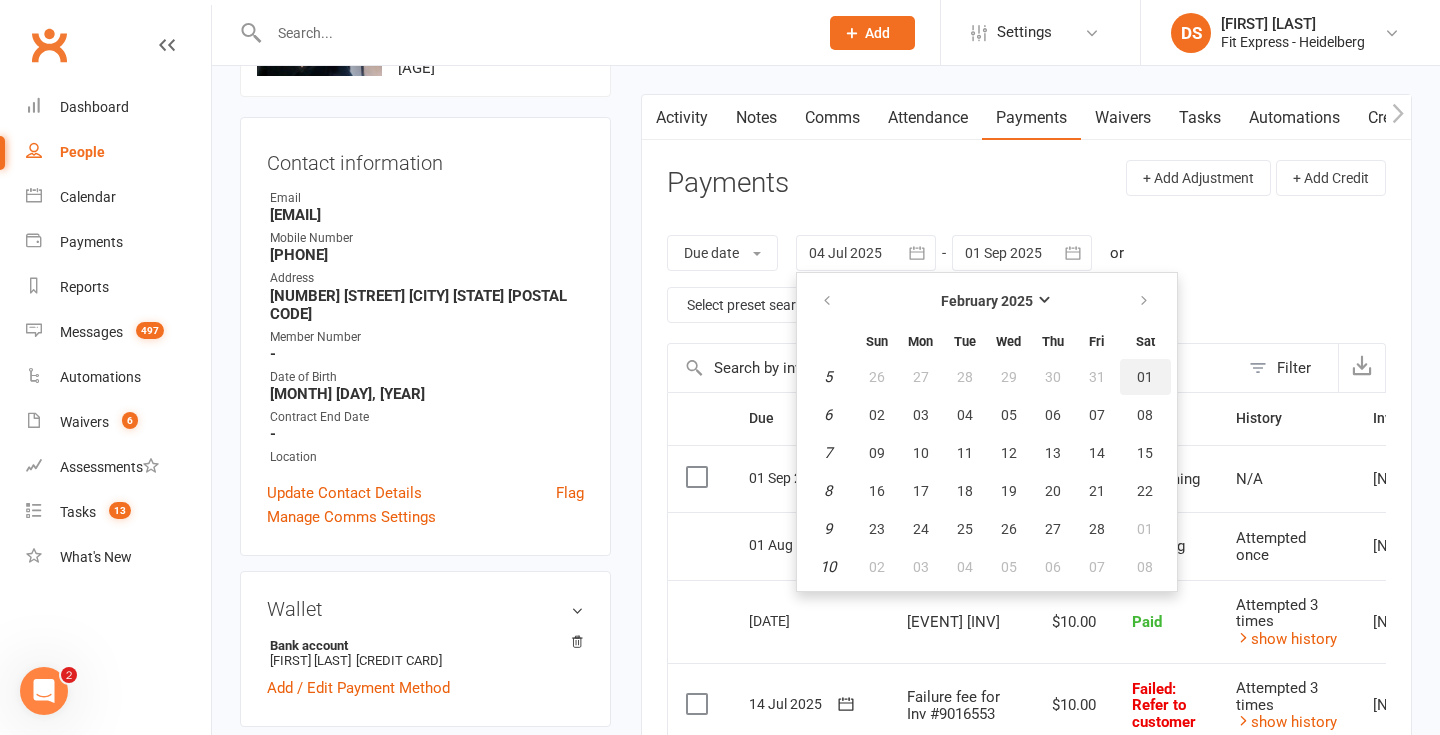 click on "01" at bounding box center (1145, 377) 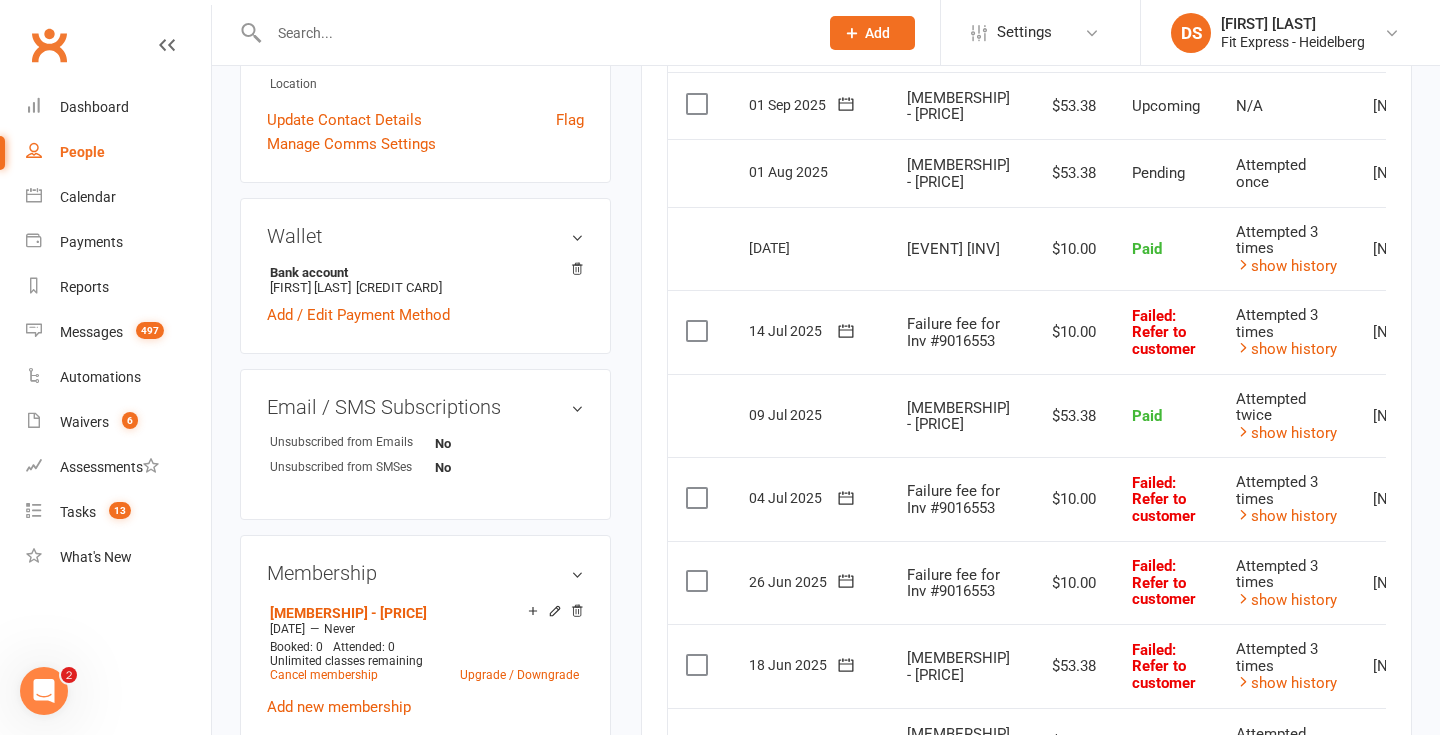 scroll, scrollTop: 528, scrollLeft: 0, axis: vertical 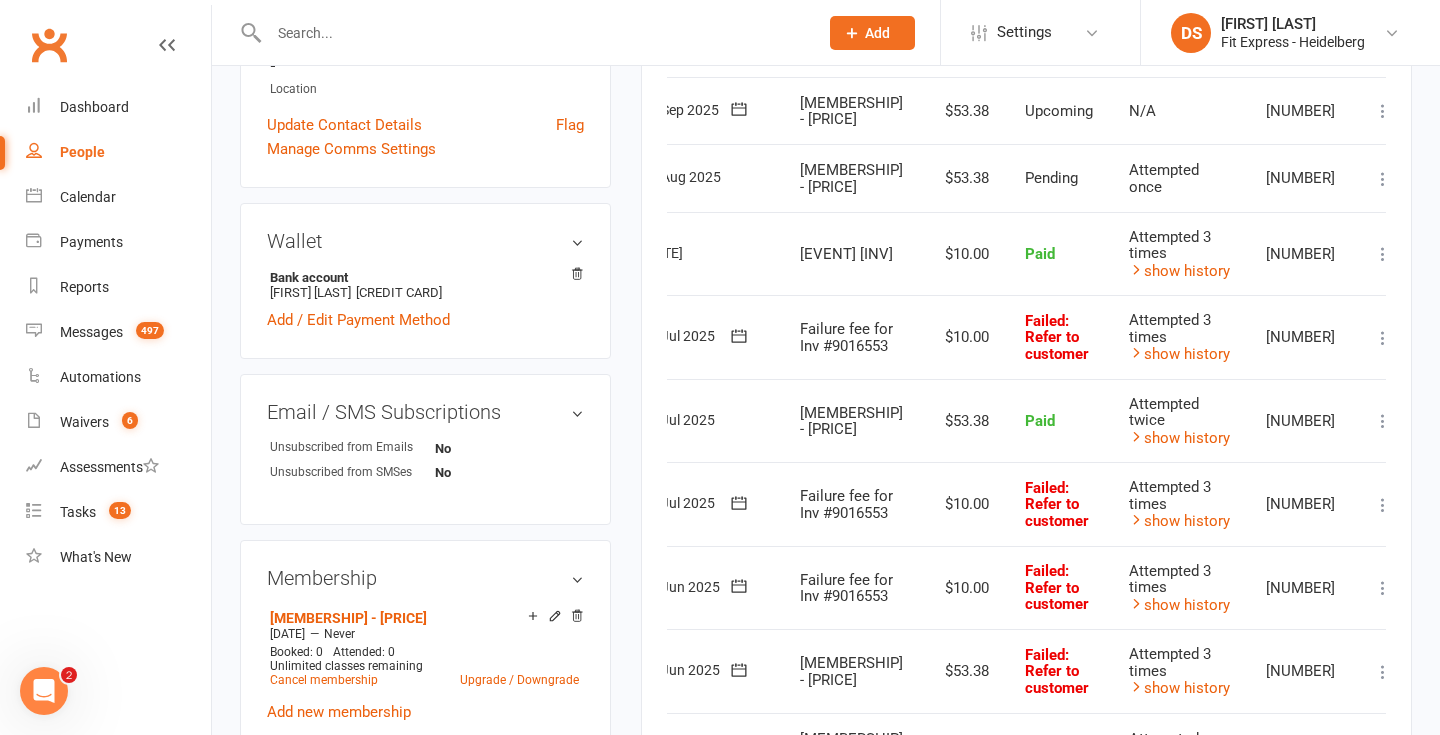 click at bounding box center (1383, 338) 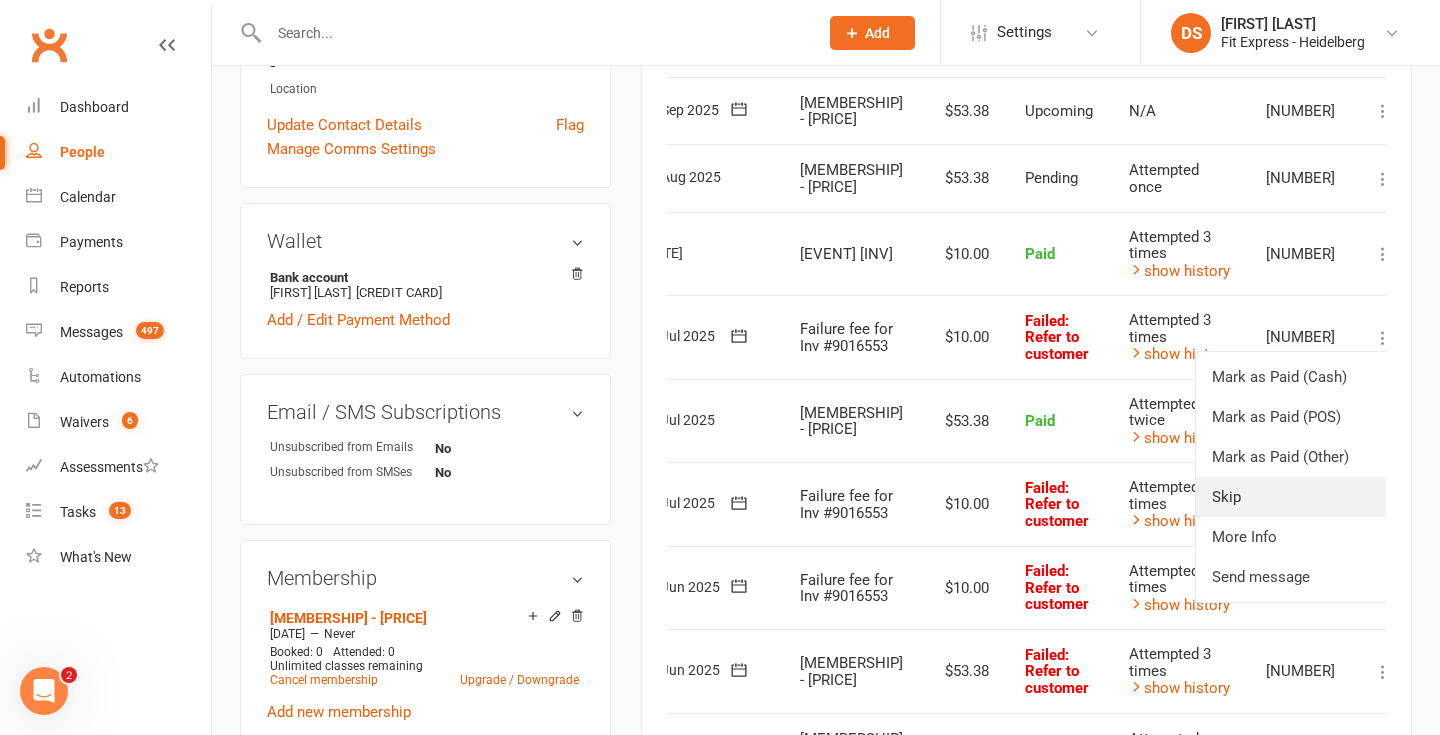 click on "Skip" at bounding box center [1295, 497] 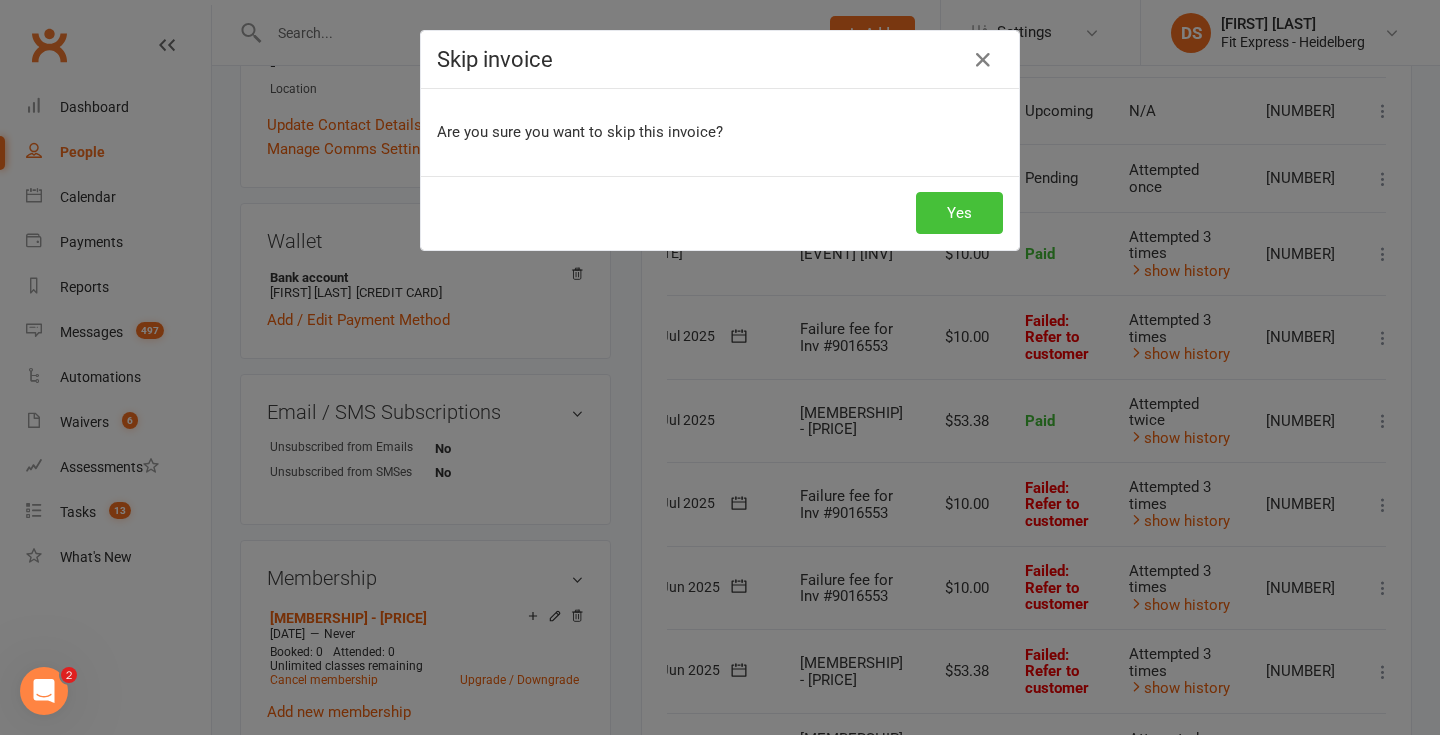 click on "Yes" at bounding box center [959, 213] 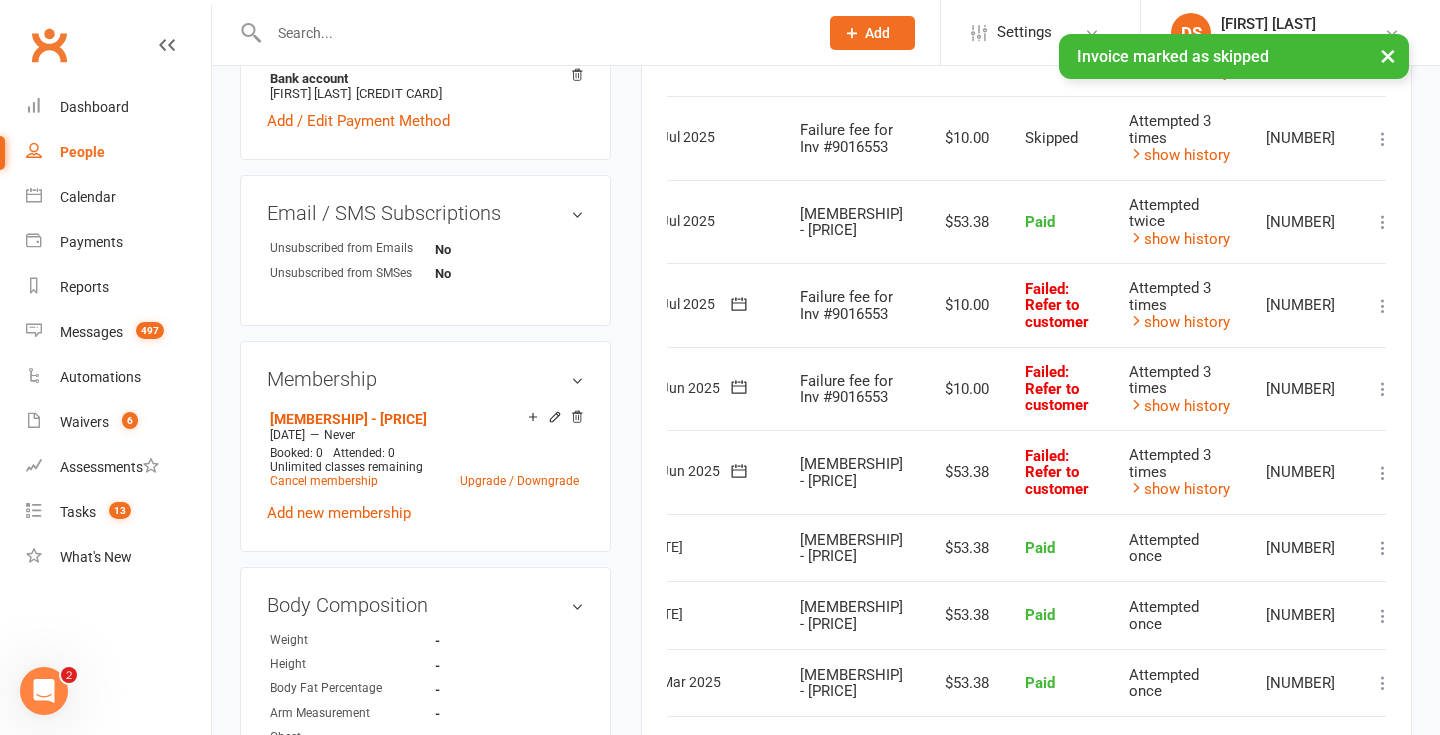 scroll, scrollTop: 729, scrollLeft: 0, axis: vertical 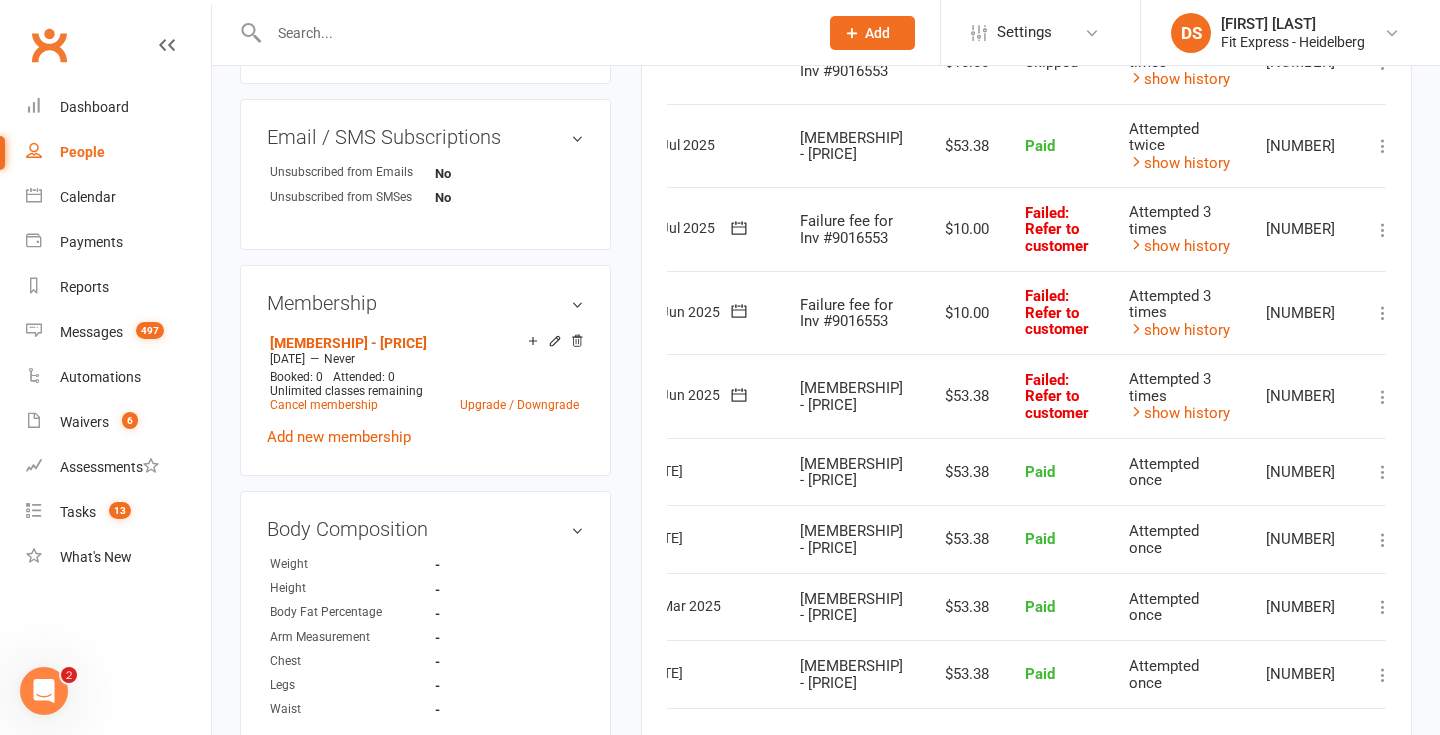 click at bounding box center [1383, 313] 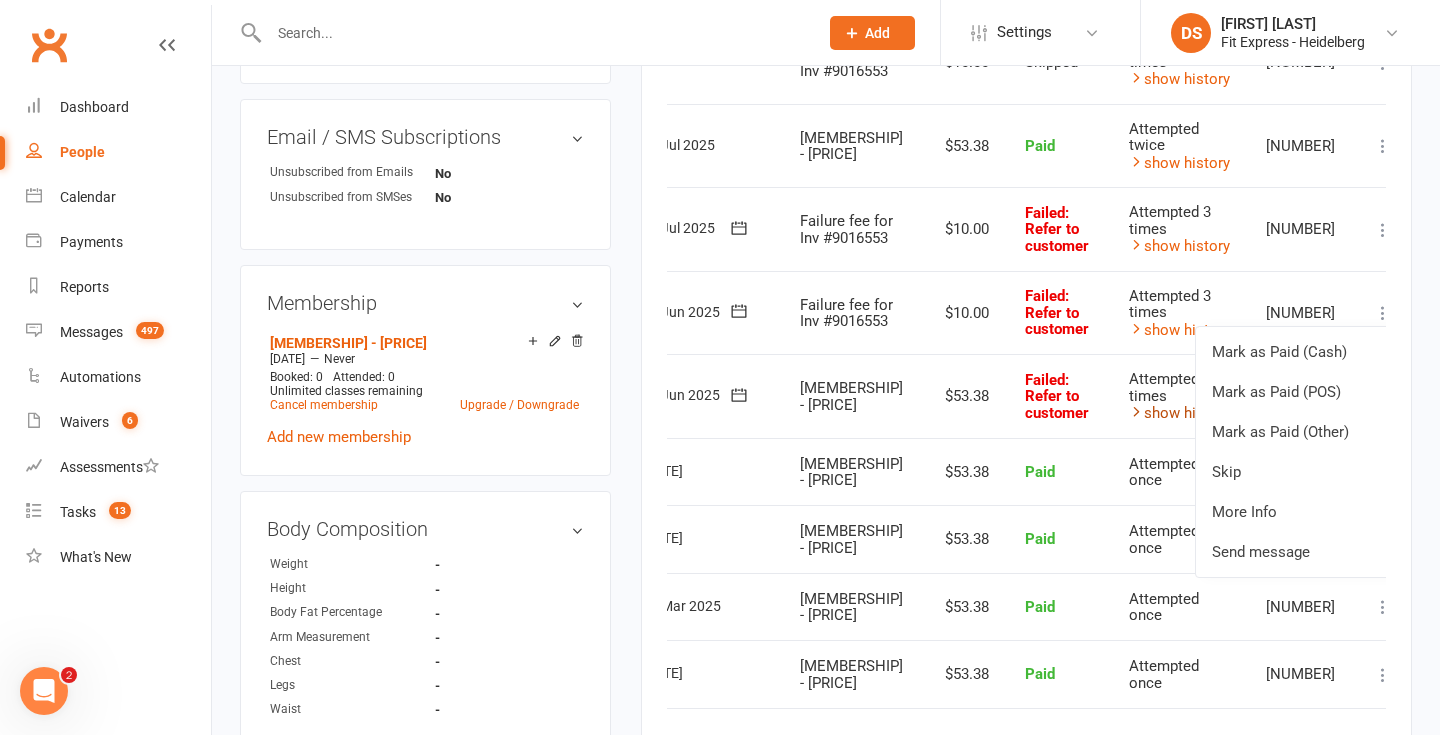 click on "show history" at bounding box center (1179, 413) 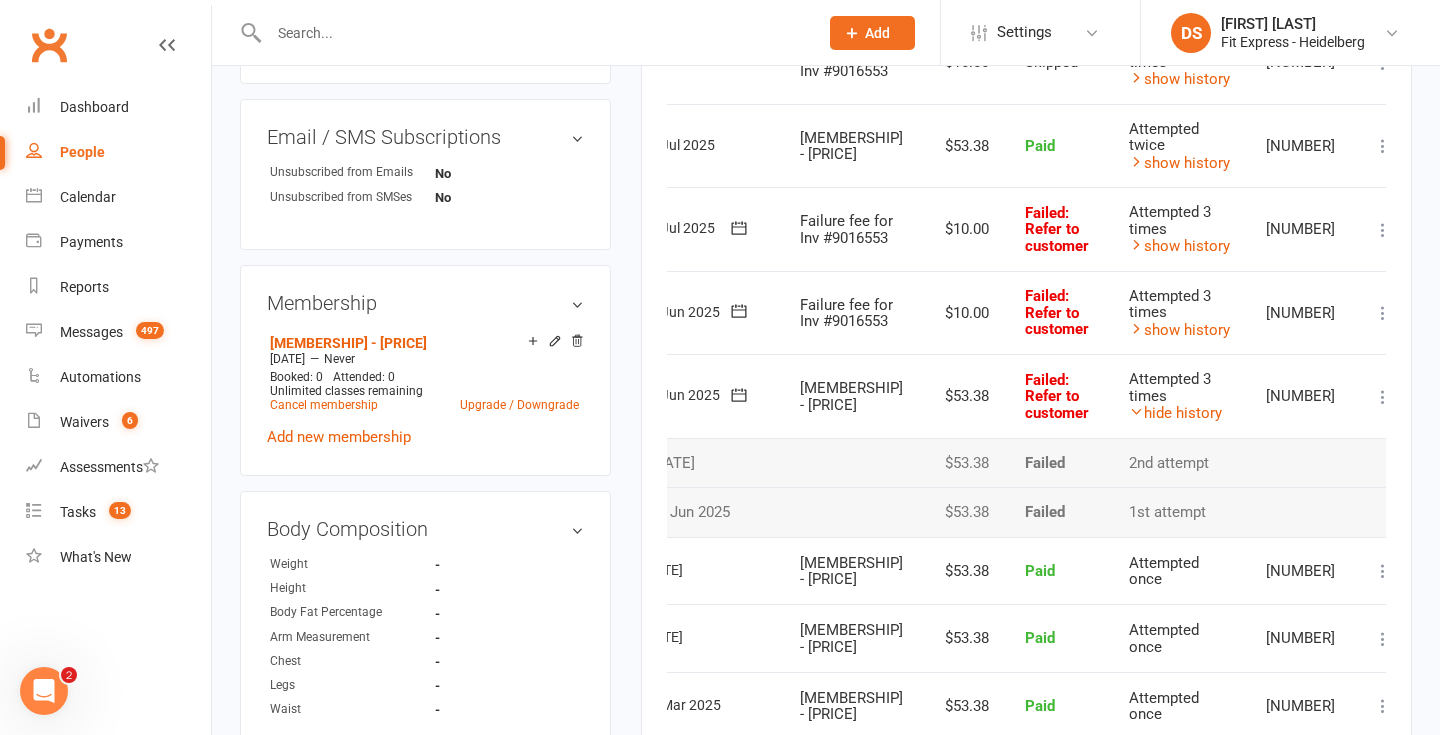 click on "Attempted 3 times  hide history" at bounding box center [1179, 396] 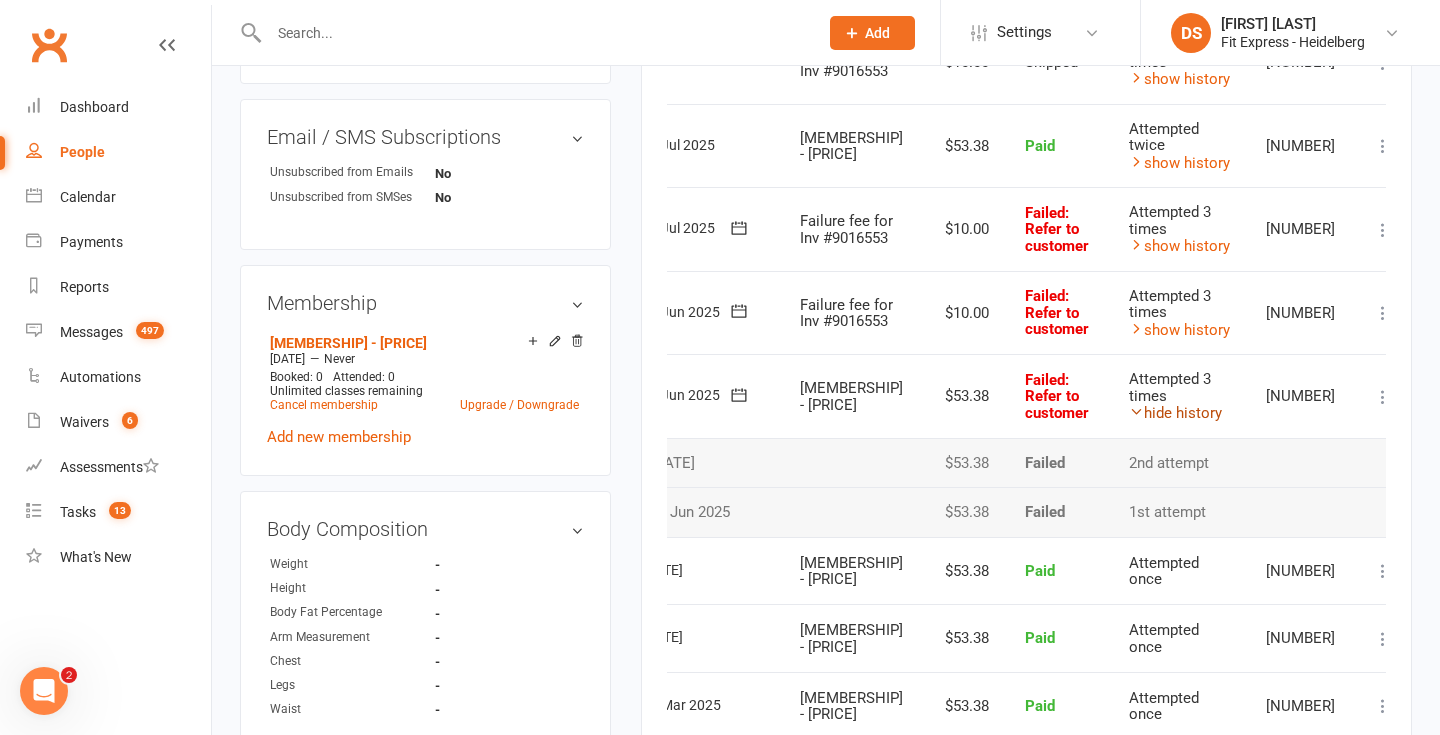 click on "hide history" at bounding box center [1175, 413] 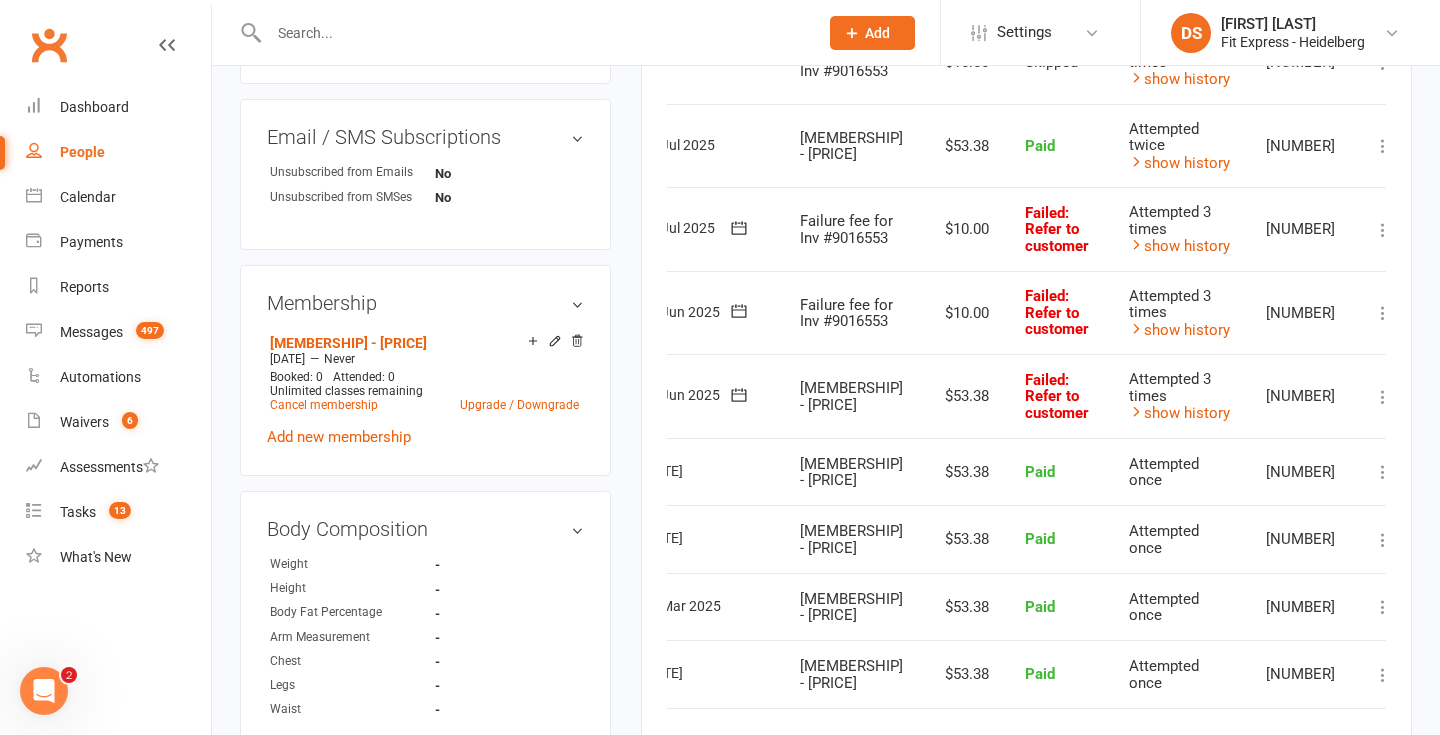 click at bounding box center (1383, 313) 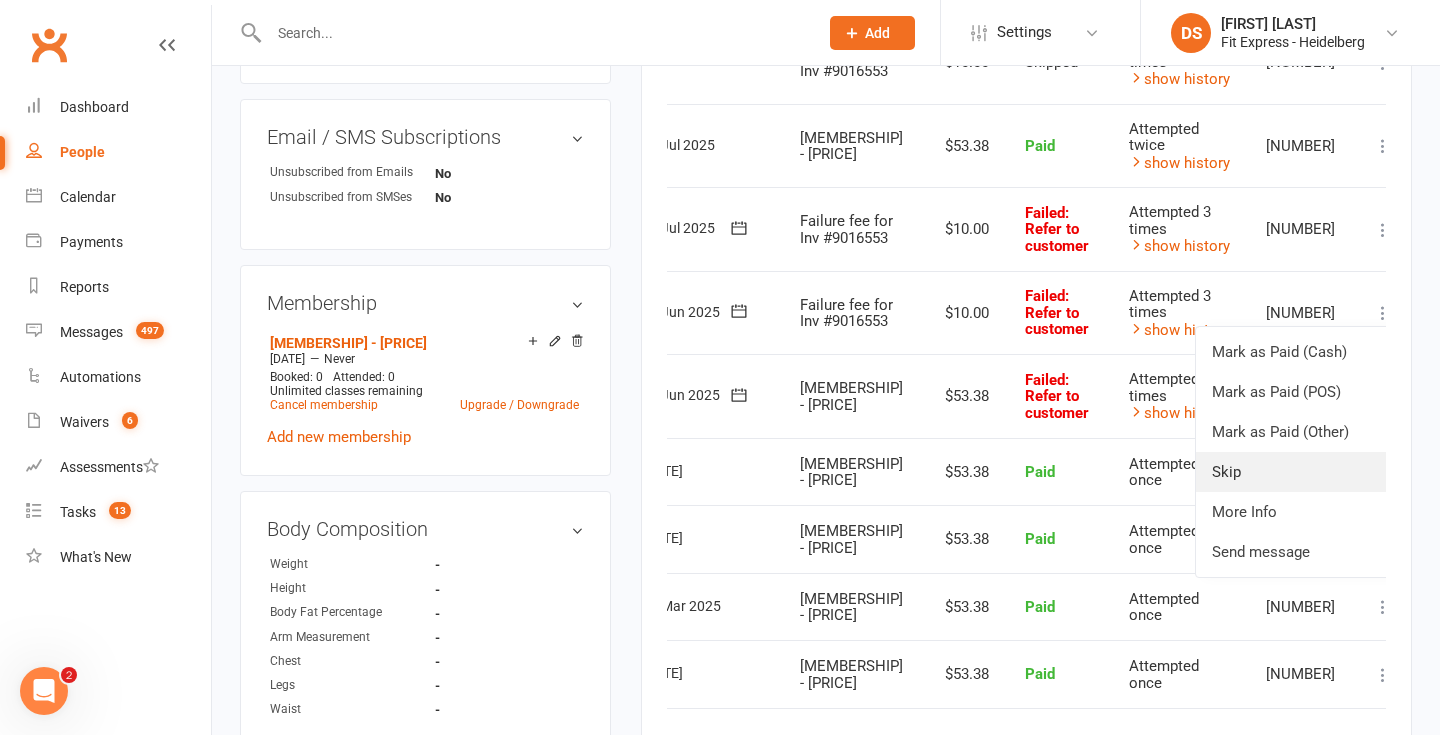 click on "Skip" at bounding box center [1295, 472] 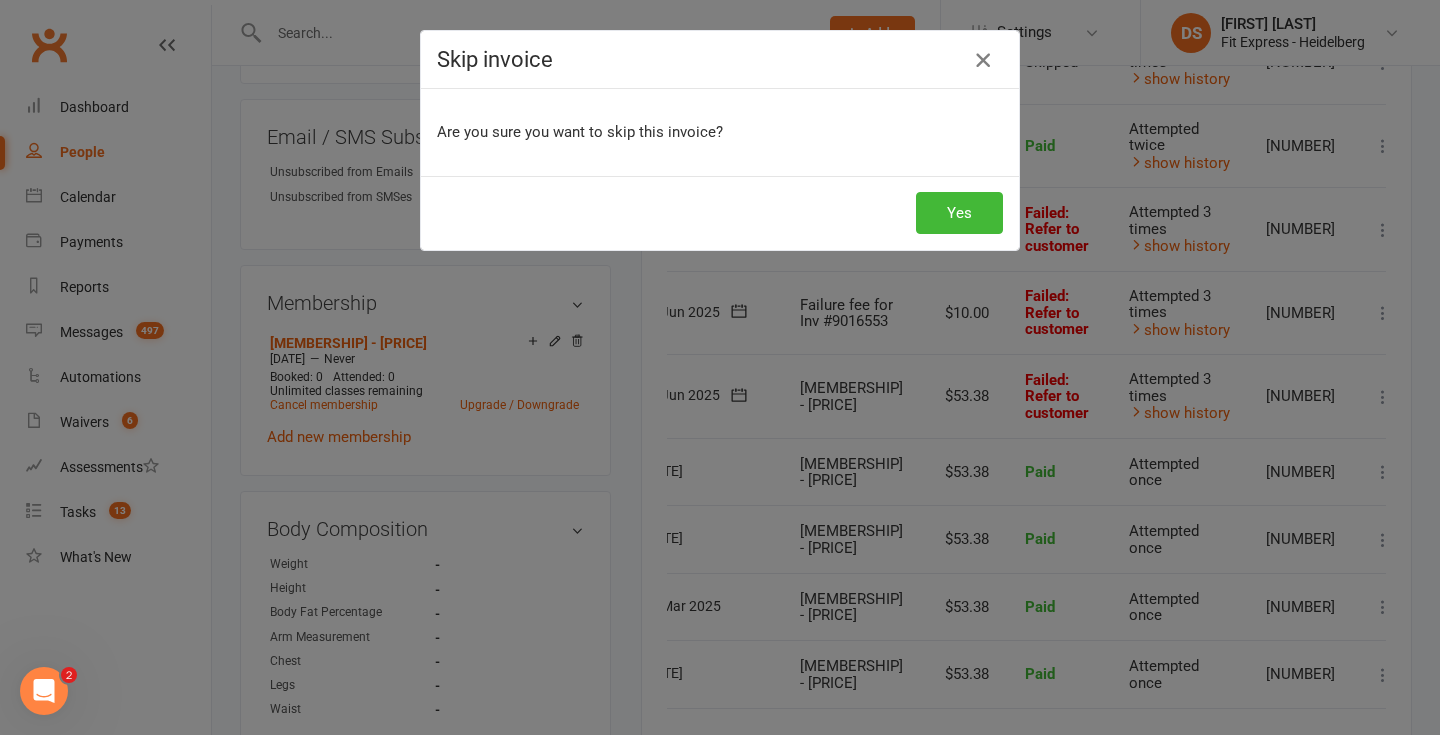 click at bounding box center (983, 60) 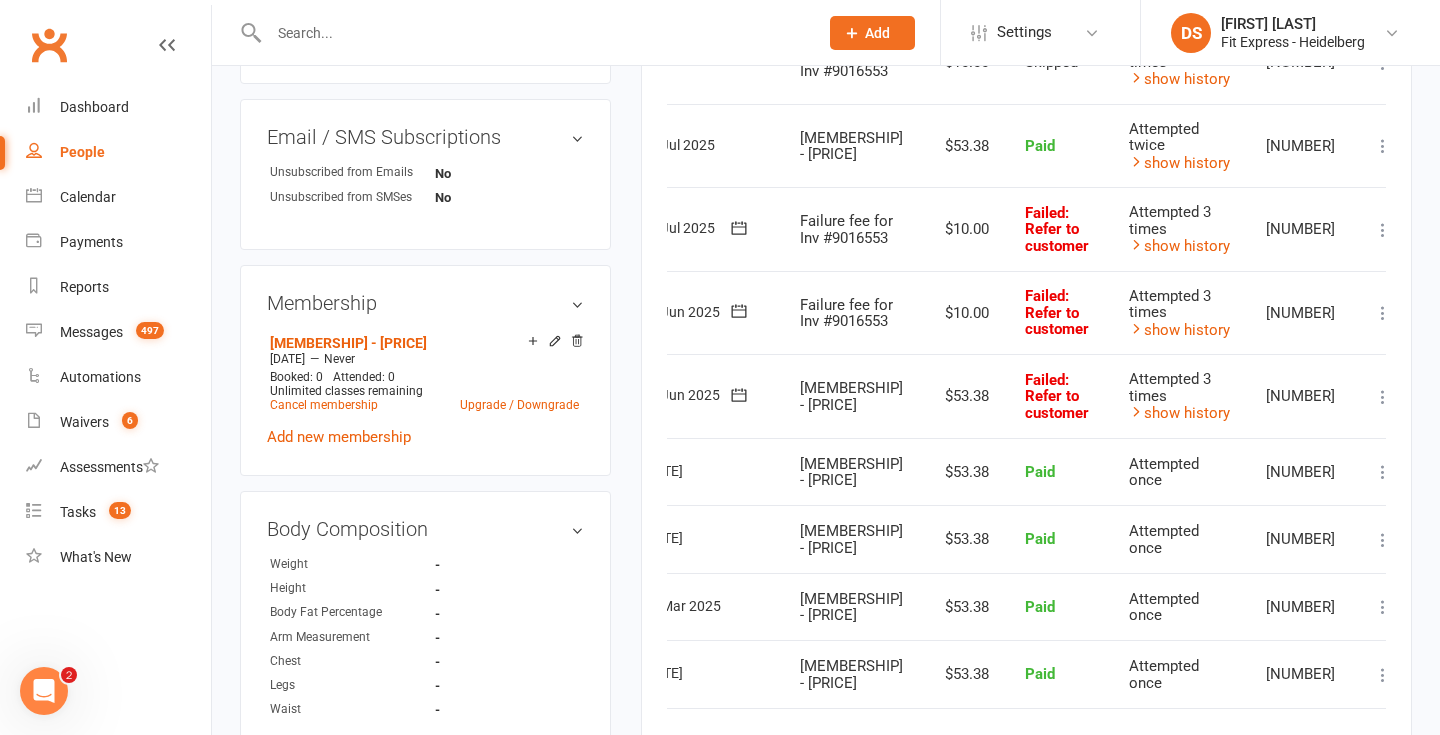 scroll, scrollTop: 0, scrollLeft: 0, axis: both 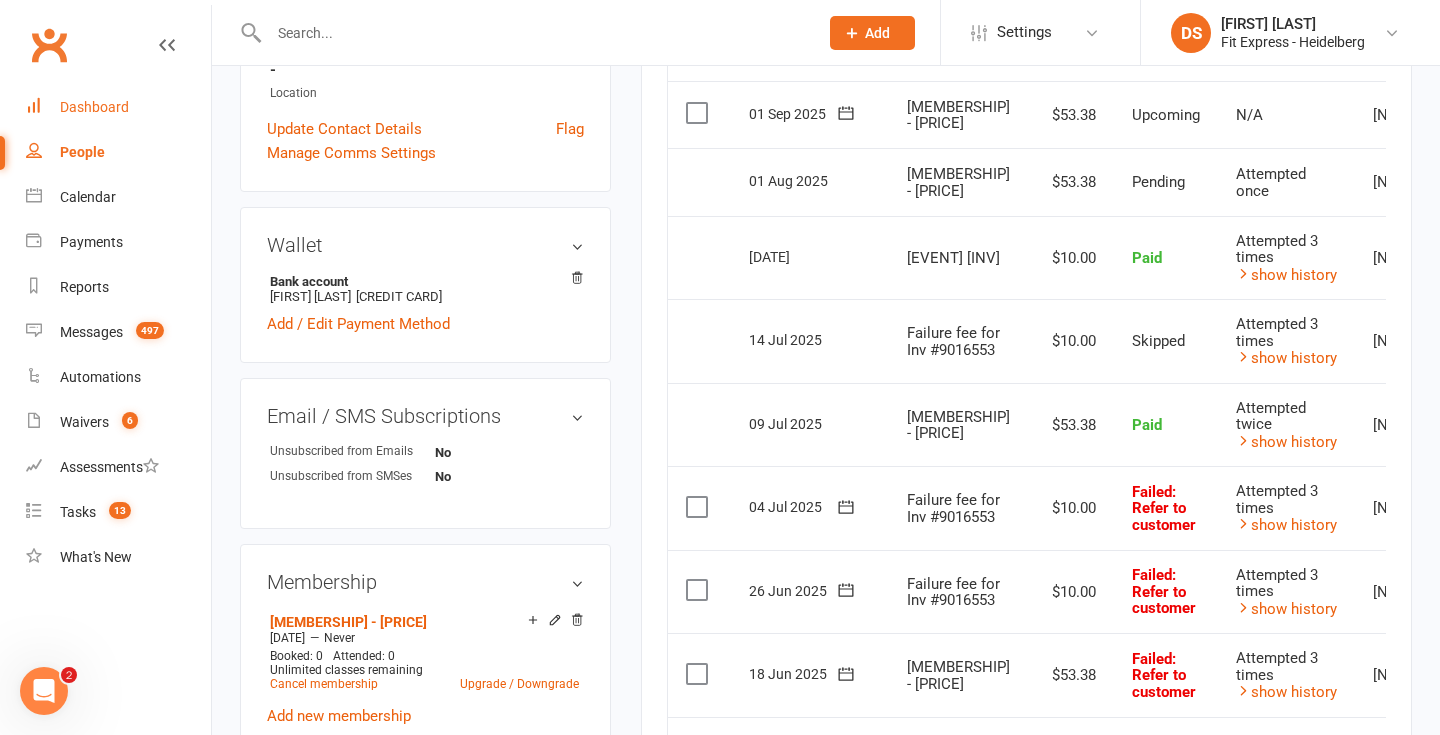 click on "Clubworx" at bounding box center (49, 45) 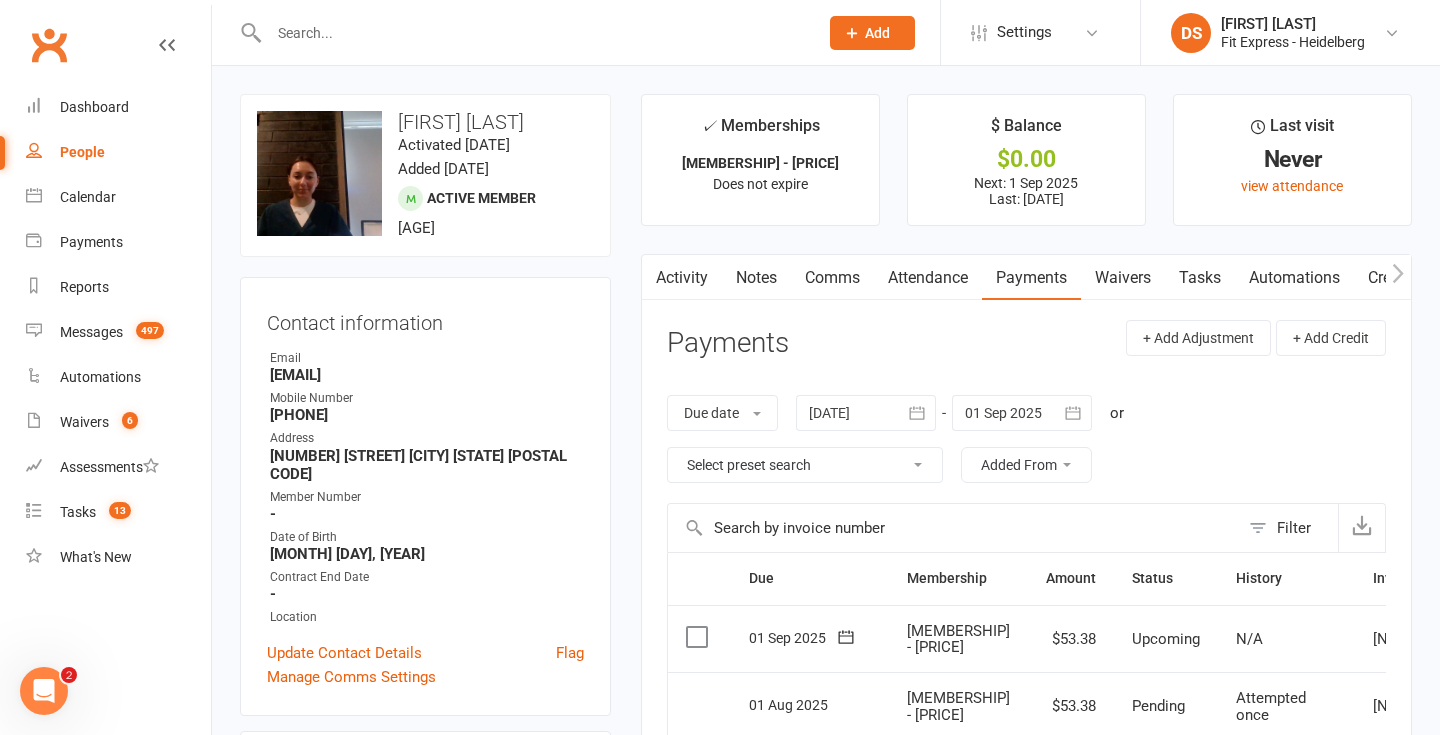 click on "Clubworx" at bounding box center (49, 45) 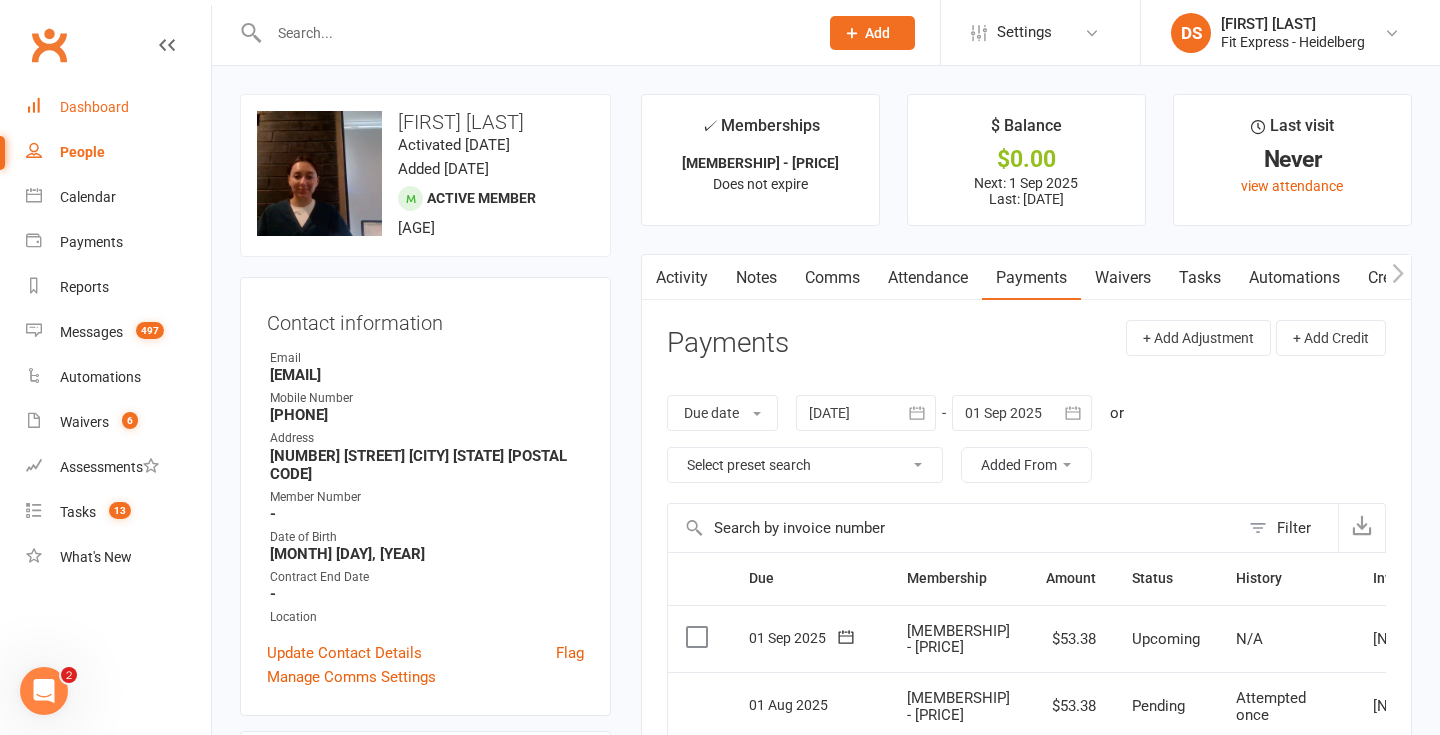 click on "Dashboard" at bounding box center [118, 107] 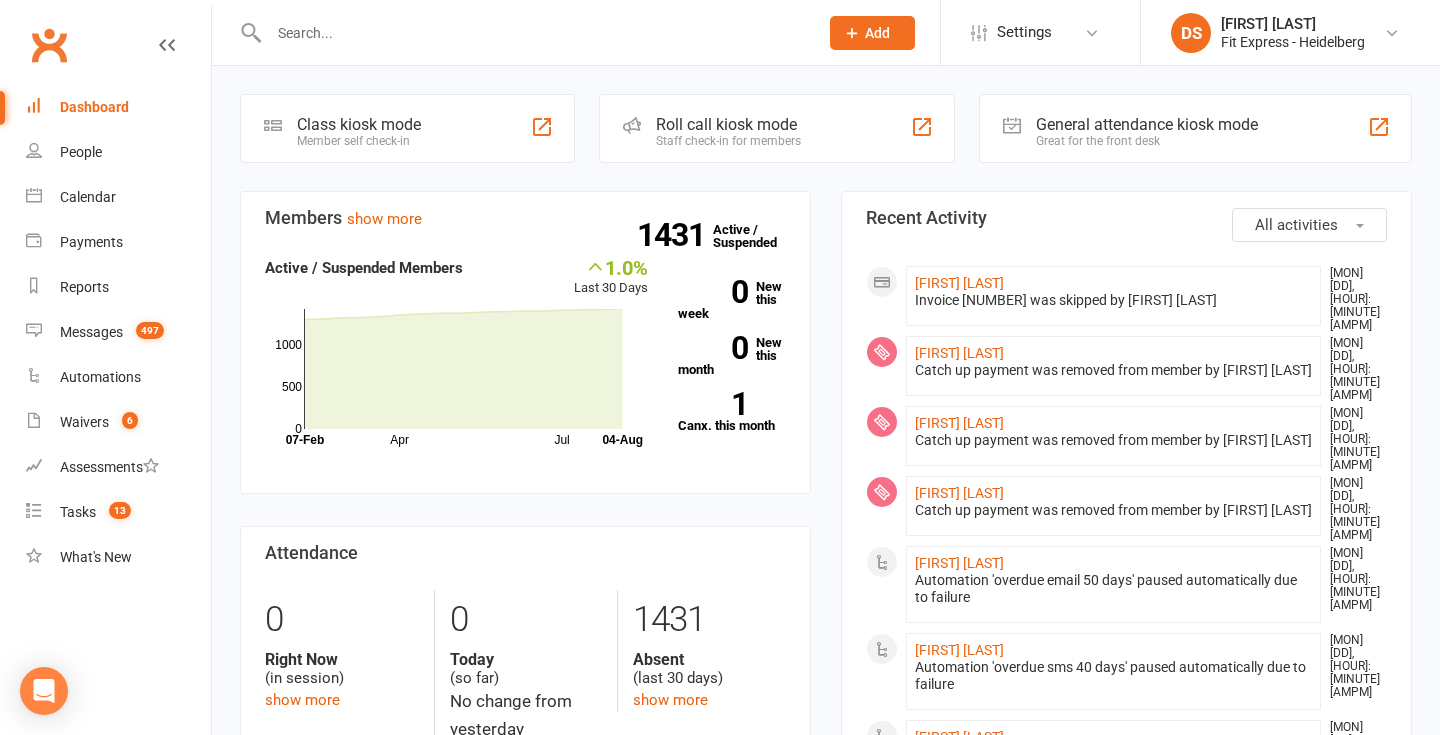 scroll, scrollTop: 0, scrollLeft: 0, axis: both 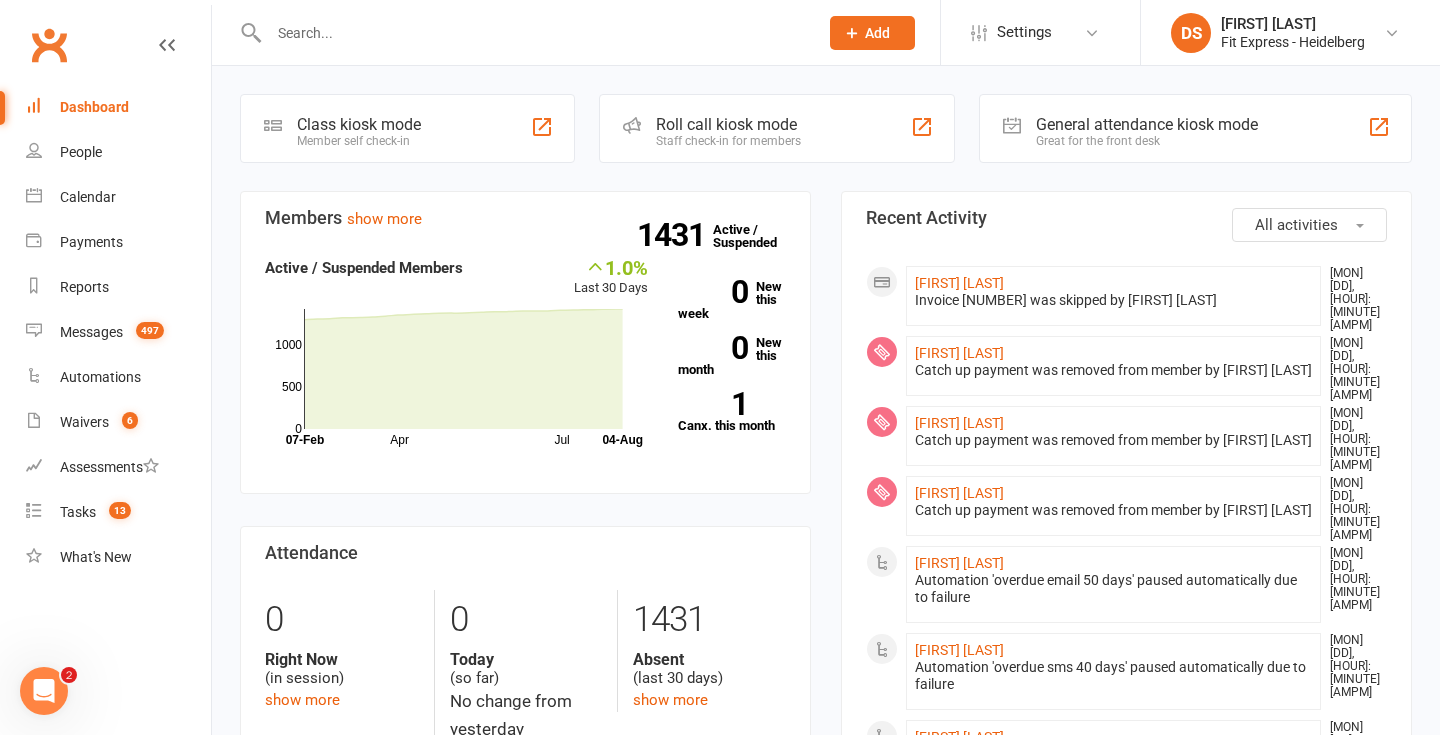 click on "[FIRST] [LAST] [MON] [DD], [HOUR]:[MINUTE] [AMPM] Invoice [NUMBER] was skipped by [FIRST] [LAST]" 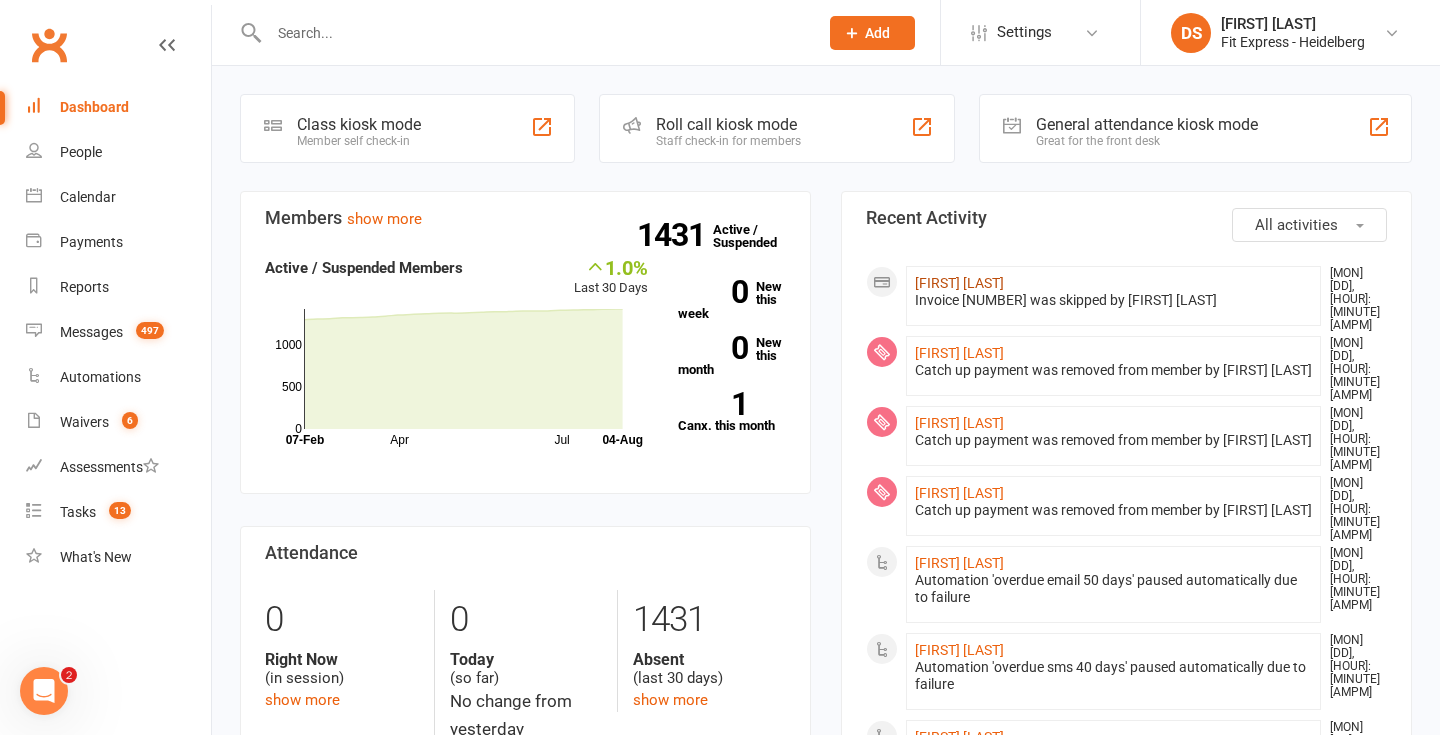 click on "[FIRST] [LAST]" 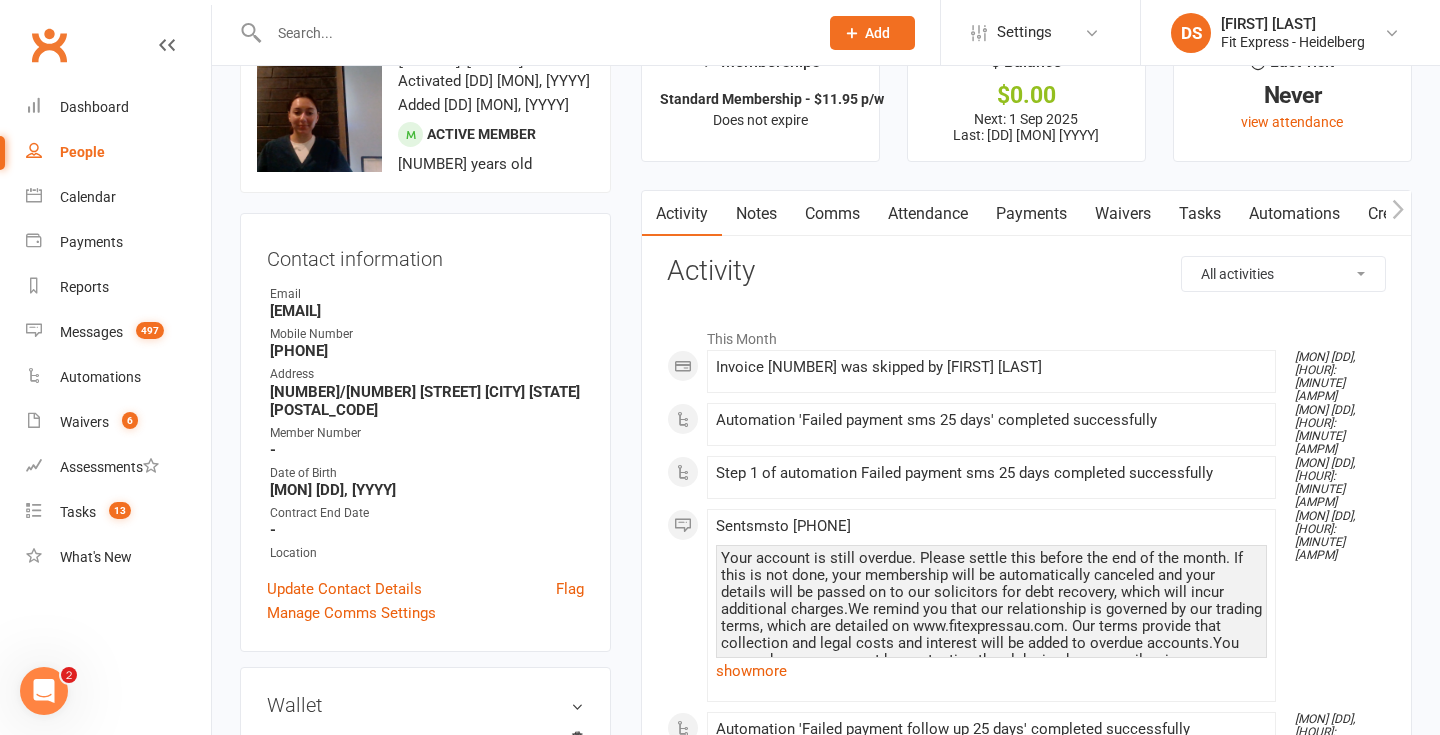 scroll, scrollTop: 80, scrollLeft: 0, axis: vertical 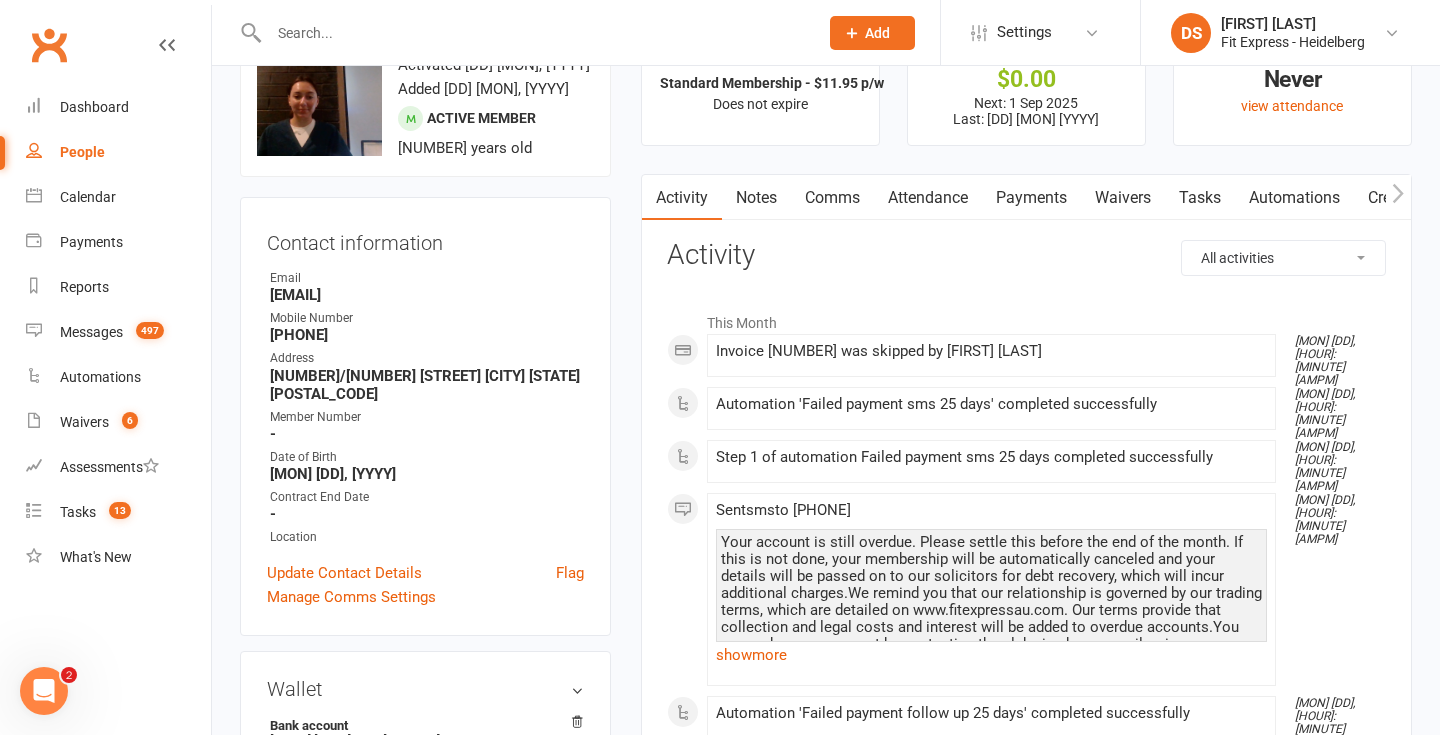 click on "Payments" at bounding box center [1031, 198] 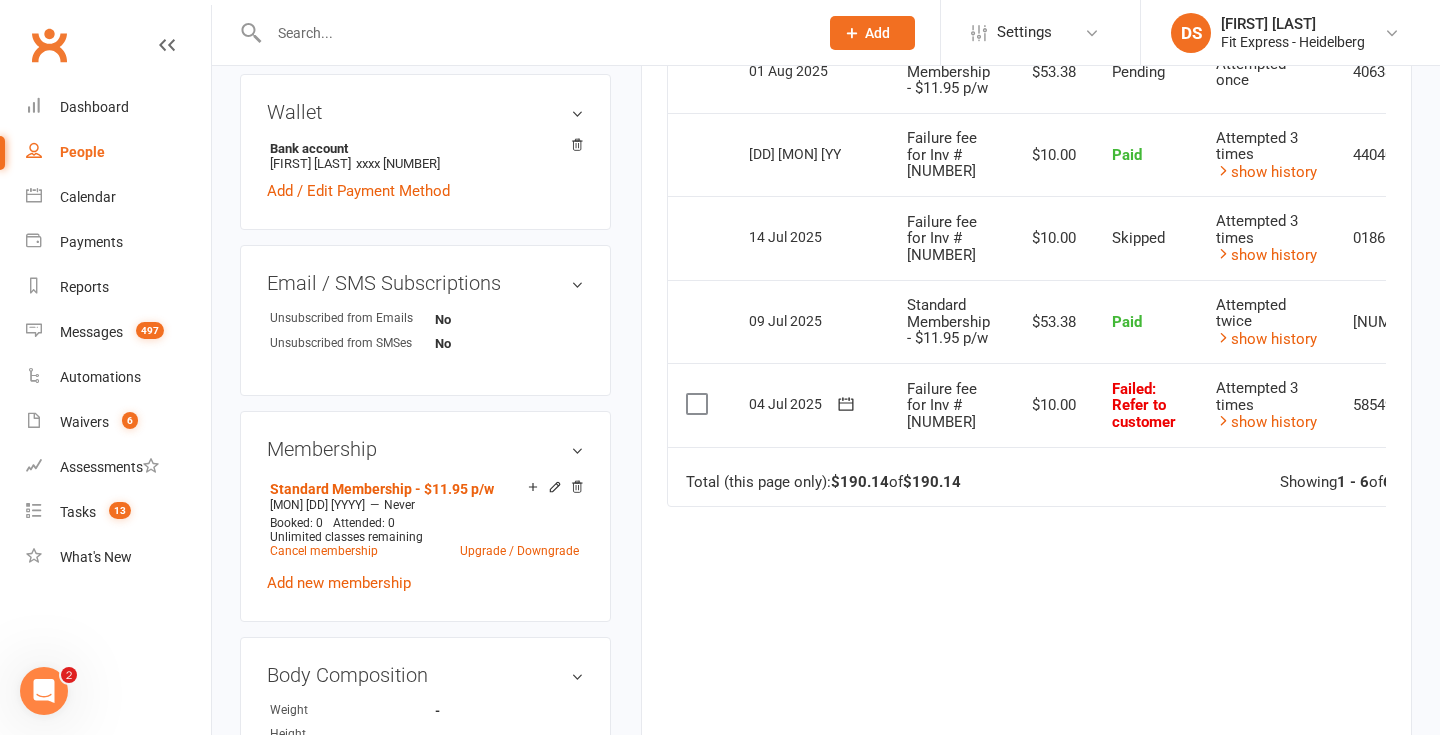 scroll, scrollTop: 673, scrollLeft: 0, axis: vertical 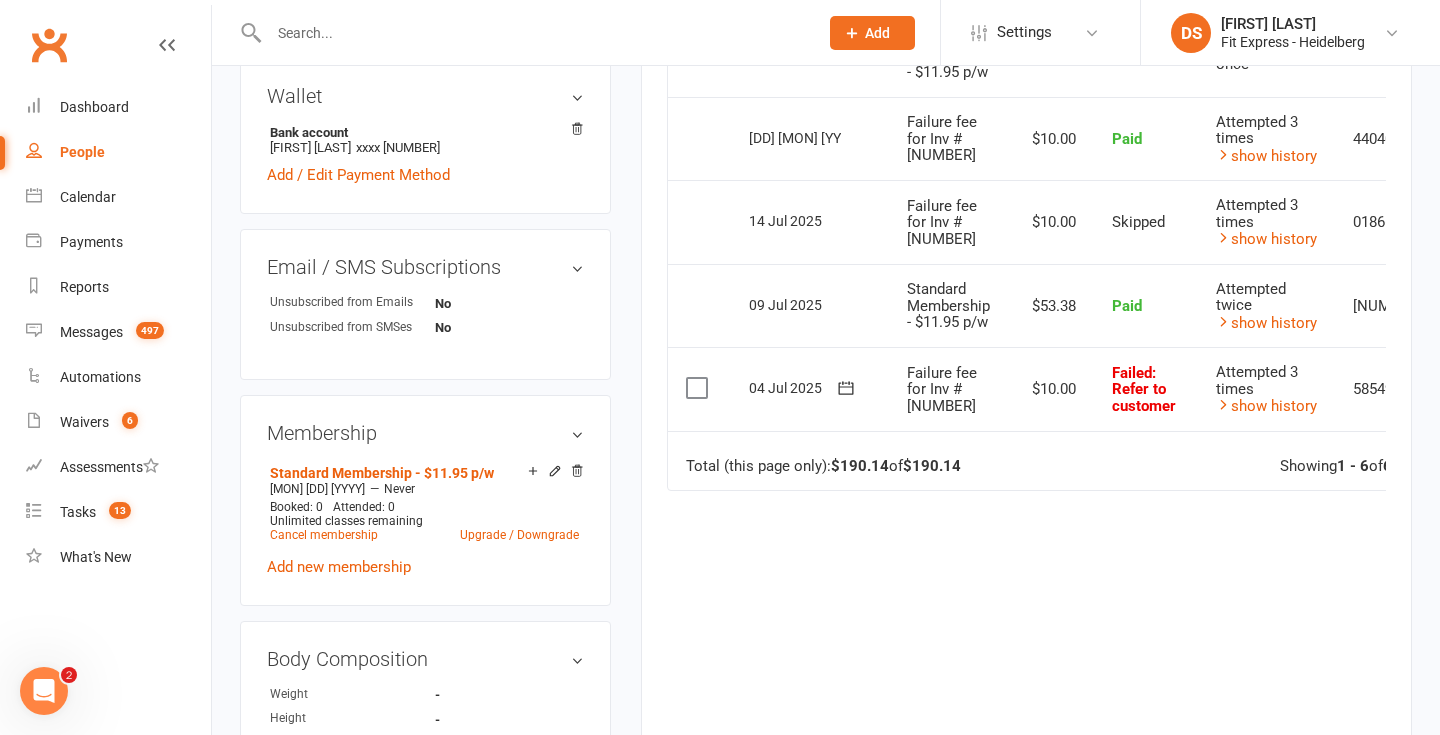 click 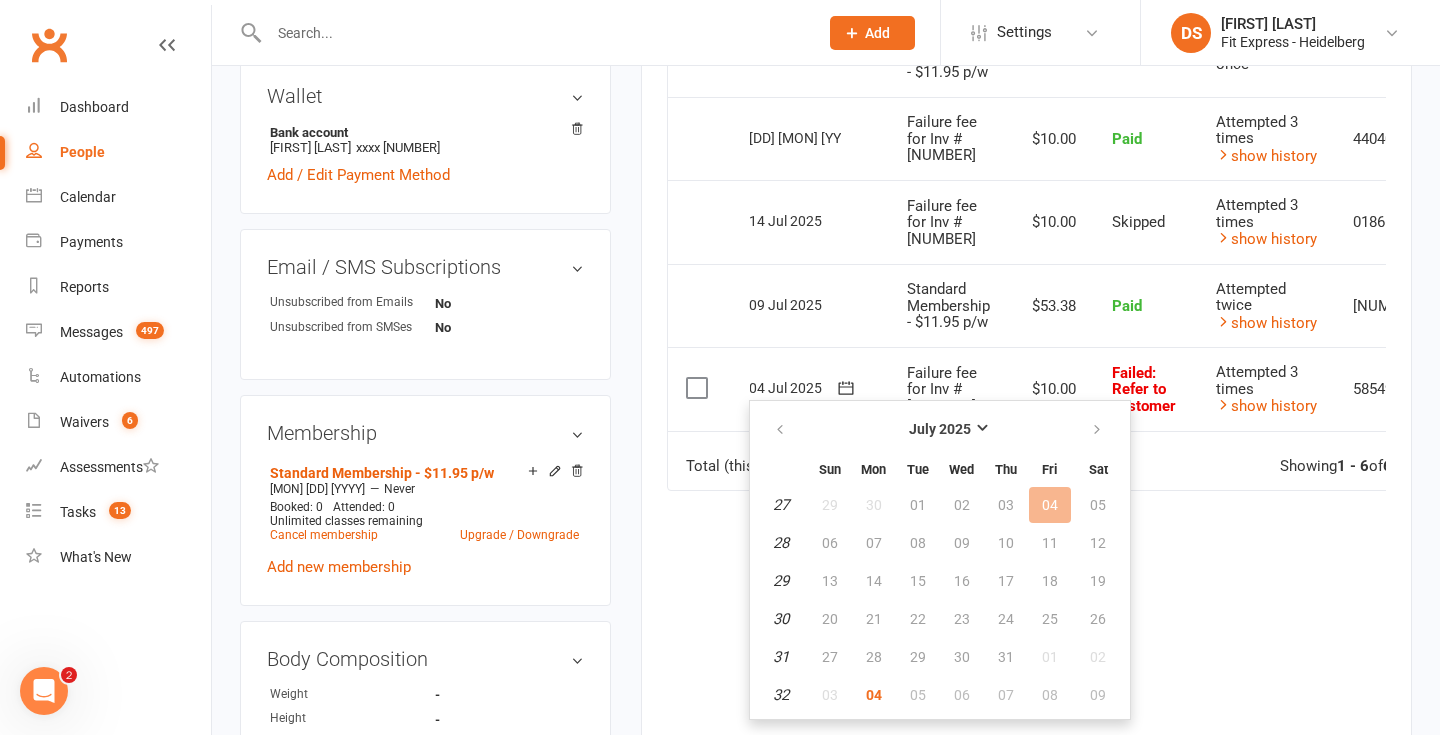 click on "Failed : Refer to customer" at bounding box center (1146, 389) 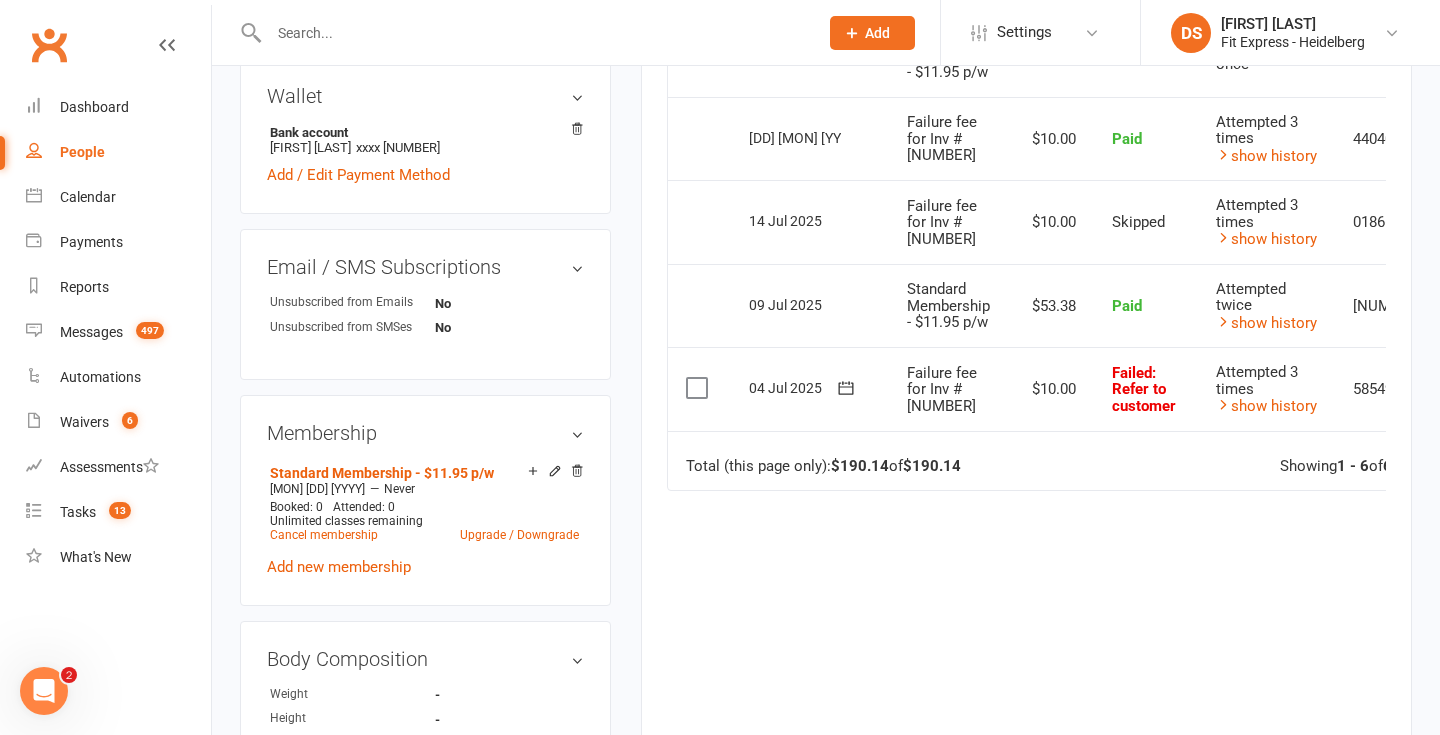 scroll, scrollTop: 0, scrollLeft: 3, axis: horizontal 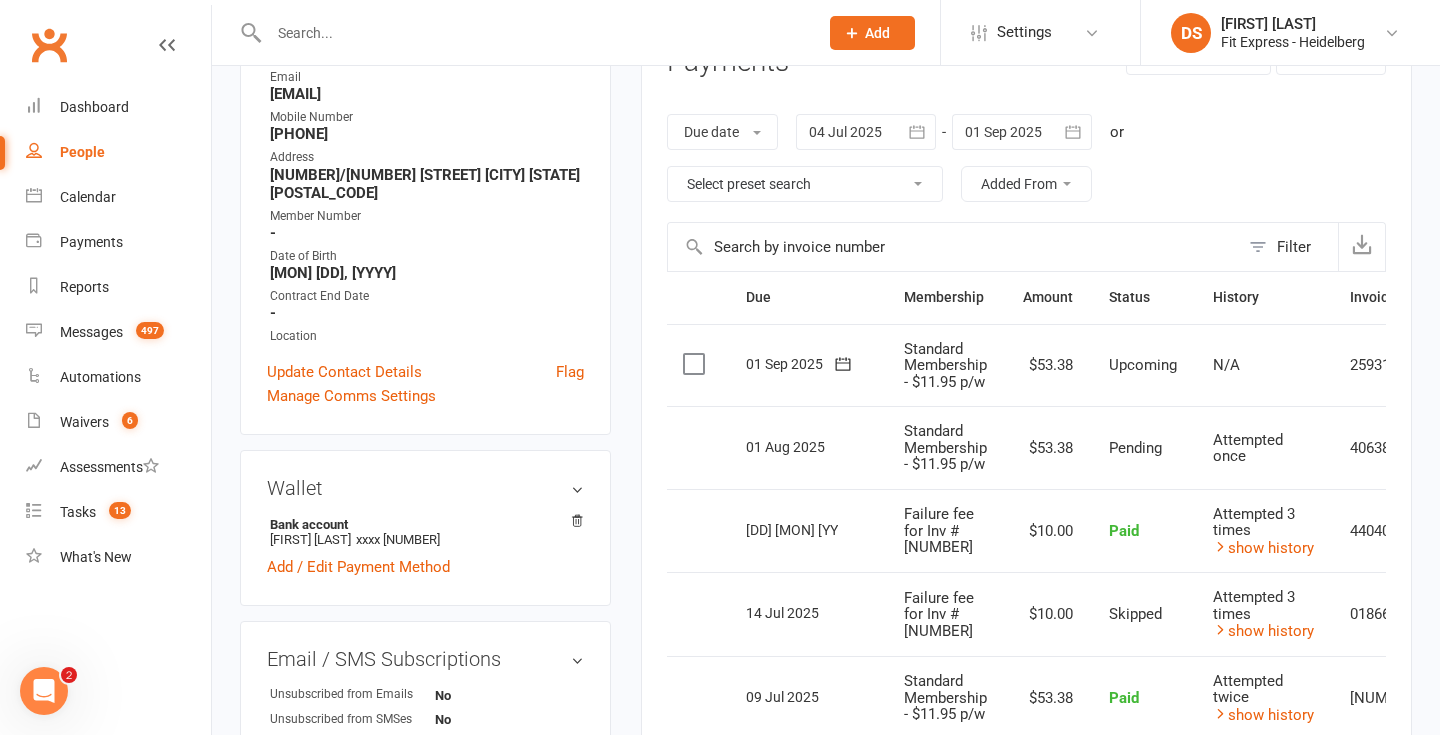 click at bounding box center (866, 132) 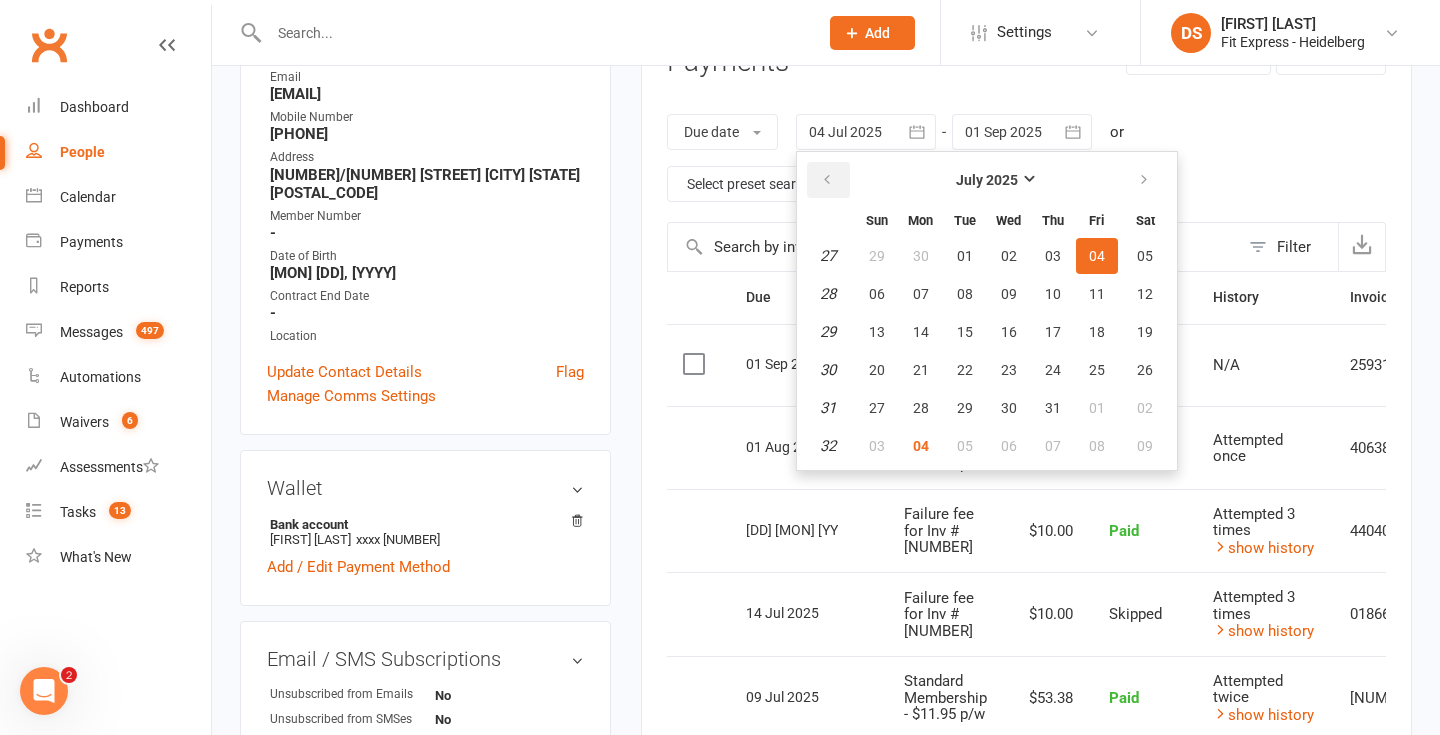 click at bounding box center (827, 180) 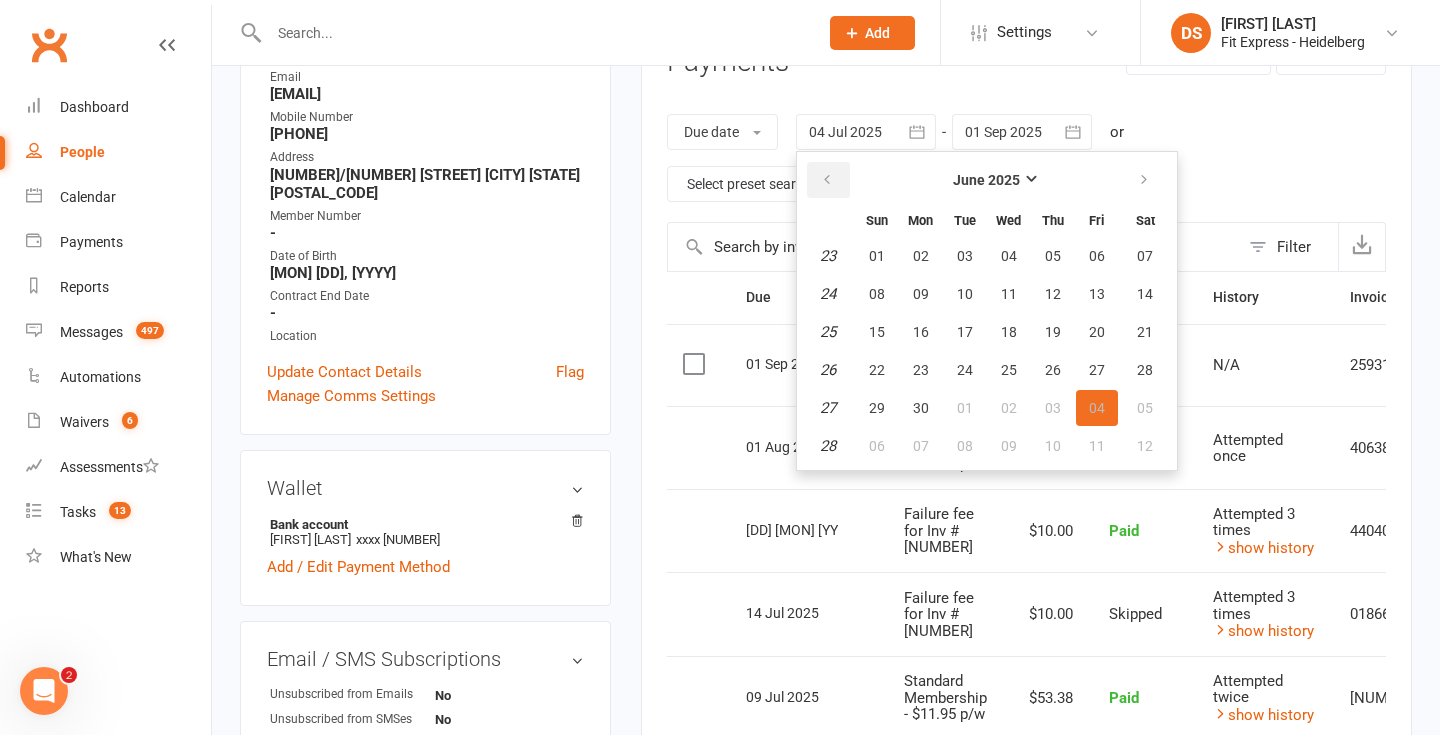 click at bounding box center (827, 180) 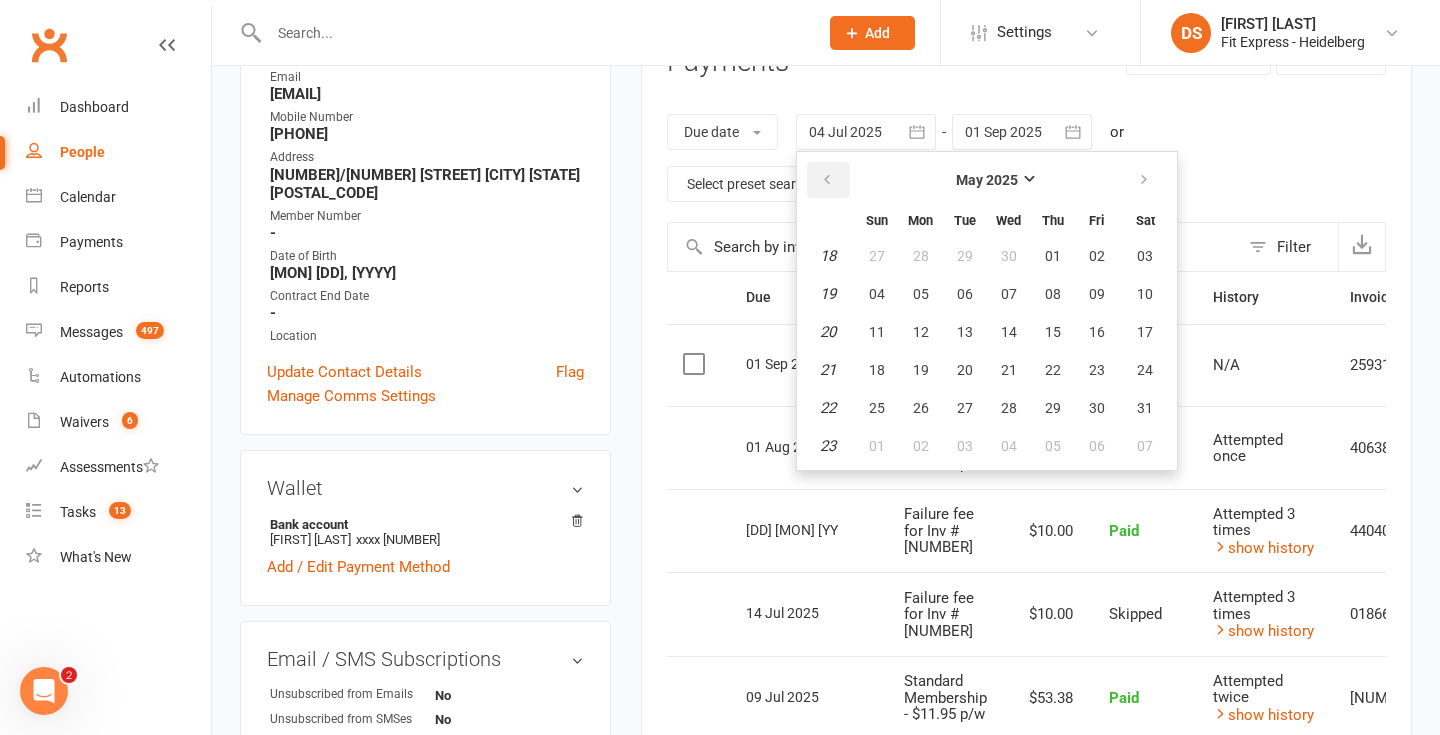click at bounding box center [827, 180] 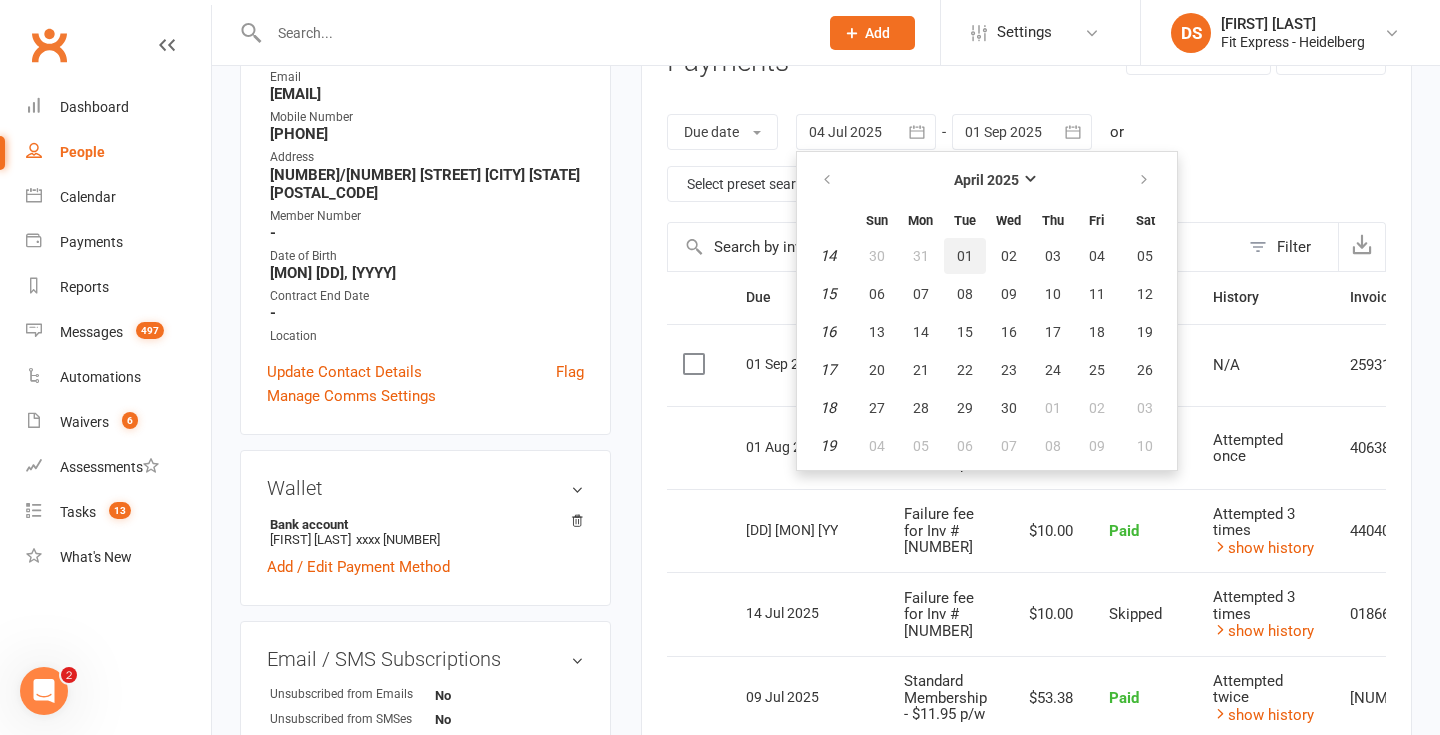 click on "01" at bounding box center [965, 256] 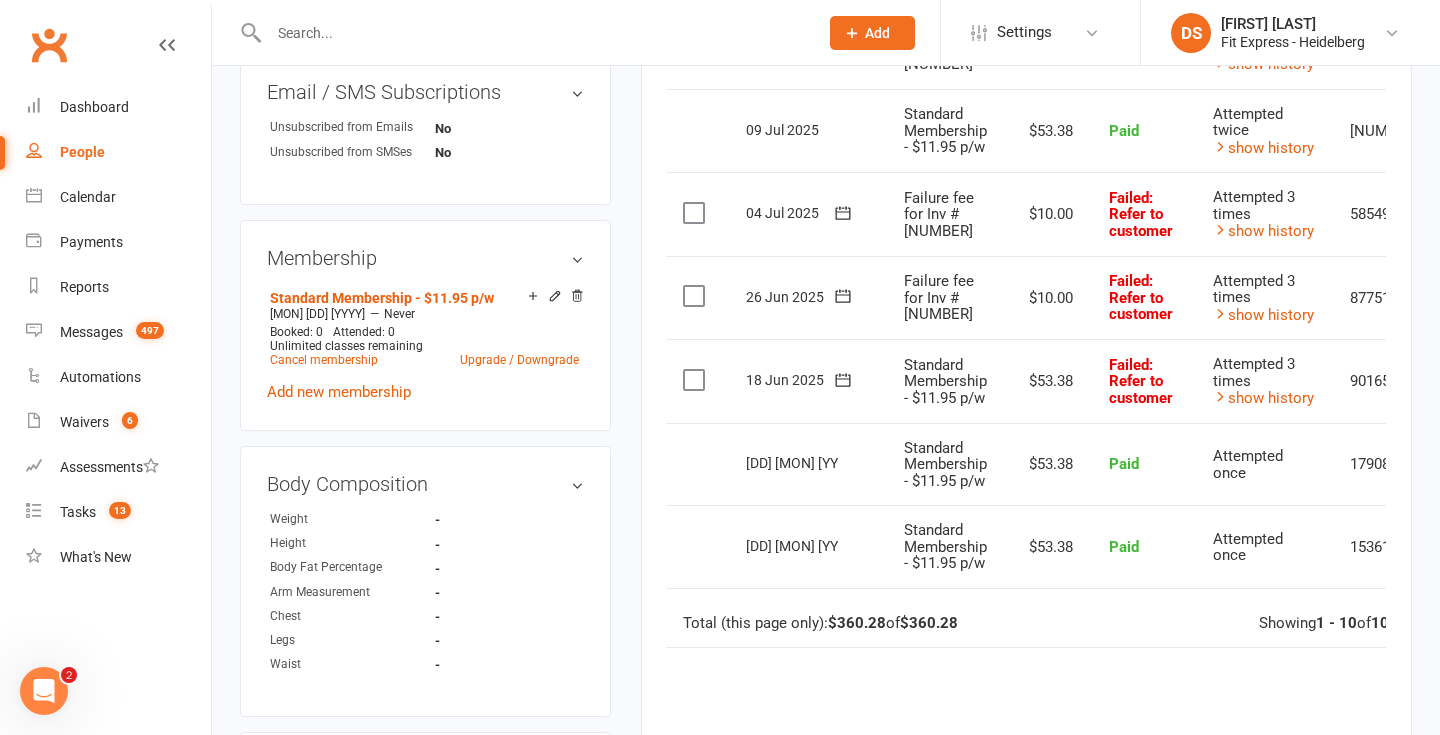 scroll, scrollTop: 880, scrollLeft: 0, axis: vertical 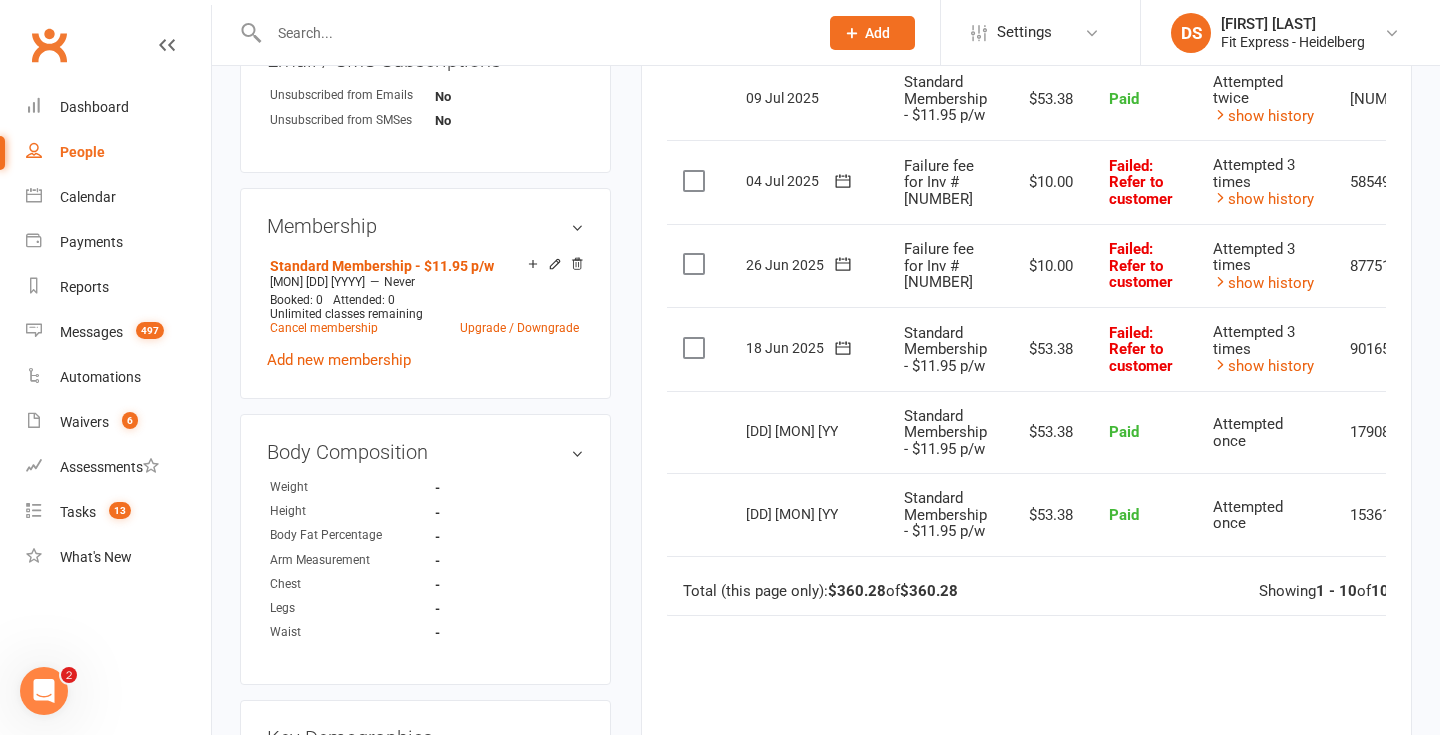 click 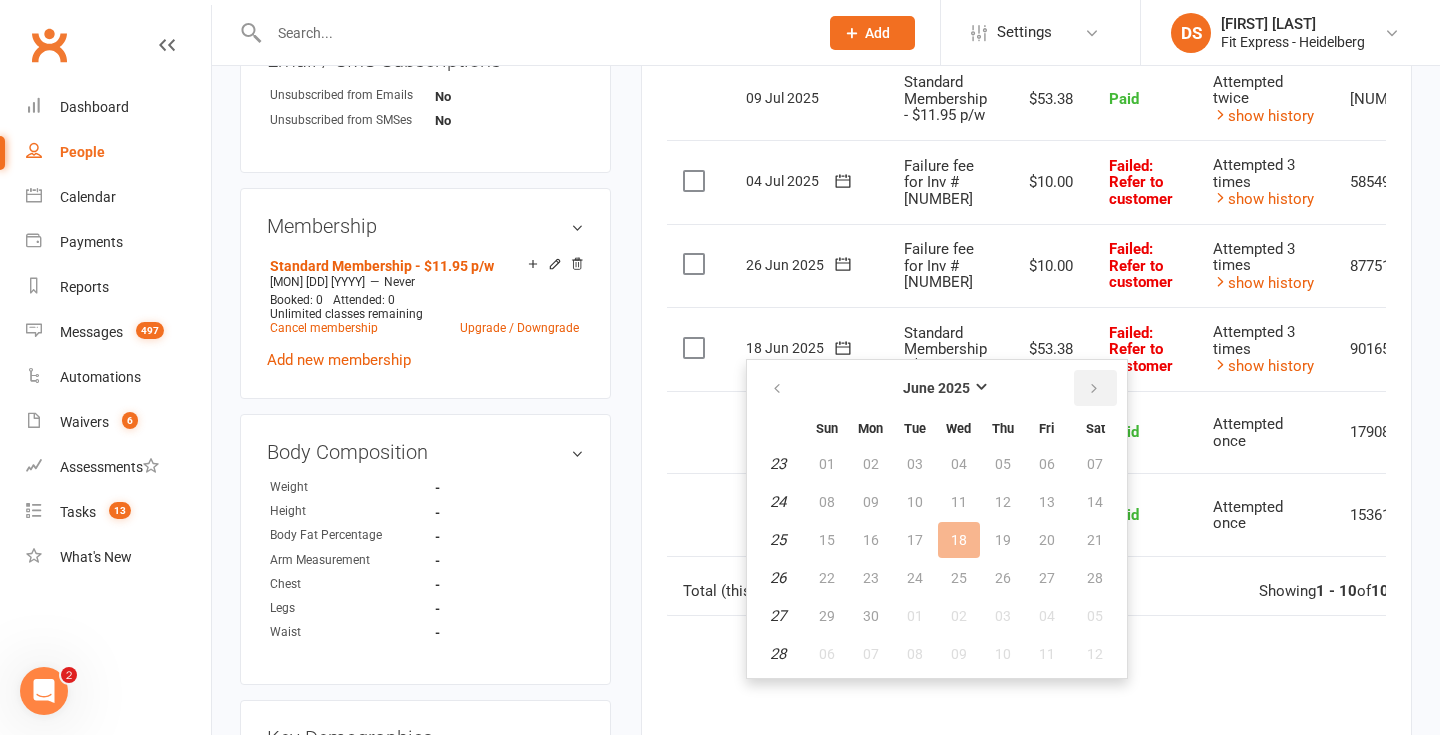 click at bounding box center [1094, 389] 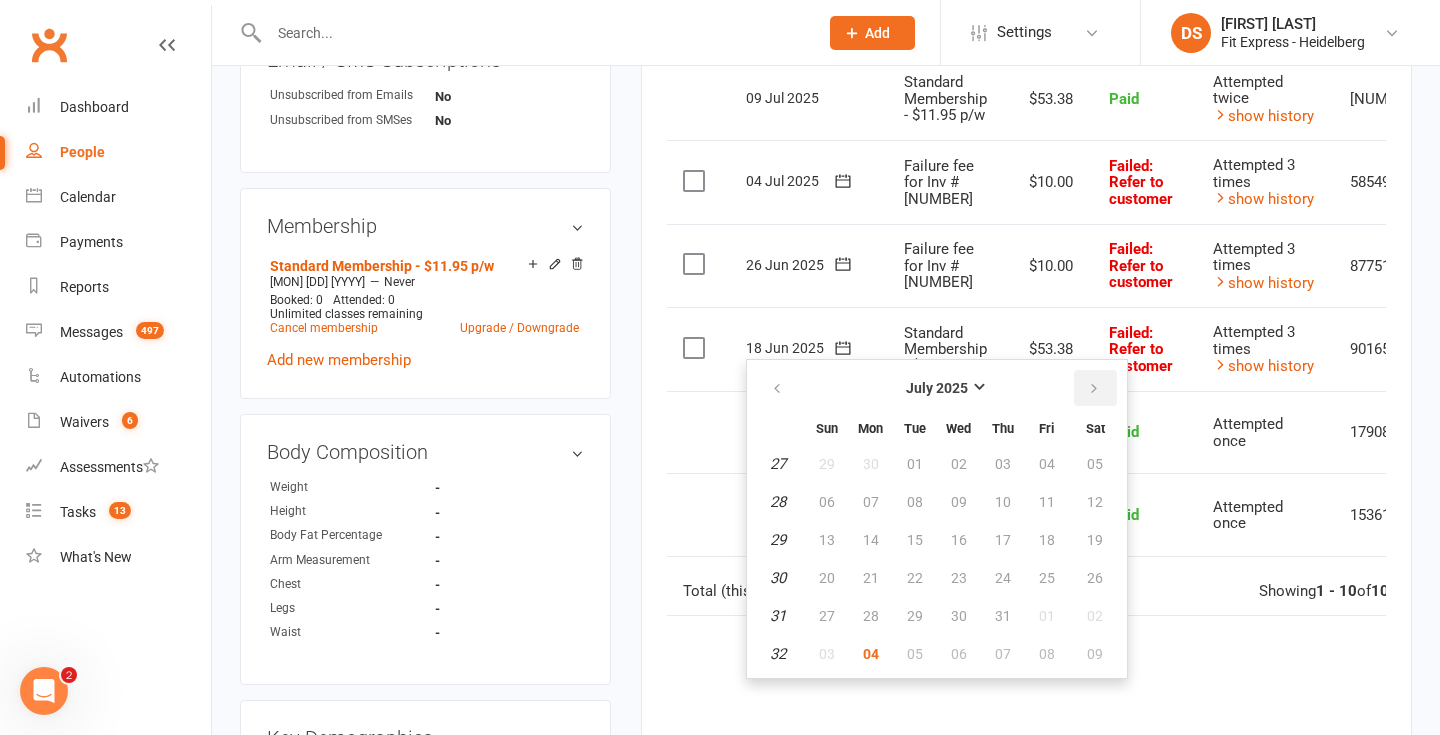 click at bounding box center (1094, 389) 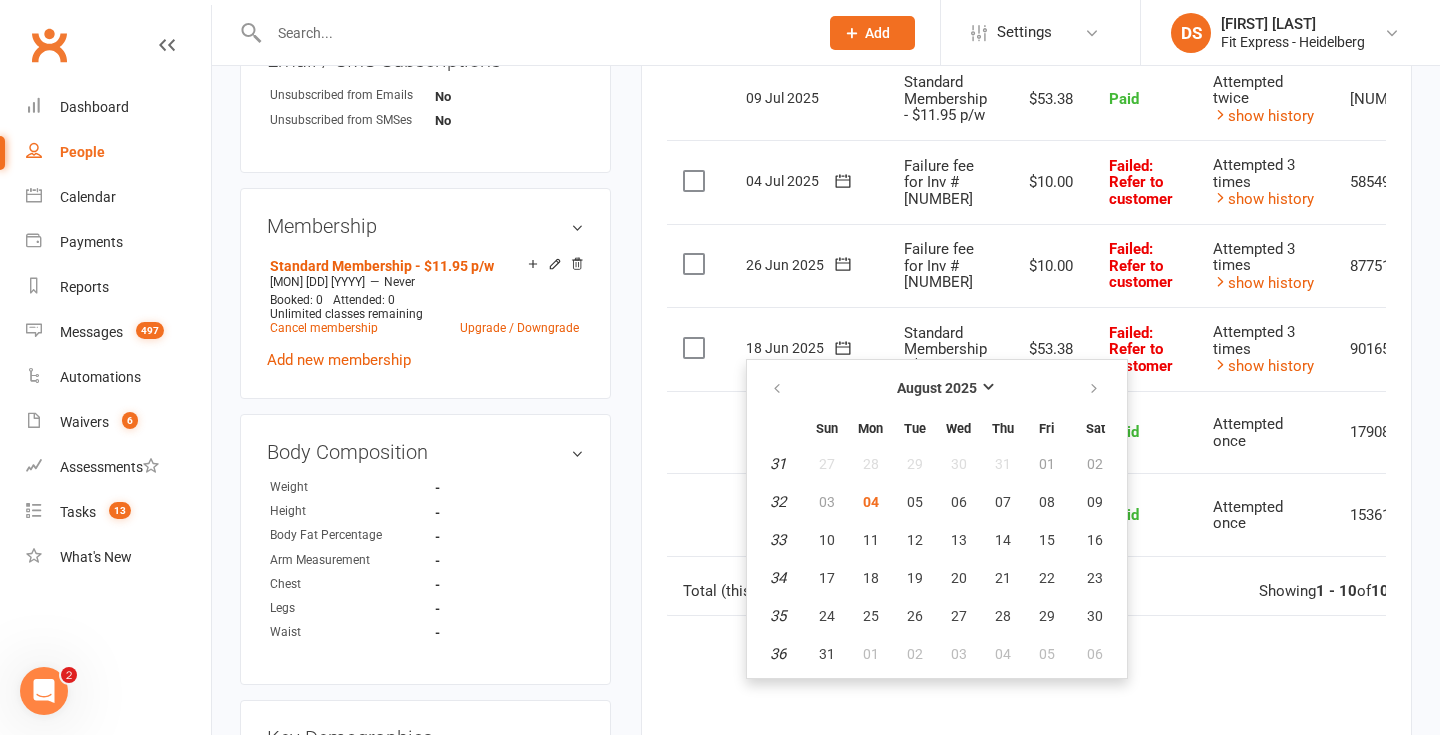 click on "Failure fee for Inv #9016553" at bounding box center [945, 266] 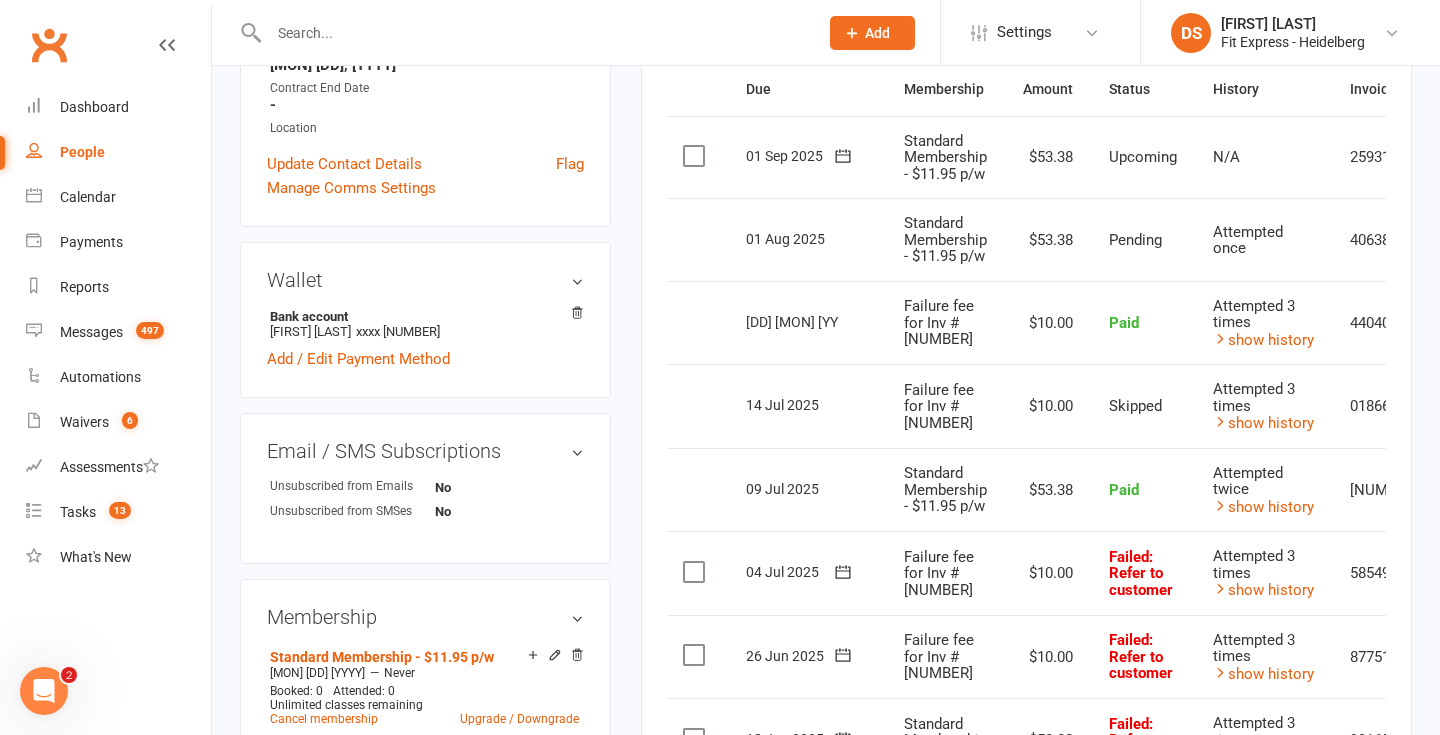 scroll, scrollTop: 0, scrollLeft: 0, axis: both 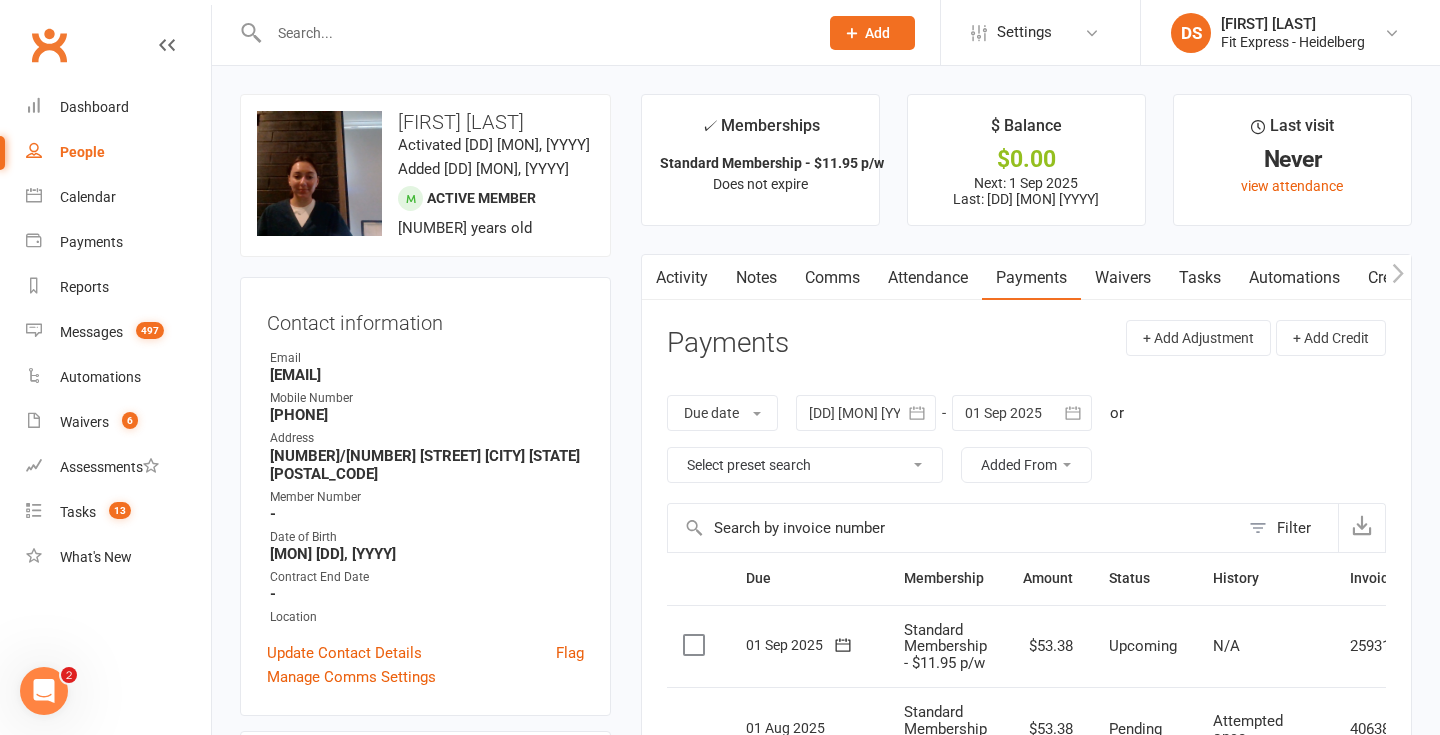 click on "Clubworx" at bounding box center (49, 45) 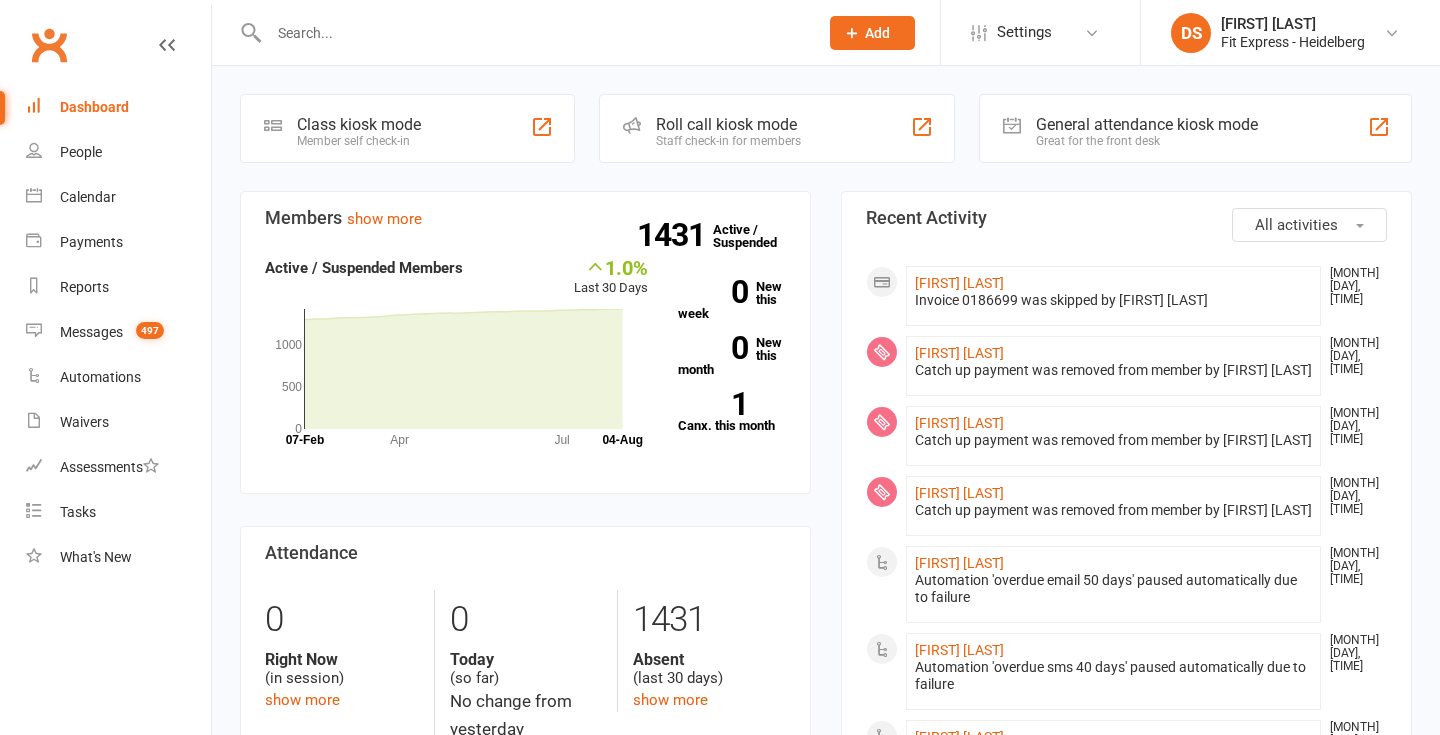 scroll, scrollTop: 0, scrollLeft: 0, axis: both 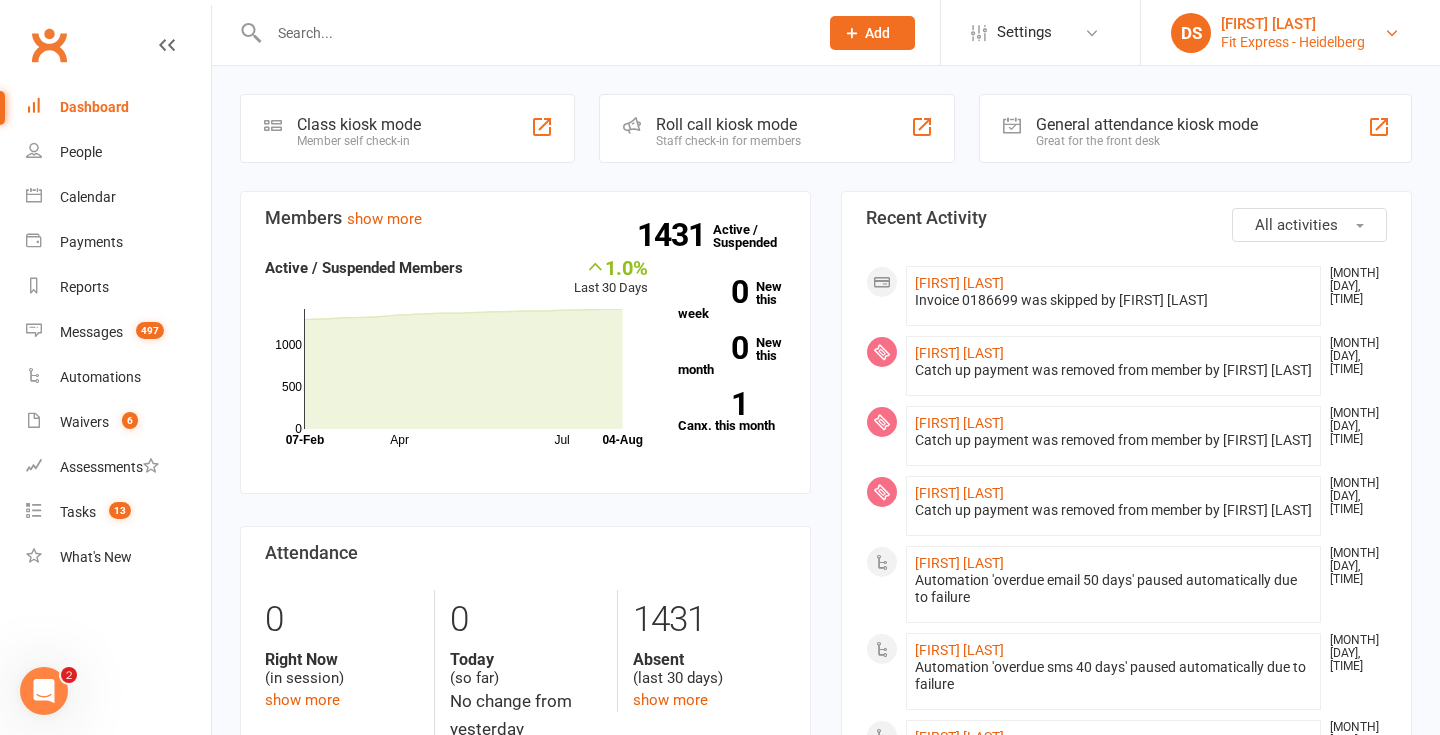 click on "[FIRST] [LAST]" at bounding box center [1293, 24] 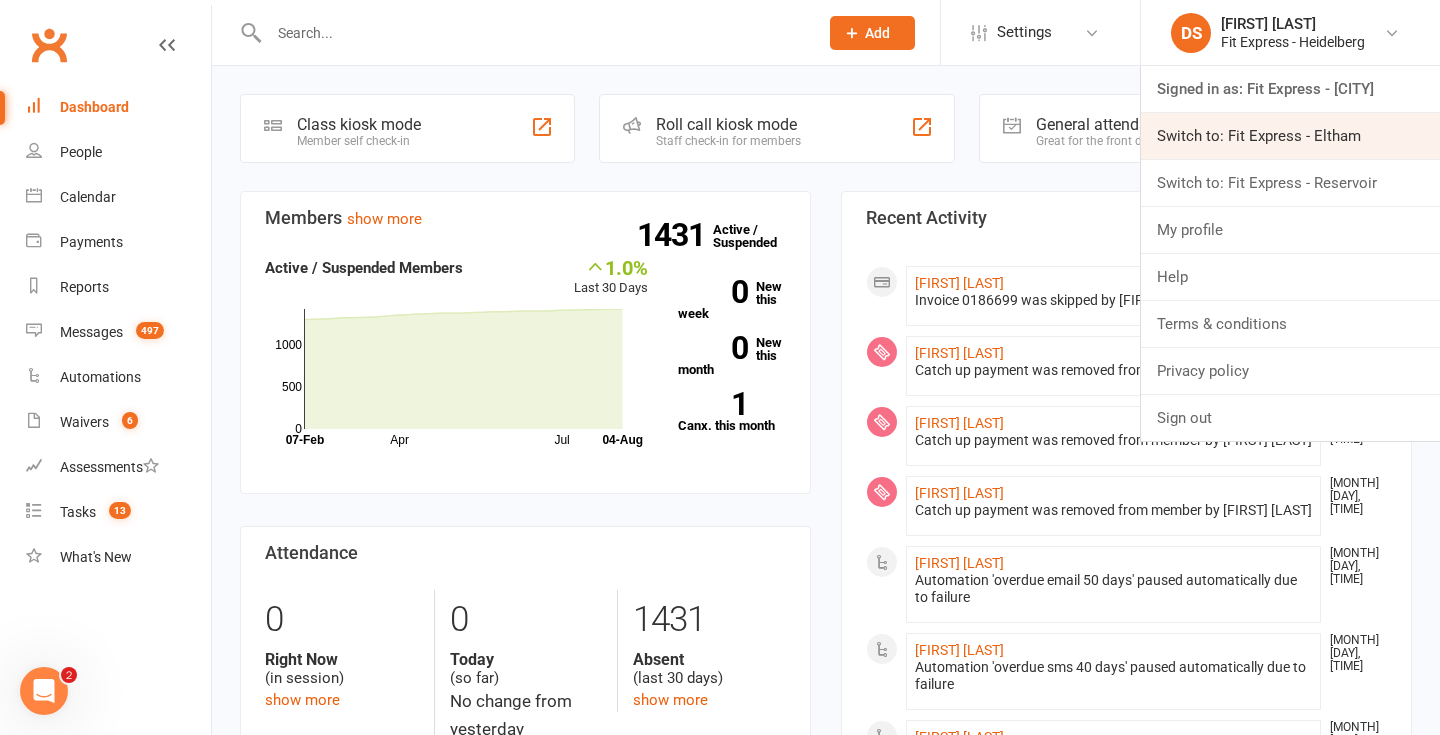 click on "Switch to: Fit Express - Eltham" at bounding box center [1290, 136] 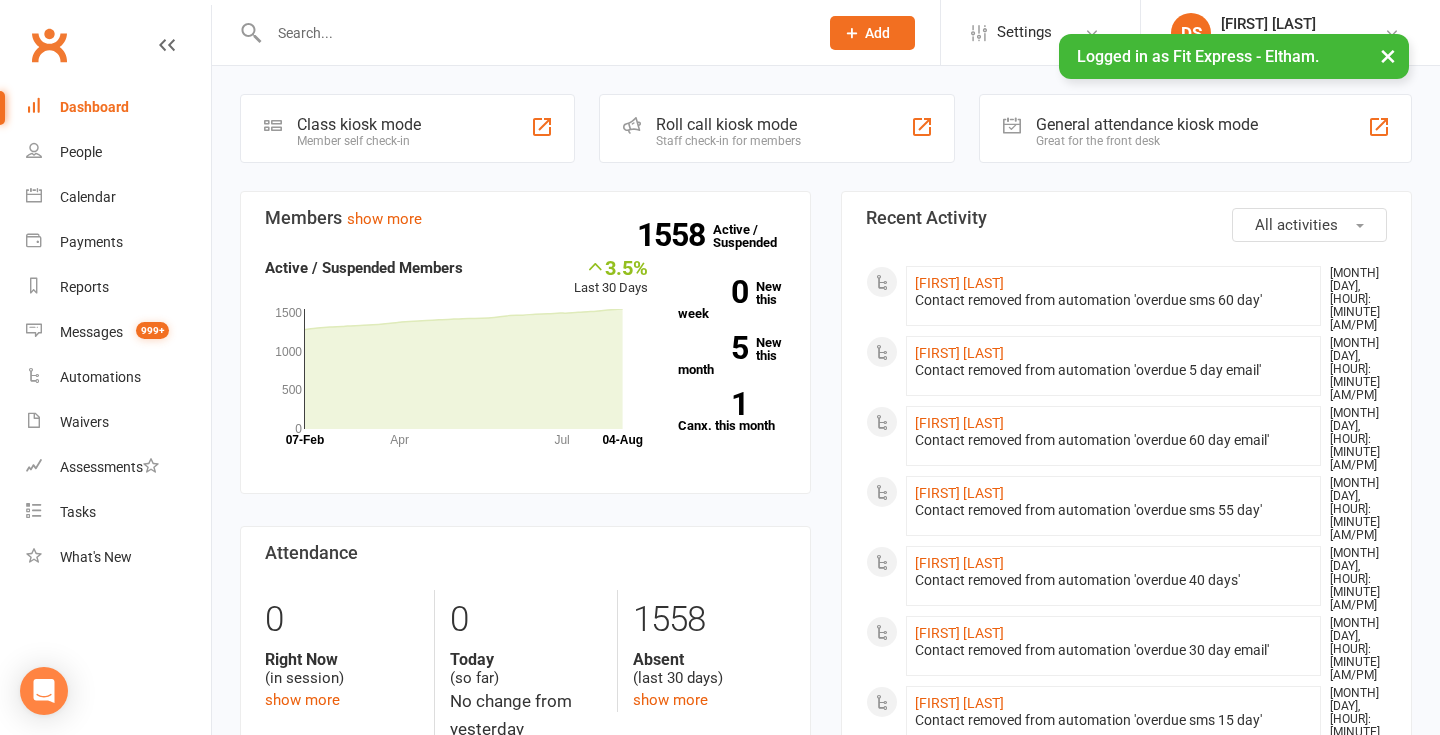 scroll, scrollTop: 0, scrollLeft: 0, axis: both 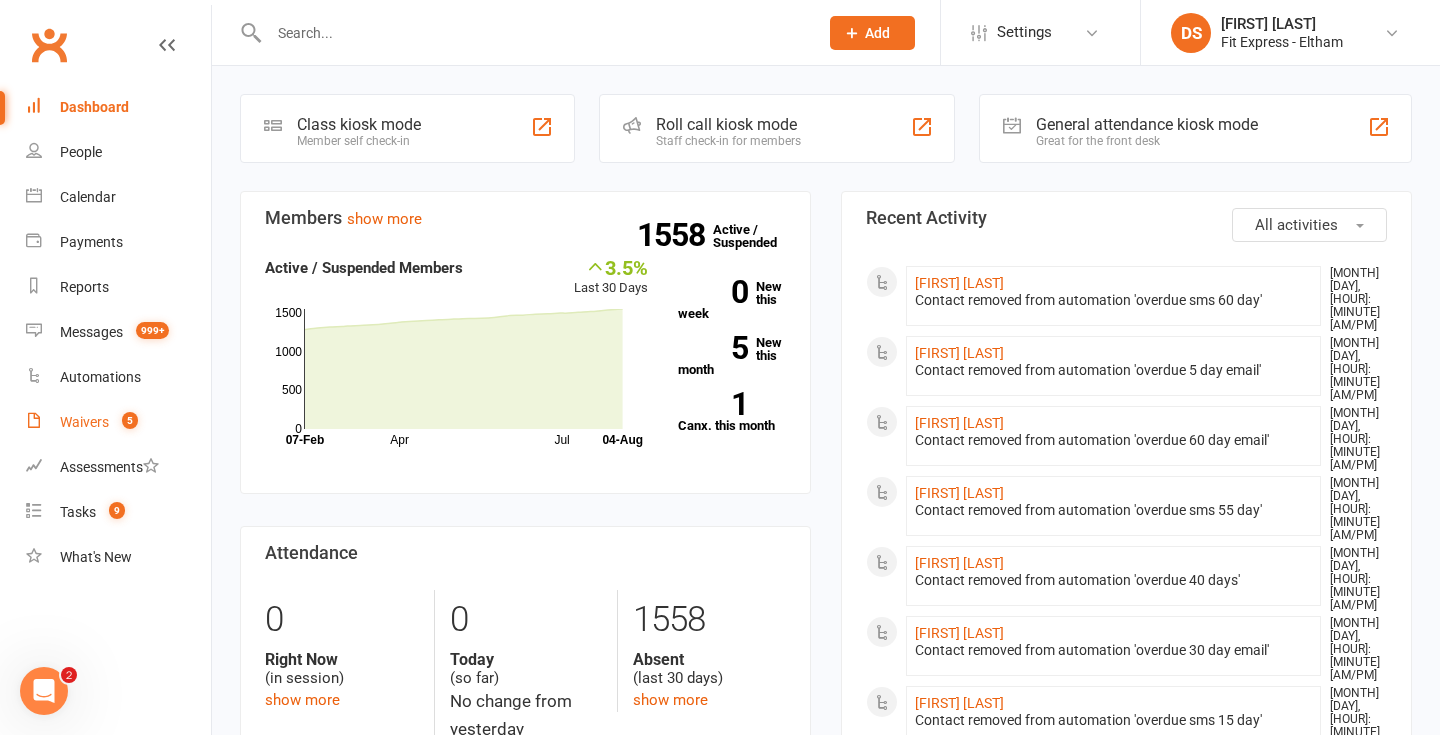 click on "Waivers   5" at bounding box center (118, 422) 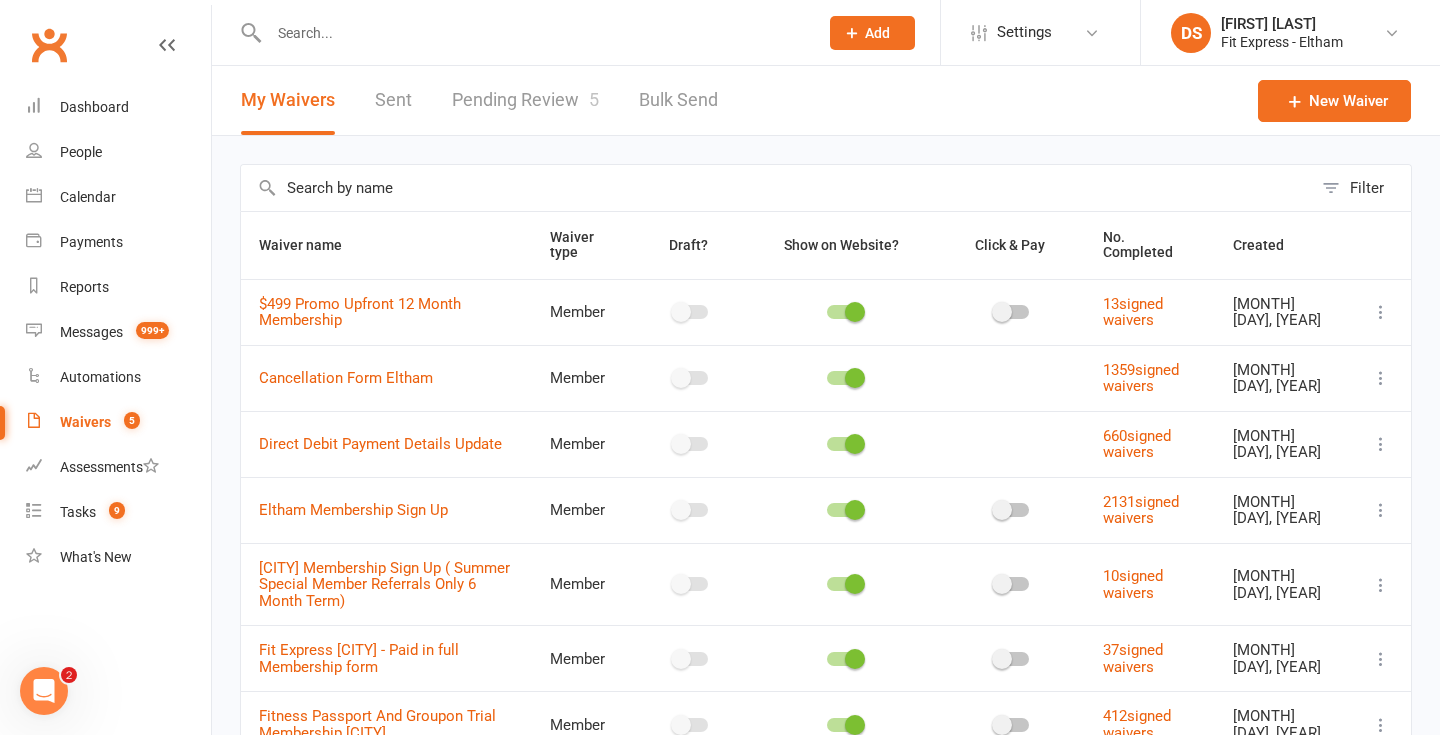 click on "Pending Review 5" at bounding box center [525, 100] 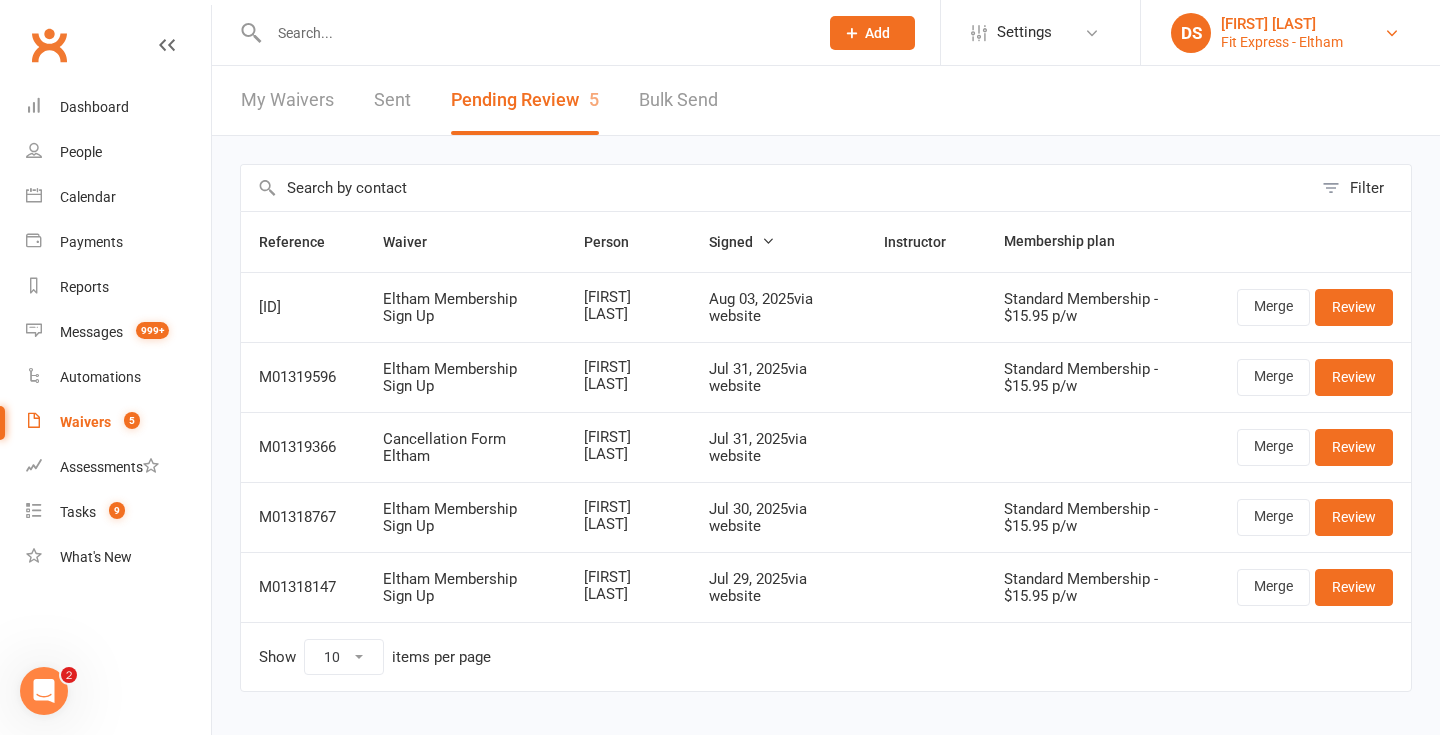 click on "[FIRST] [LAST]" at bounding box center (1282, 24) 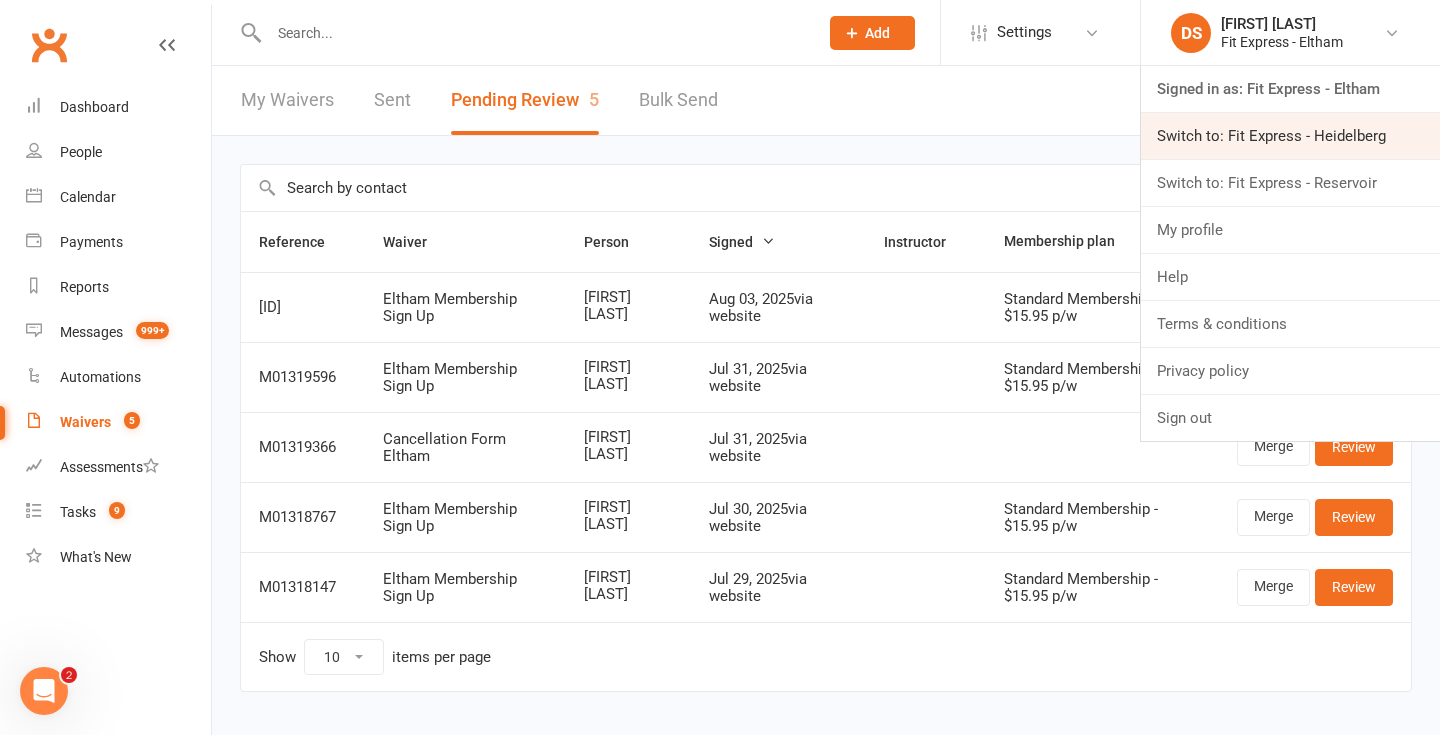 click on "Switch to: Fit Express - Heidelberg" at bounding box center (1290, 136) 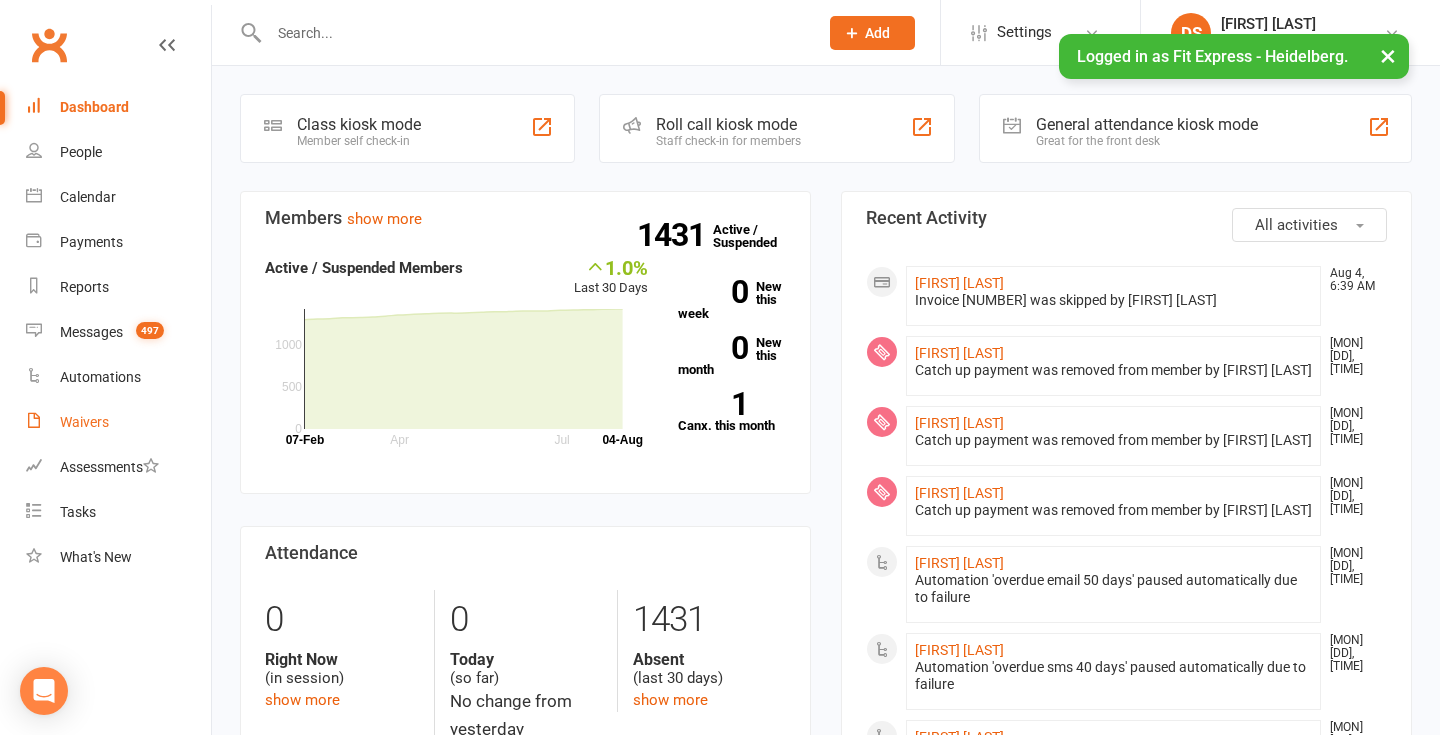 scroll, scrollTop: 0, scrollLeft: 0, axis: both 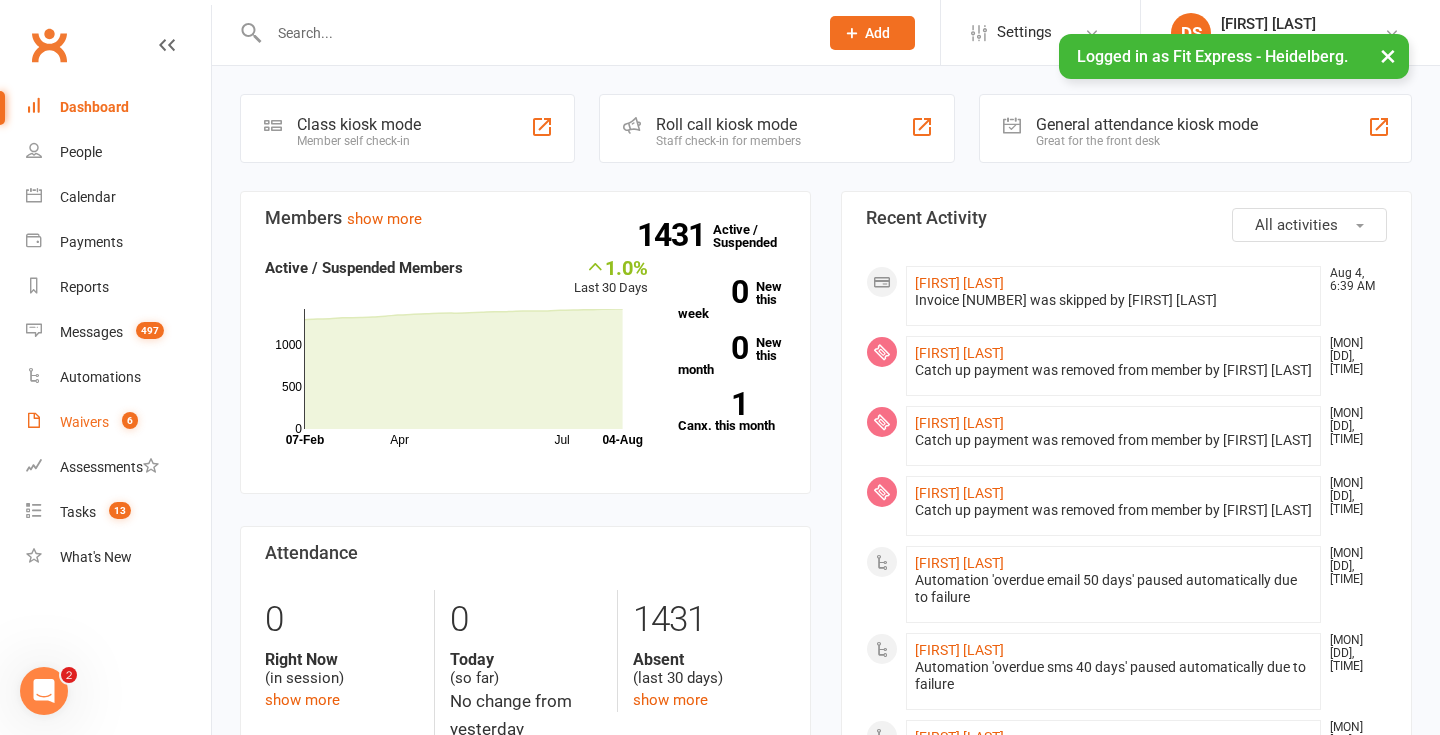 click on "6" at bounding box center [130, 420] 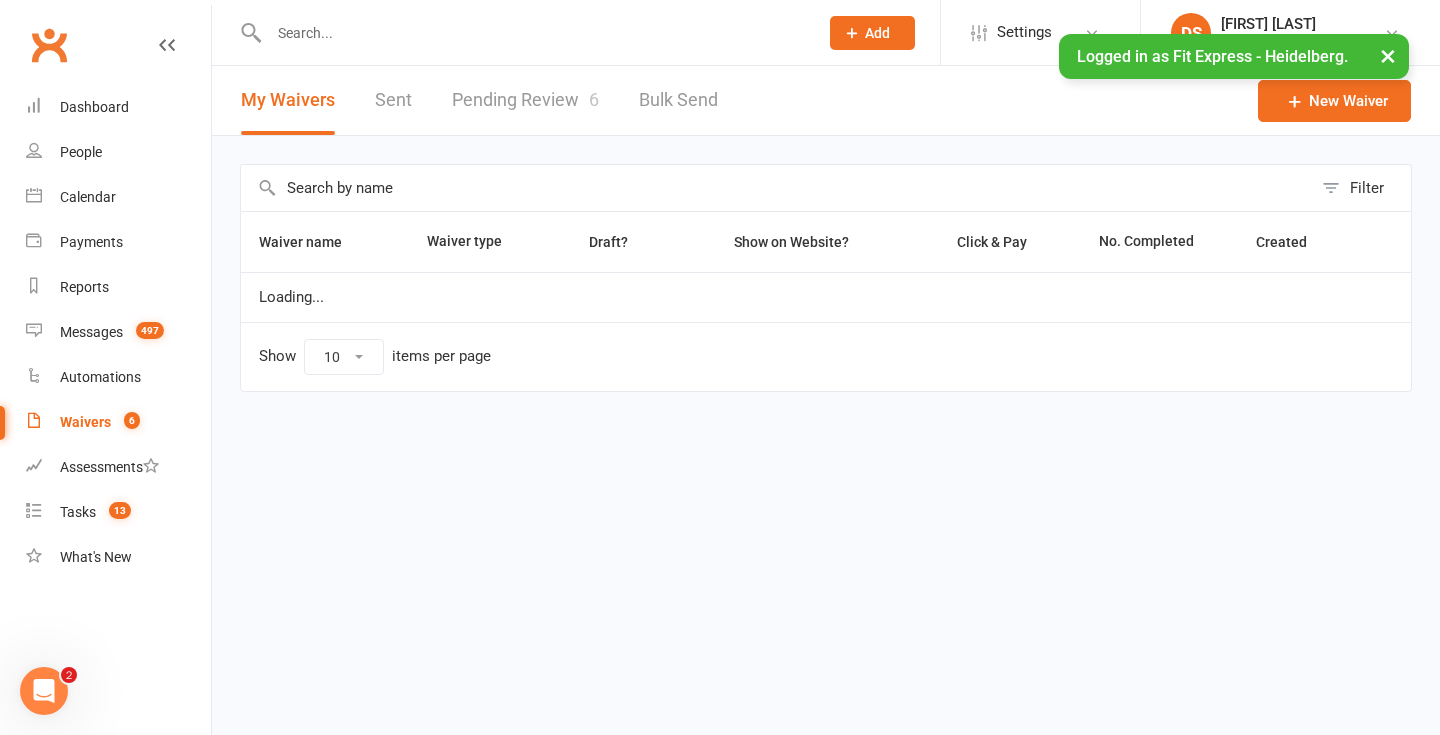 click on "Pending Review 6" at bounding box center [525, 100] 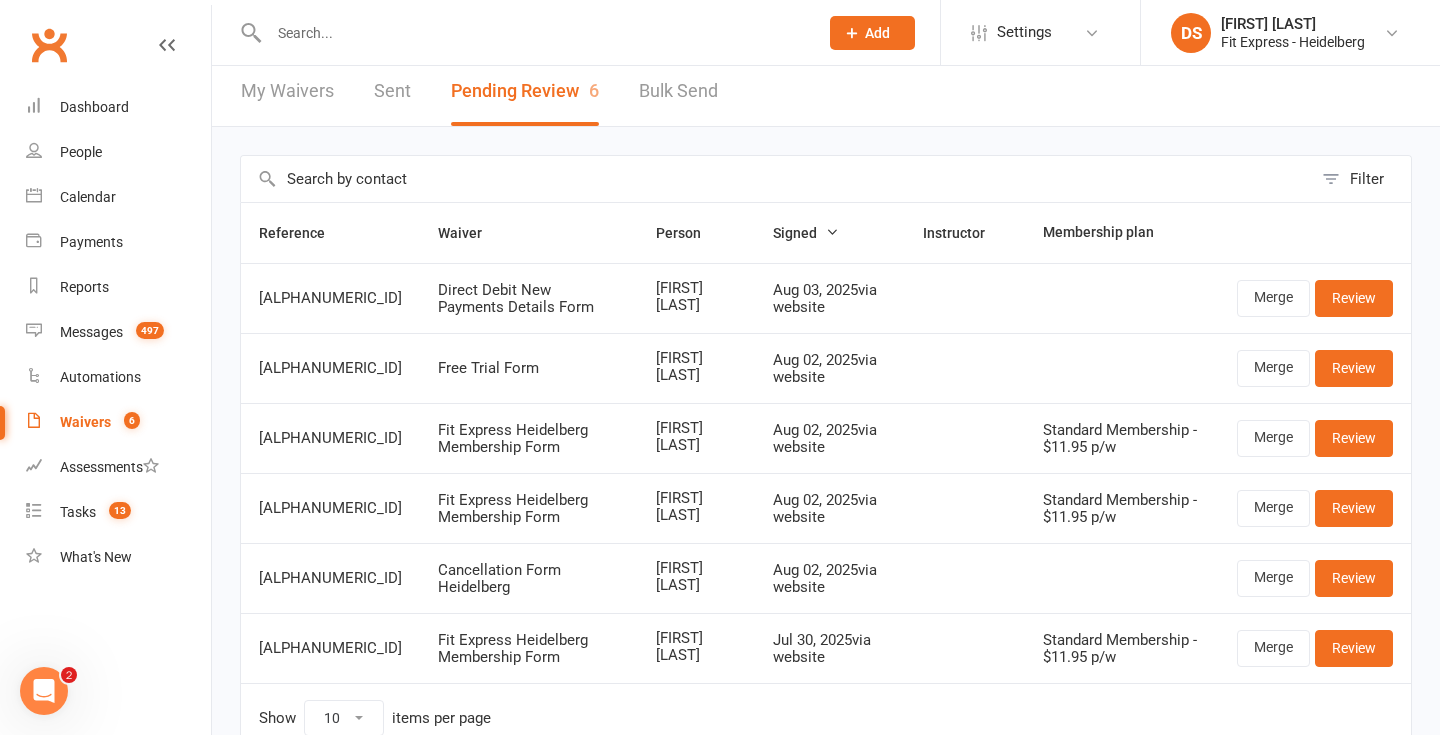 scroll, scrollTop: 0, scrollLeft: 0, axis: both 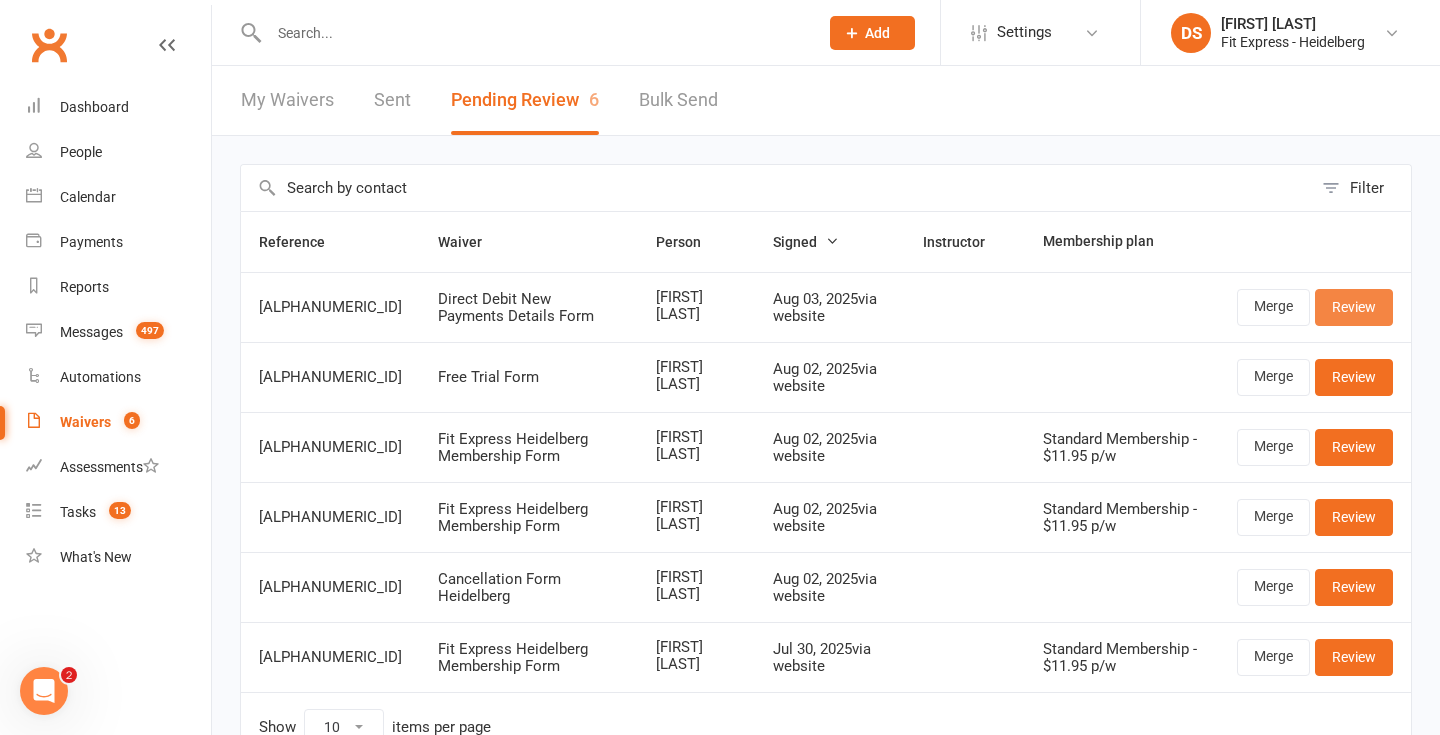 click on "Review" at bounding box center [1354, 307] 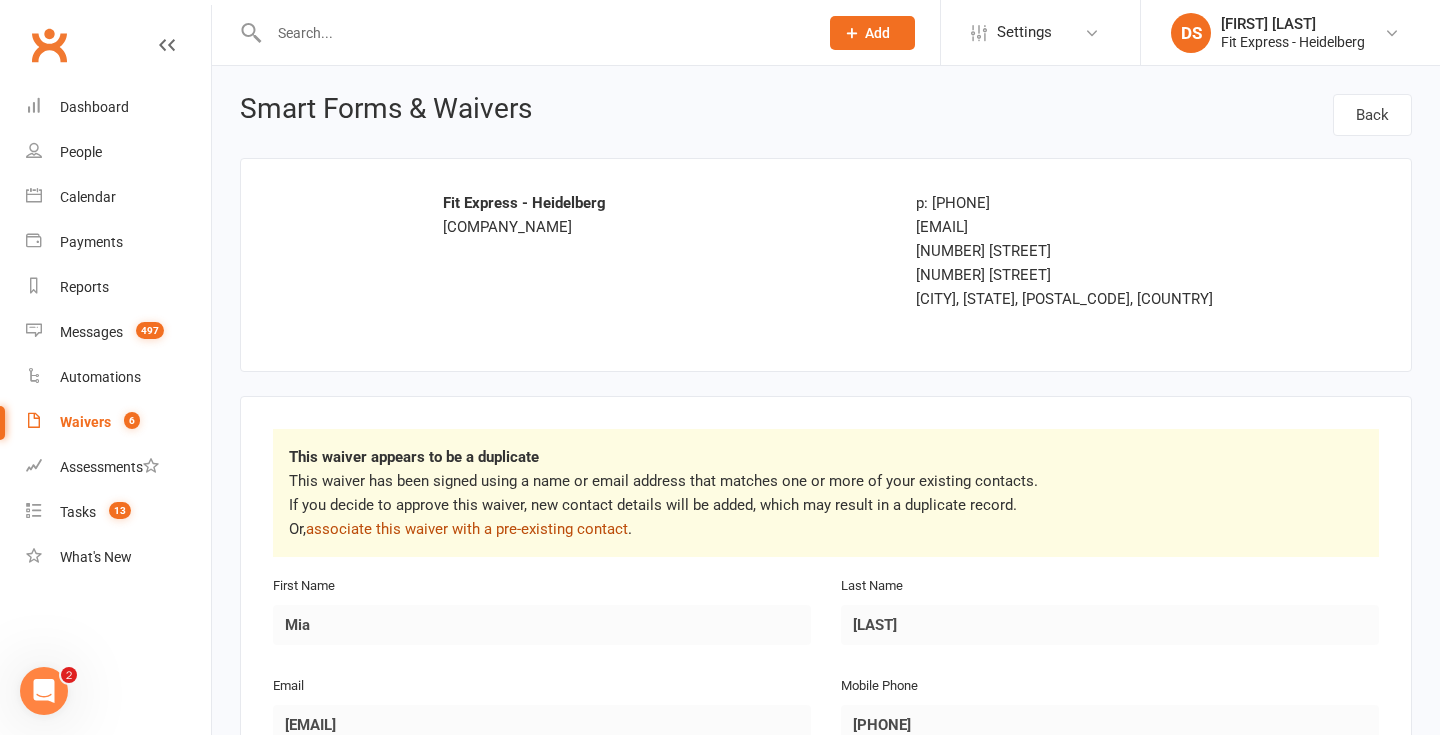 click on "associate this waiver with a pre-existing contact" at bounding box center (467, 529) 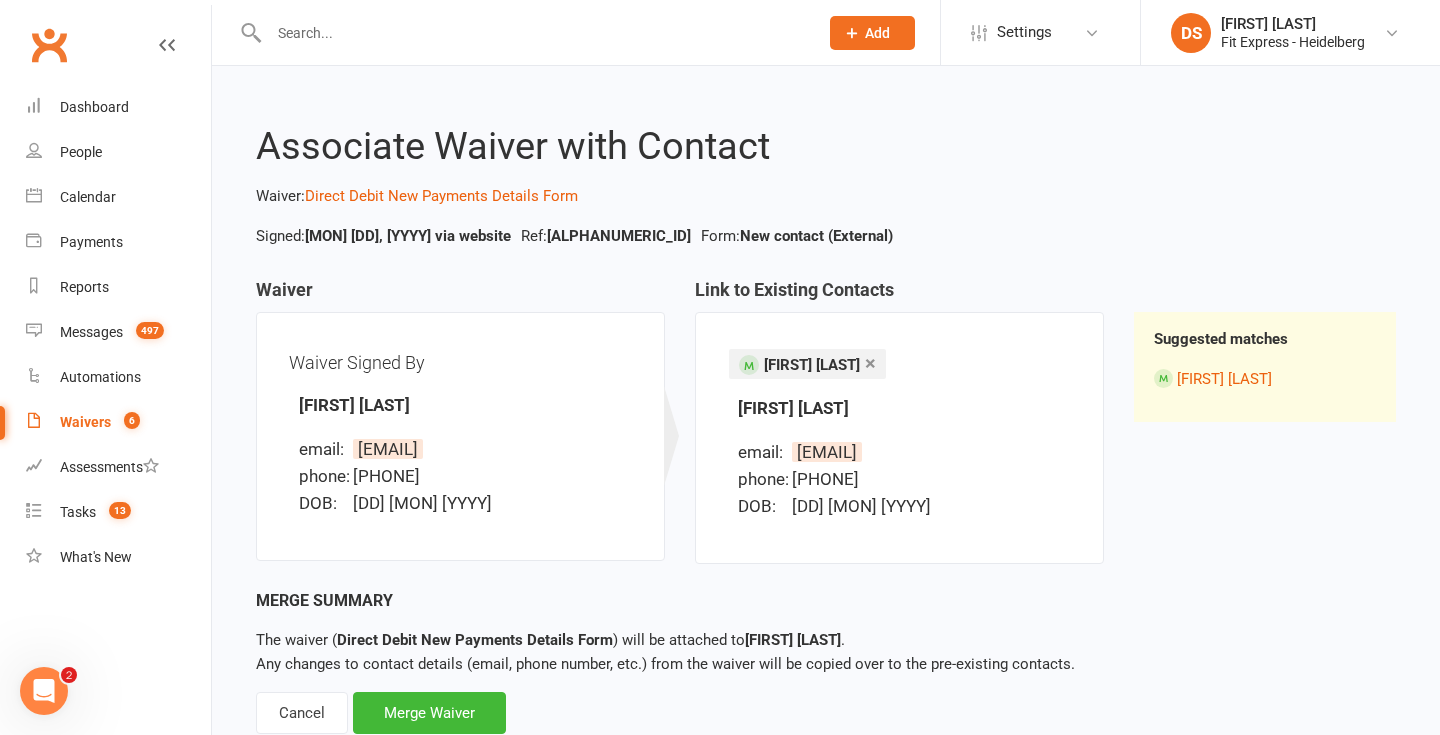 scroll, scrollTop: 60, scrollLeft: 0, axis: vertical 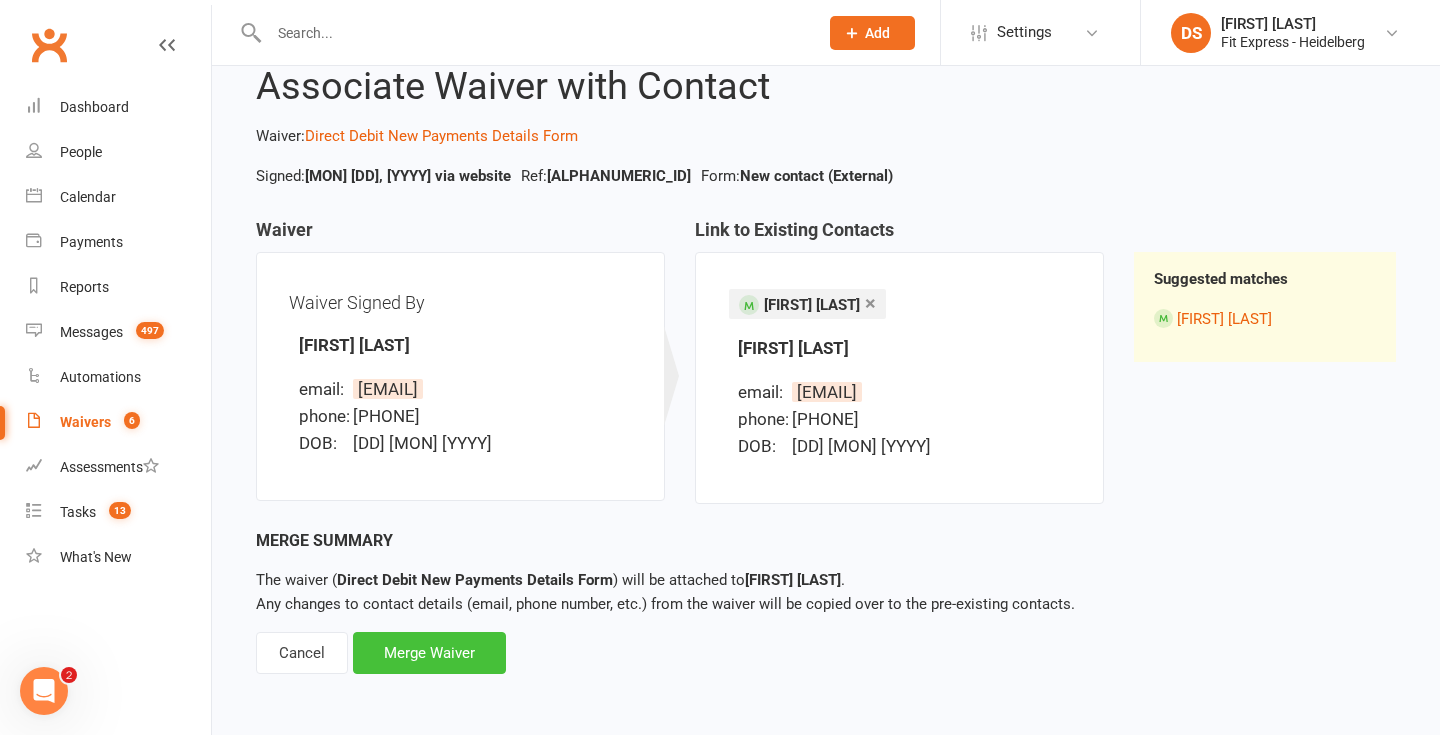 click on "Merge Waiver" at bounding box center [429, 653] 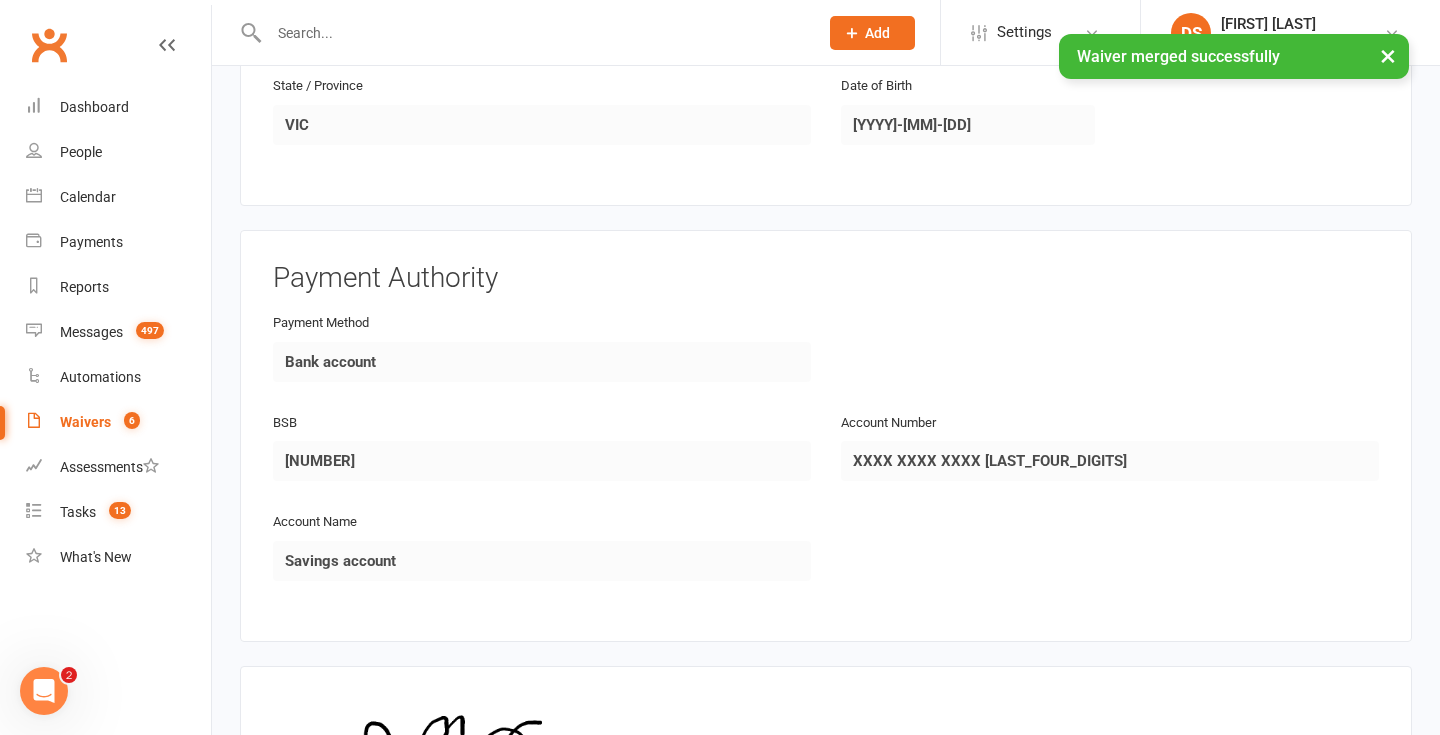 scroll, scrollTop: 1060, scrollLeft: 0, axis: vertical 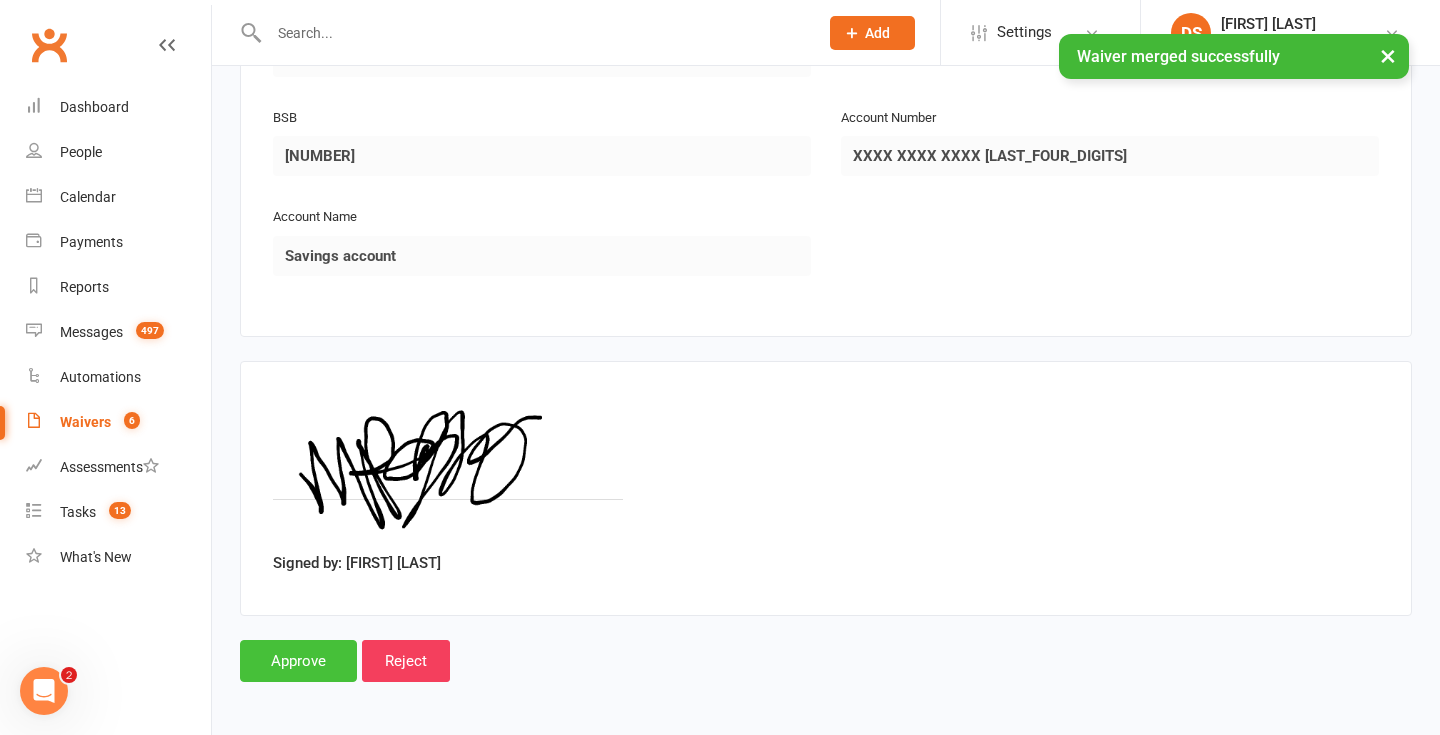click on "Approve" at bounding box center [298, 661] 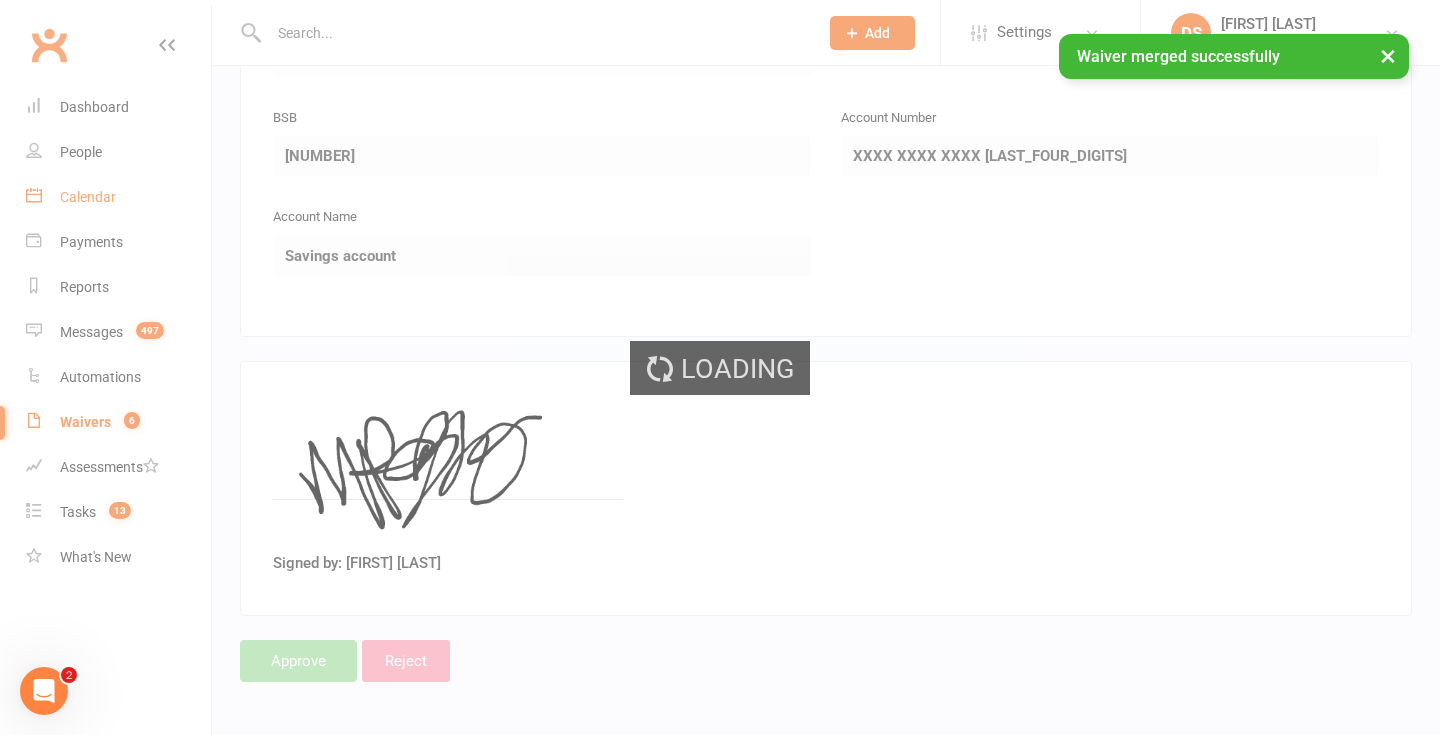 scroll, scrollTop: 0, scrollLeft: 0, axis: both 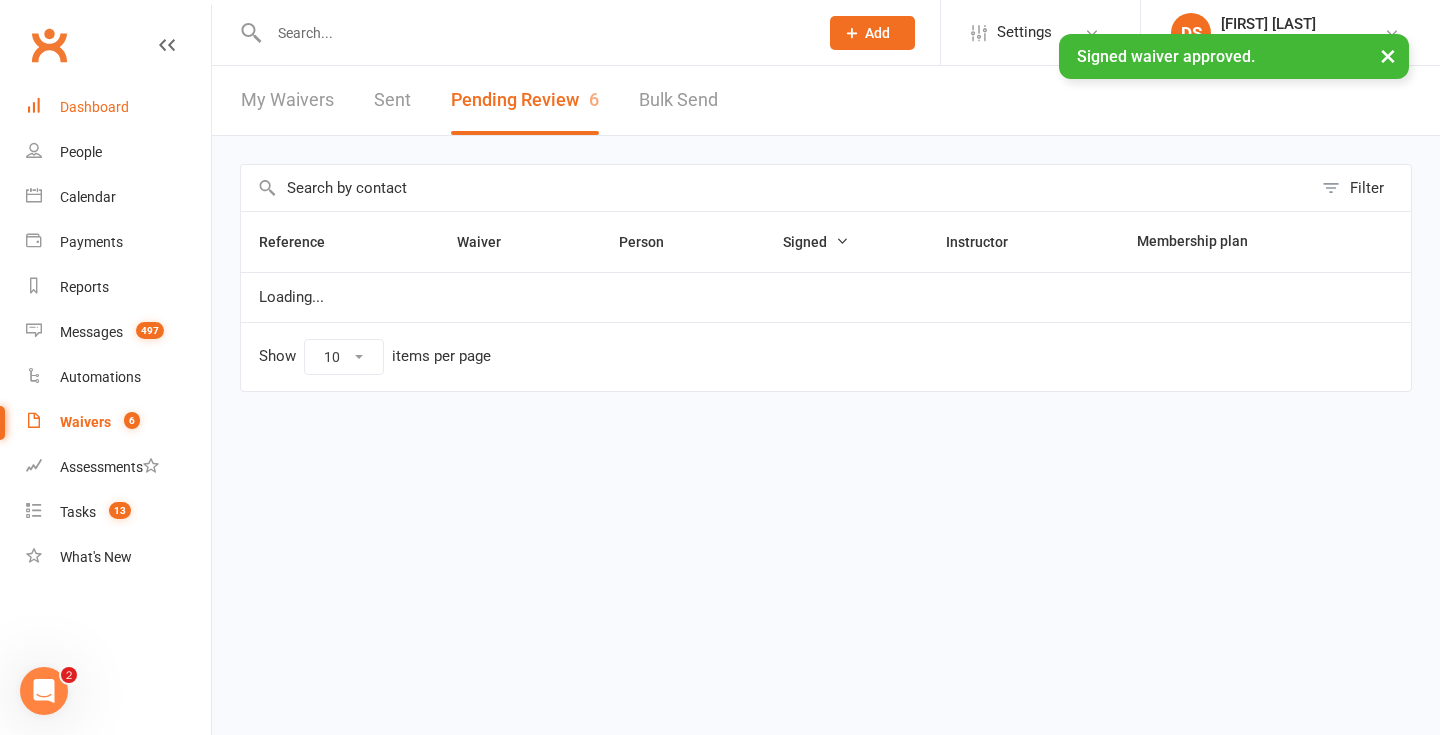 click on "Dashboard" at bounding box center (94, 107) 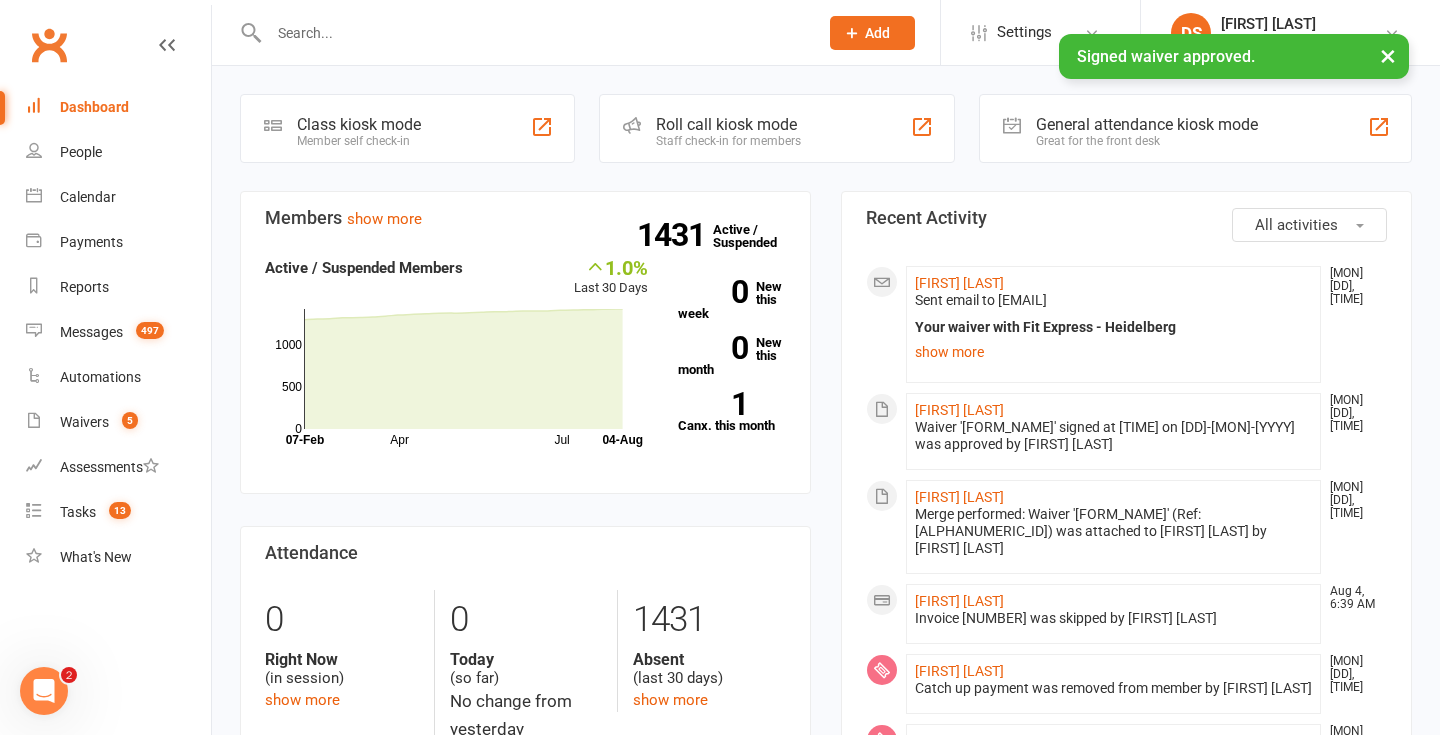 click on "Mia Panozzo Aug 4, 6:57 AM   Sent email to Panozzo.m@icloud.com  Your waiver with Fit Express - Heidelberg  Hi  Mia Panozzo ,     Thanks for completing the Direct Debit New Payments Details Form waiver form.     If you need to, you can view a copy of your waiver online any time using the link below:      Click here to view your signed form now      Kind regards,   Fit Express - Heidelberg  show more" 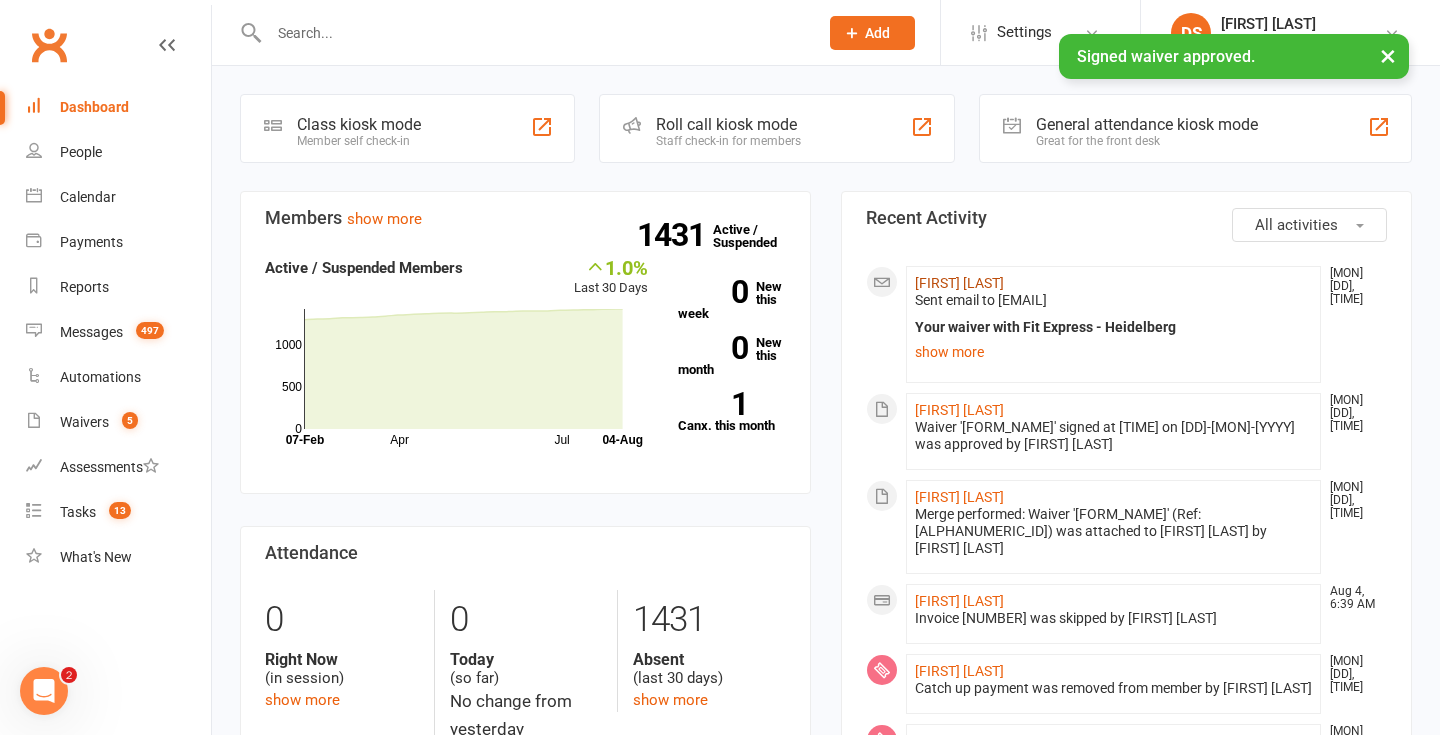 click on "[FIRST] [LAST]" 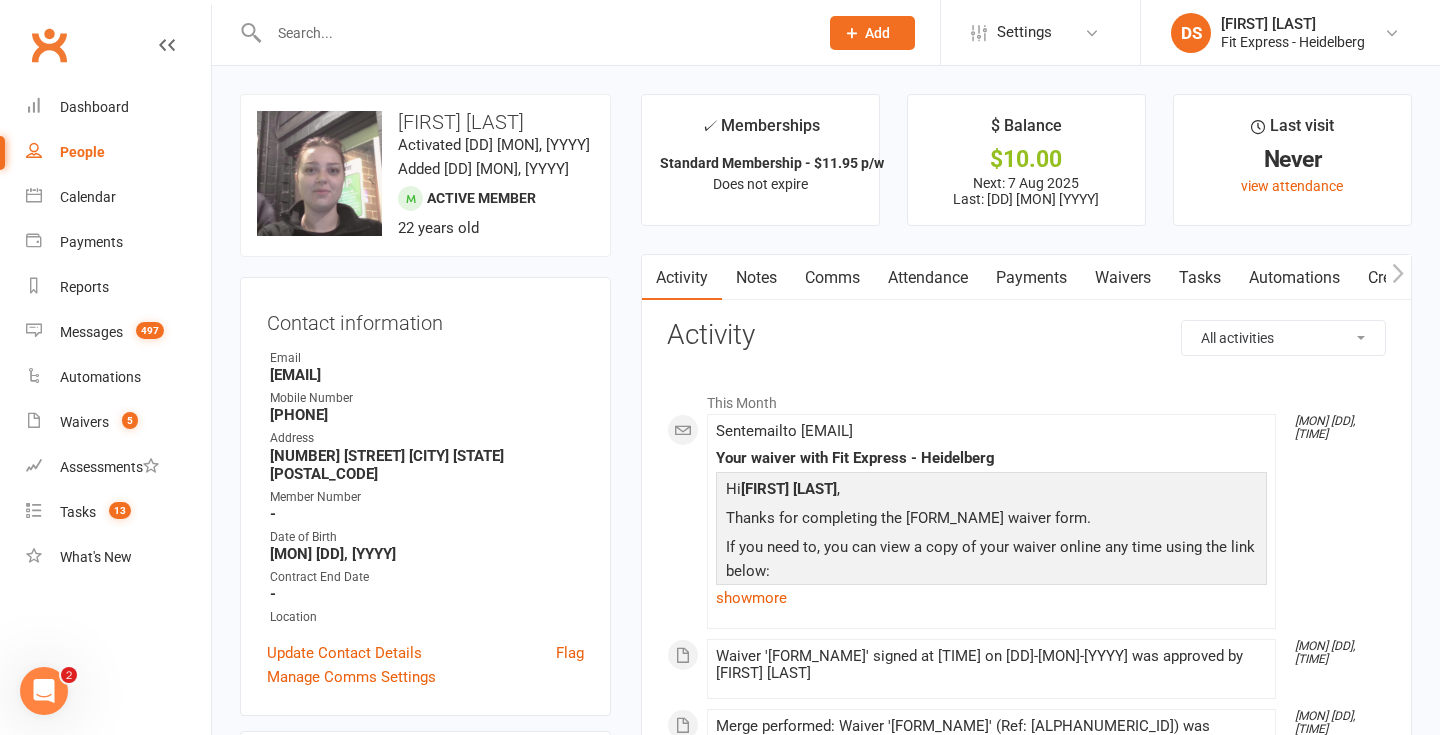 click on "Payments" at bounding box center (1031, 278) 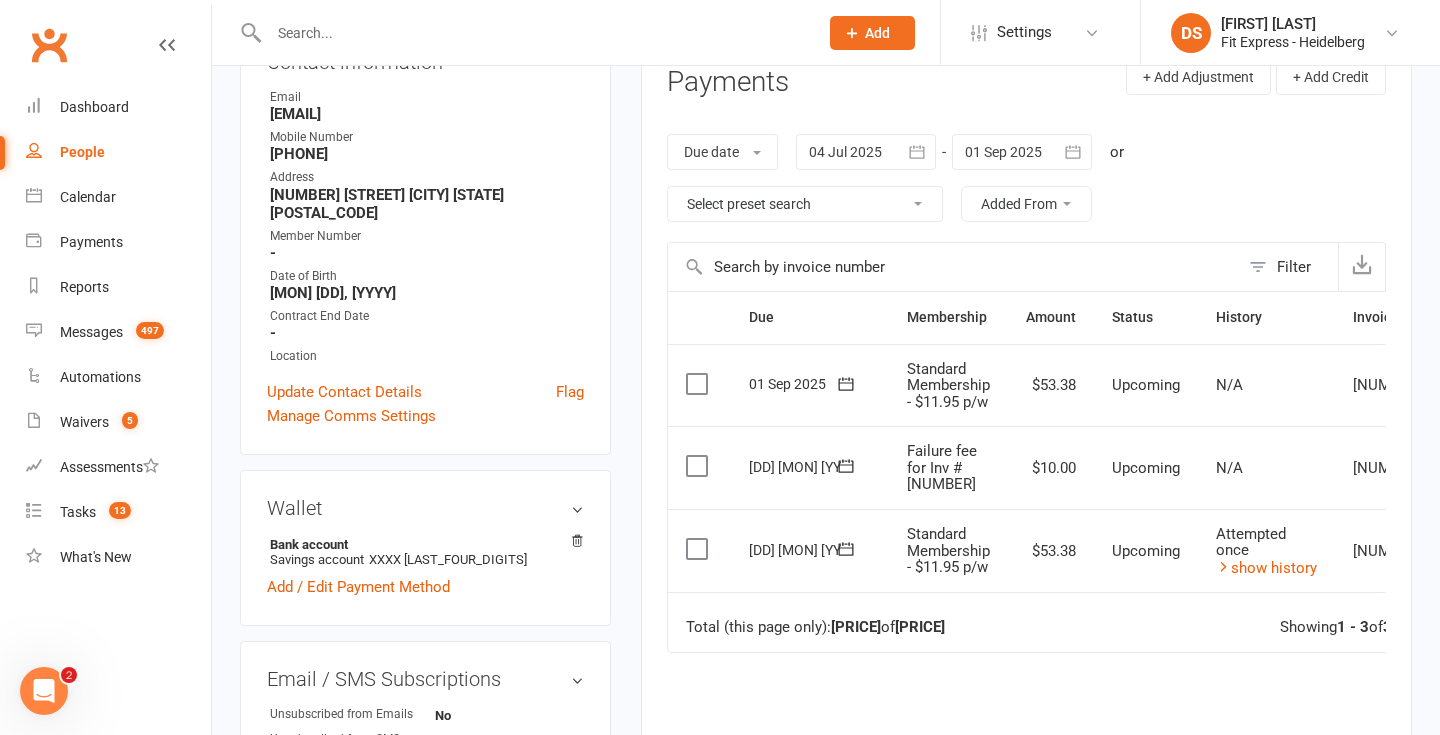 scroll, scrollTop: 266, scrollLeft: 0, axis: vertical 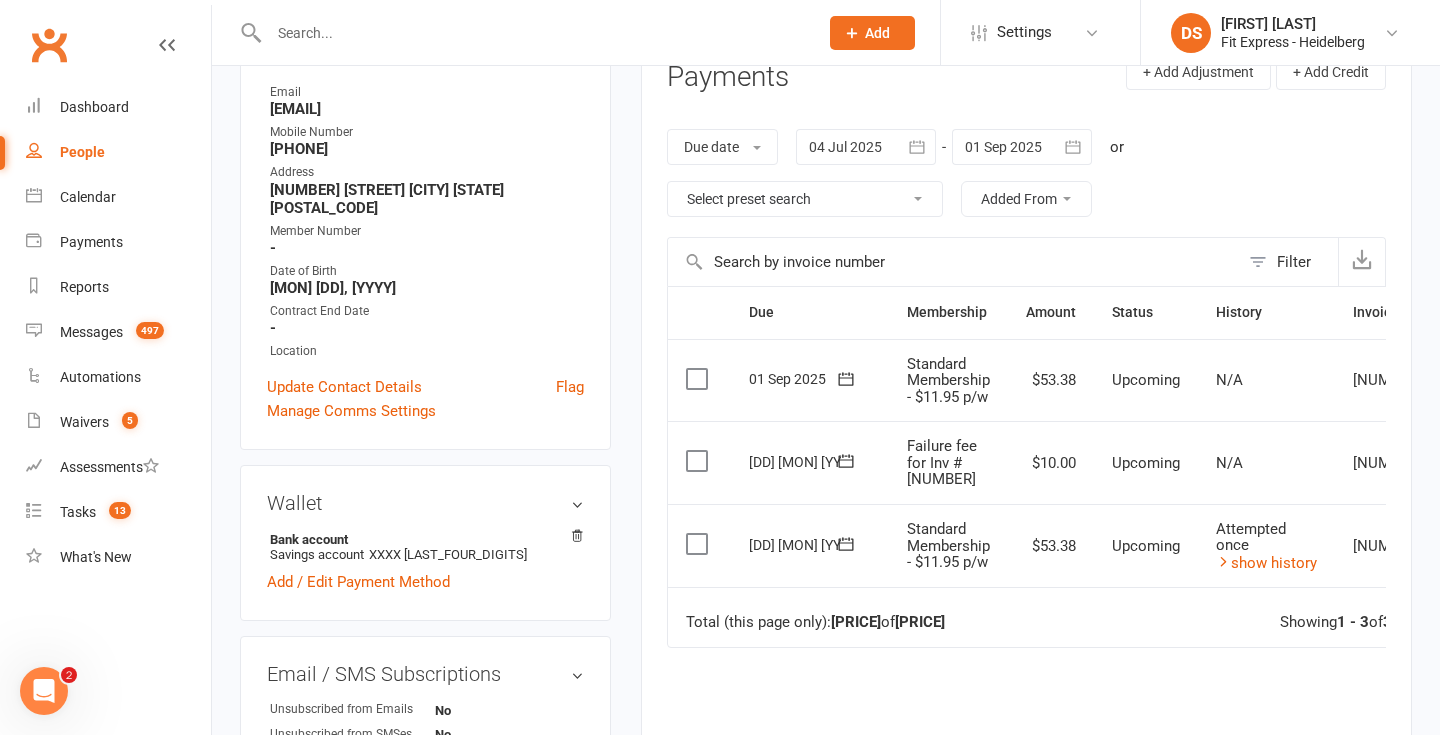 click 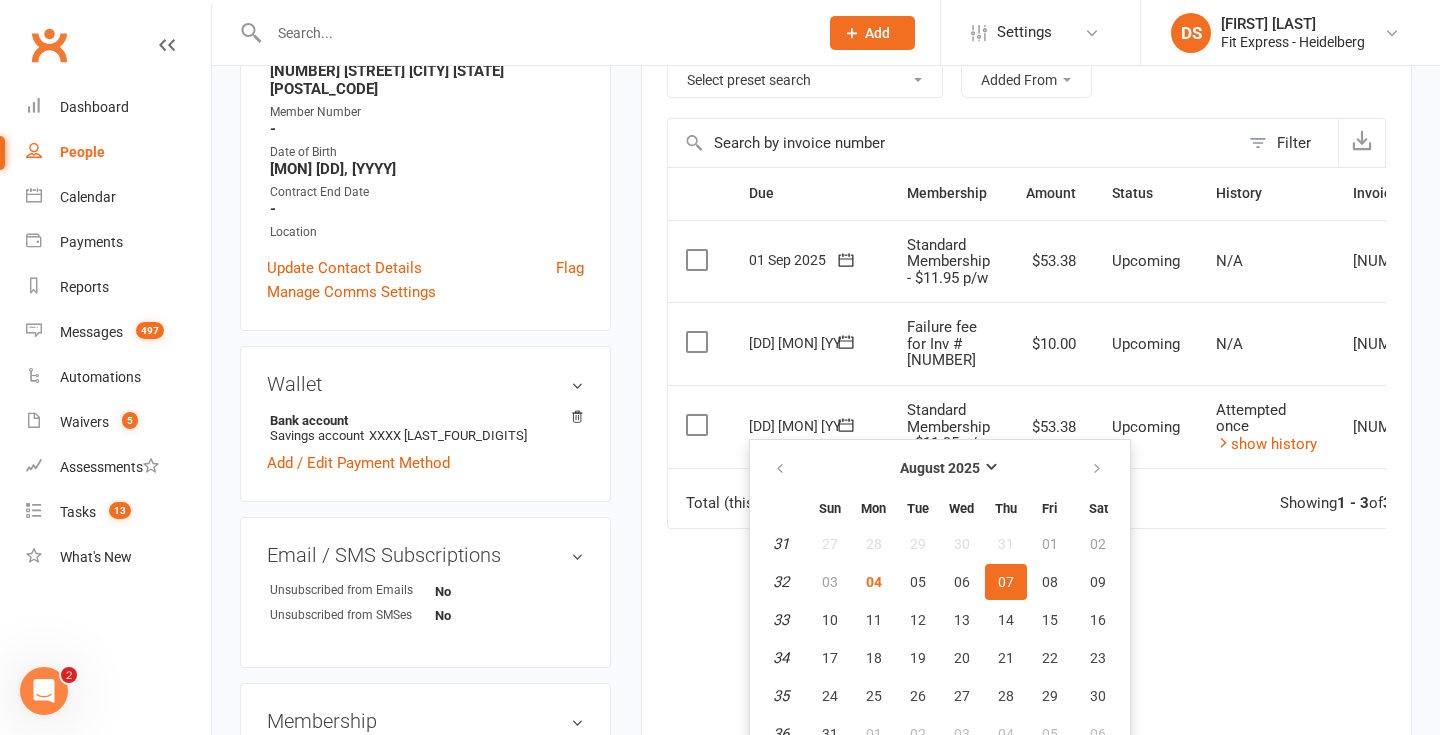 scroll, scrollTop: 464, scrollLeft: 0, axis: vertical 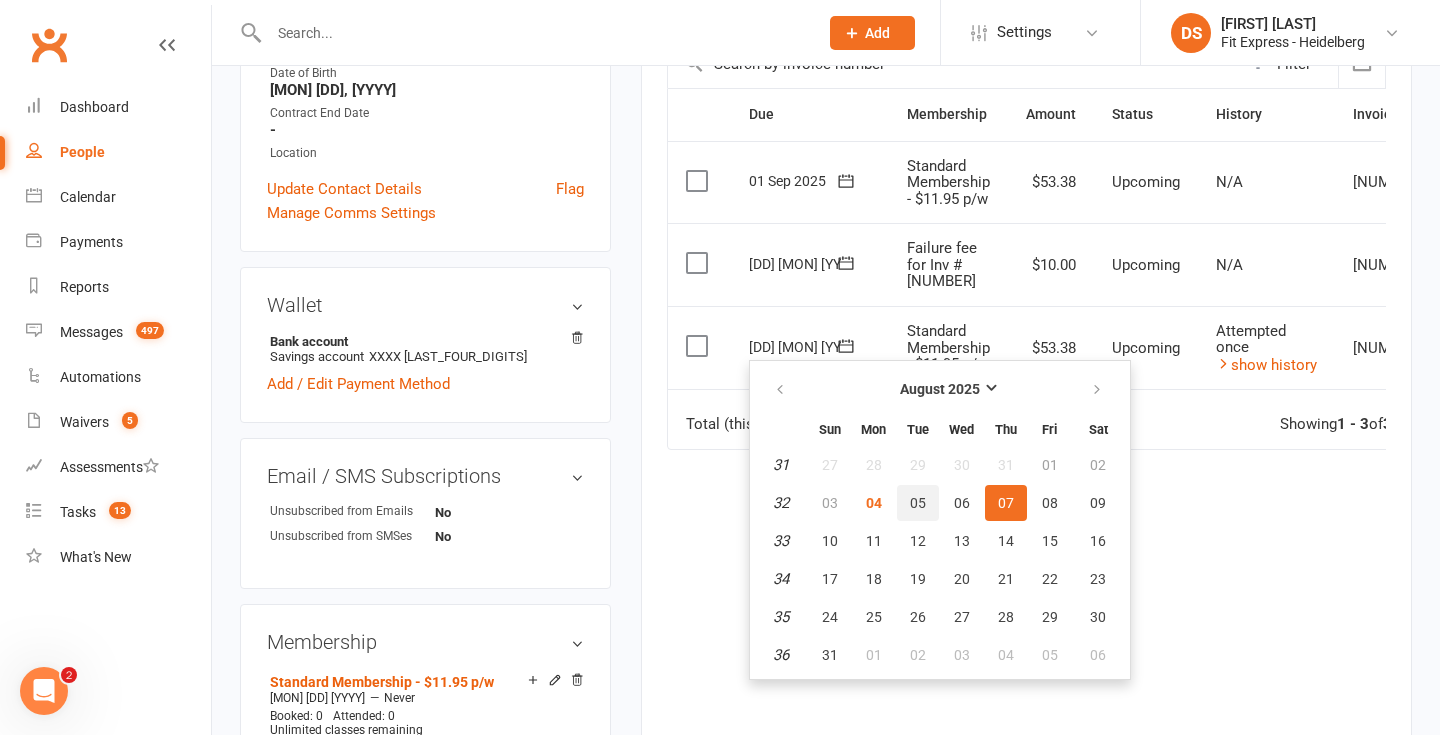 click on "05" at bounding box center (918, 503) 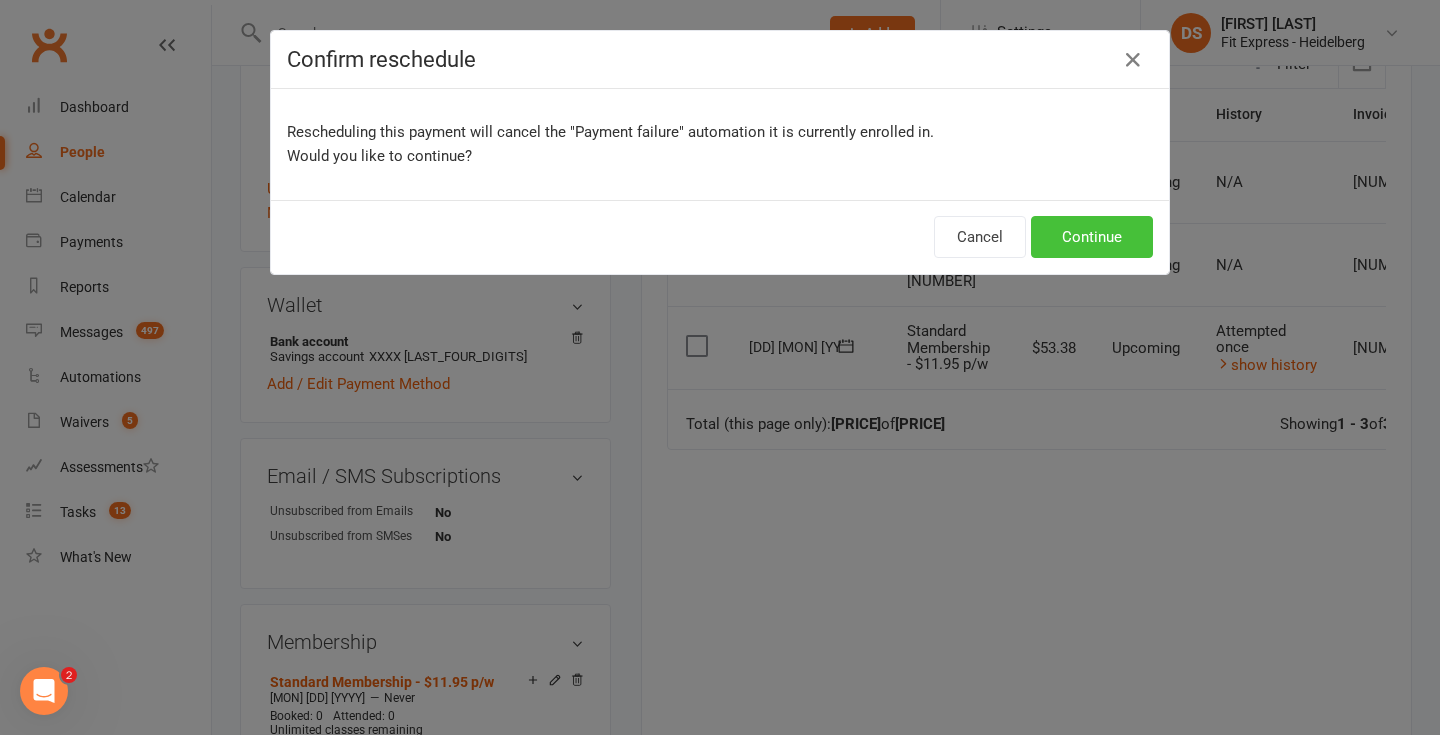 click on "Continue" at bounding box center (1092, 237) 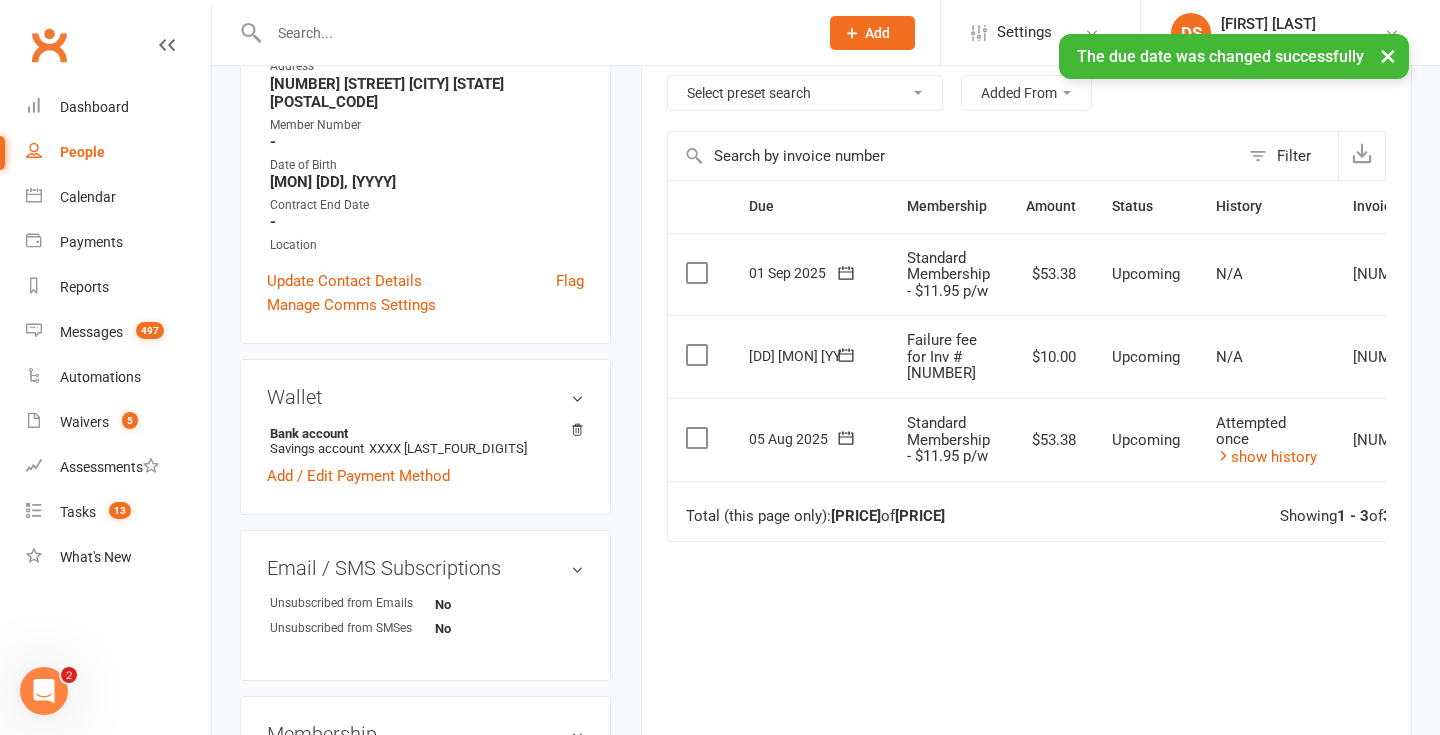 scroll, scrollTop: 324, scrollLeft: 0, axis: vertical 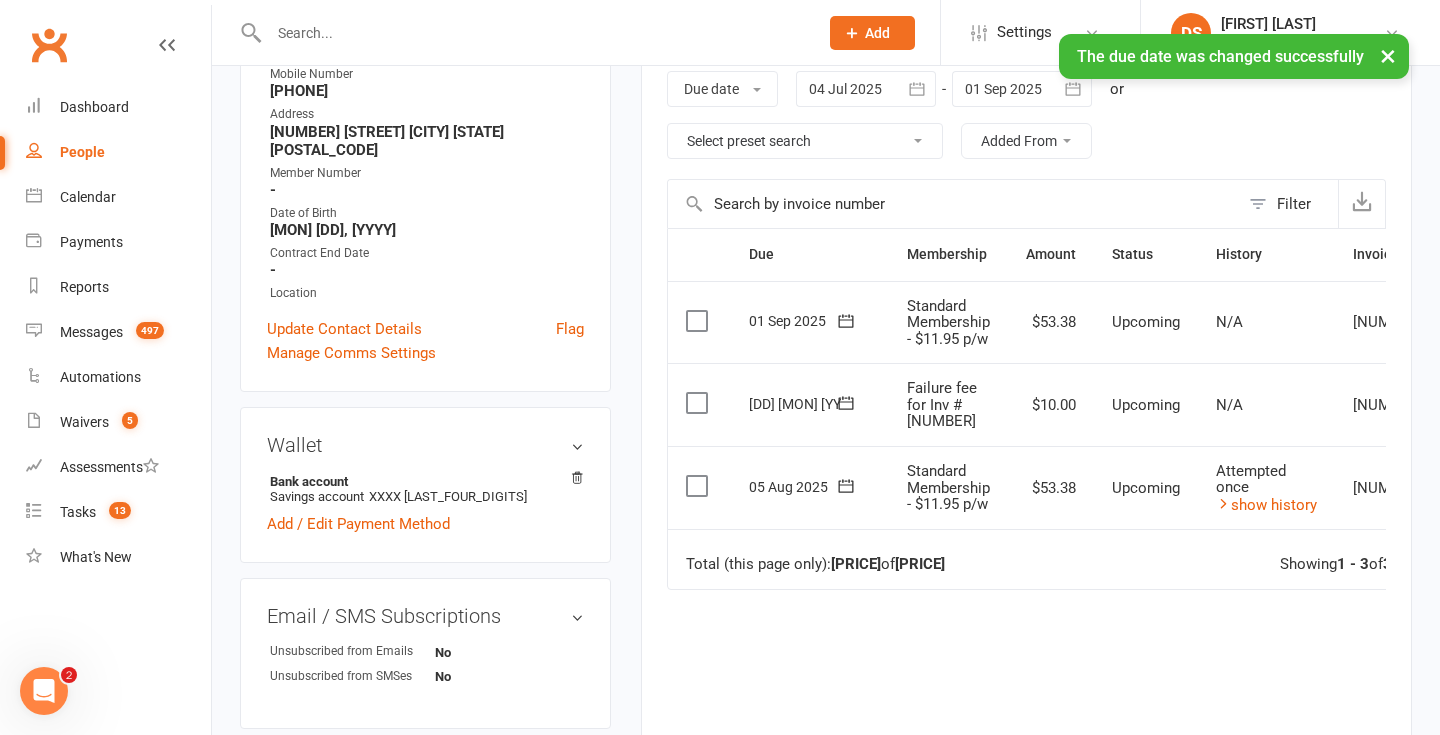 click on "× The due date was changed successfully" at bounding box center [707, 34] 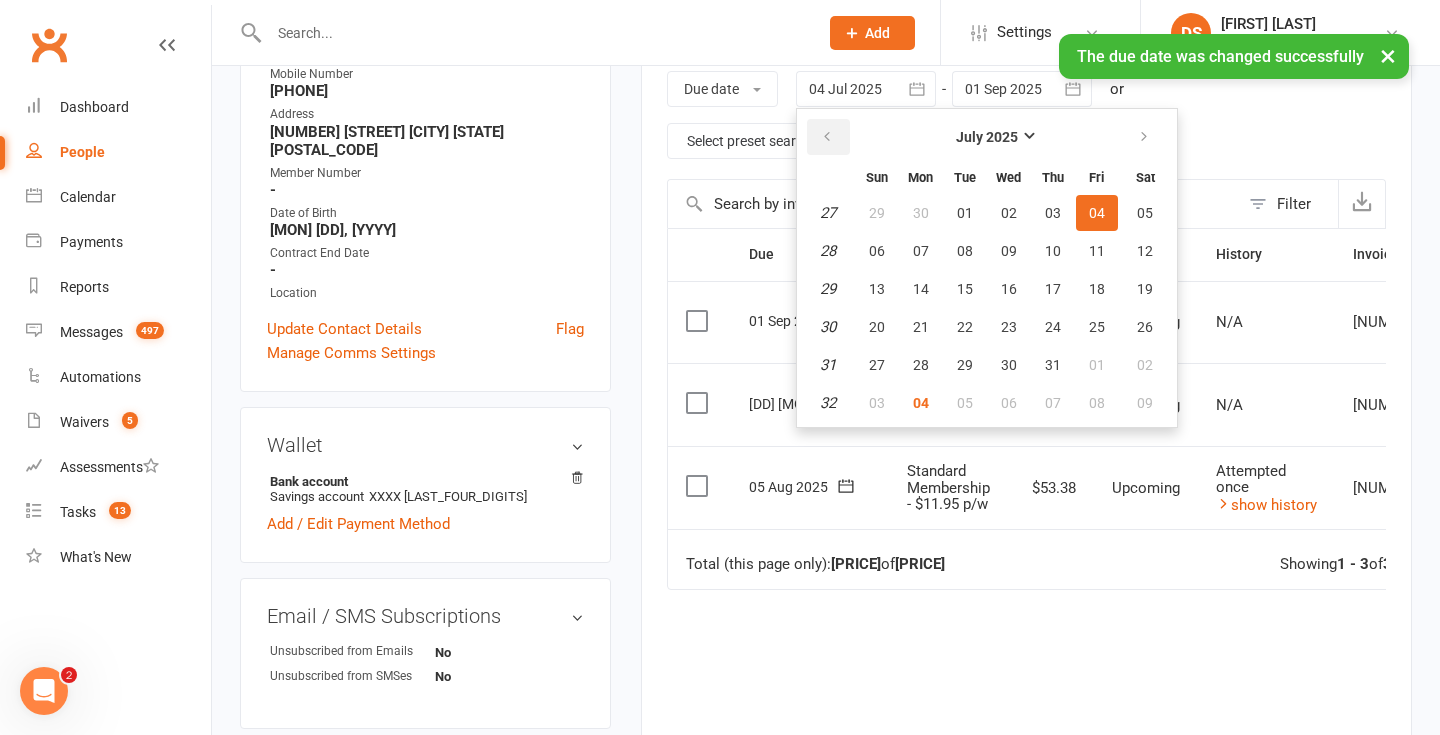 click at bounding box center (828, 137) 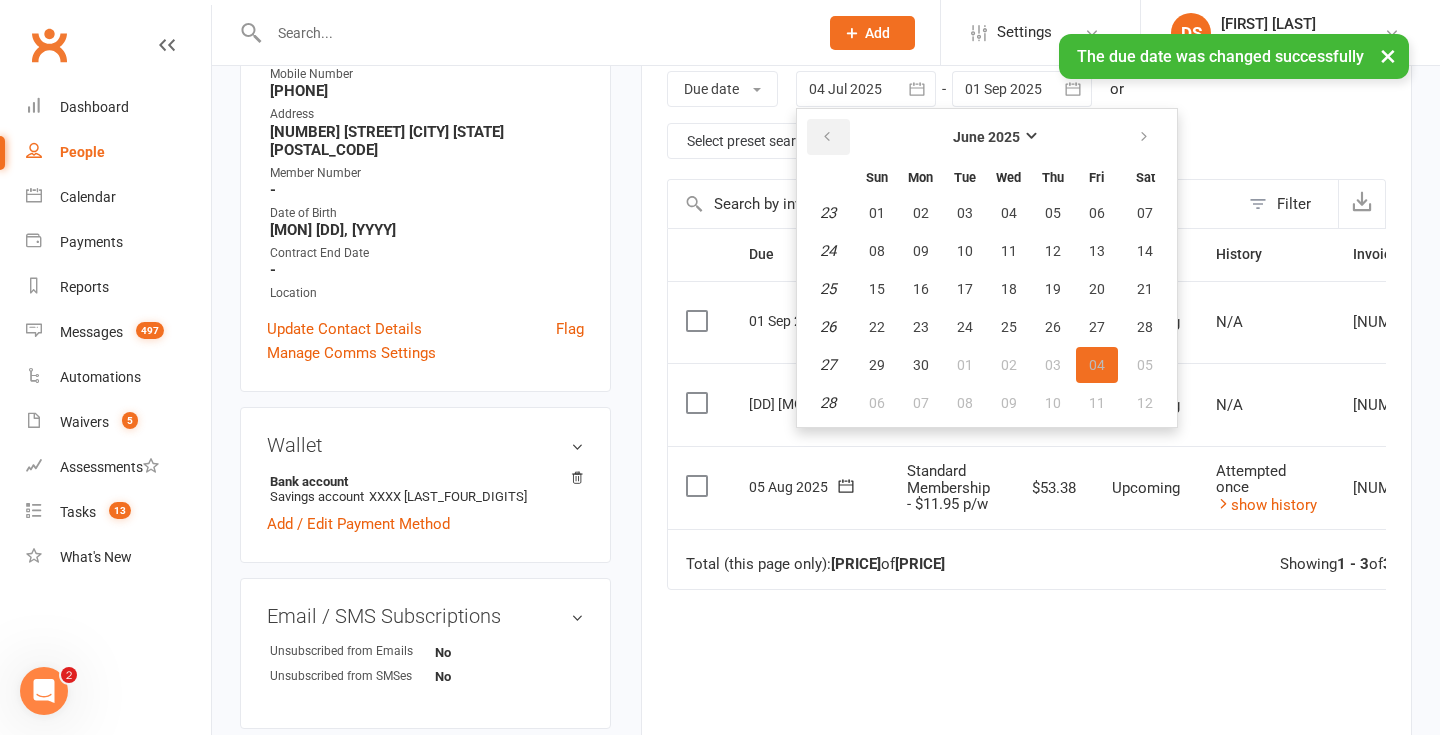 click at bounding box center (828, 137) 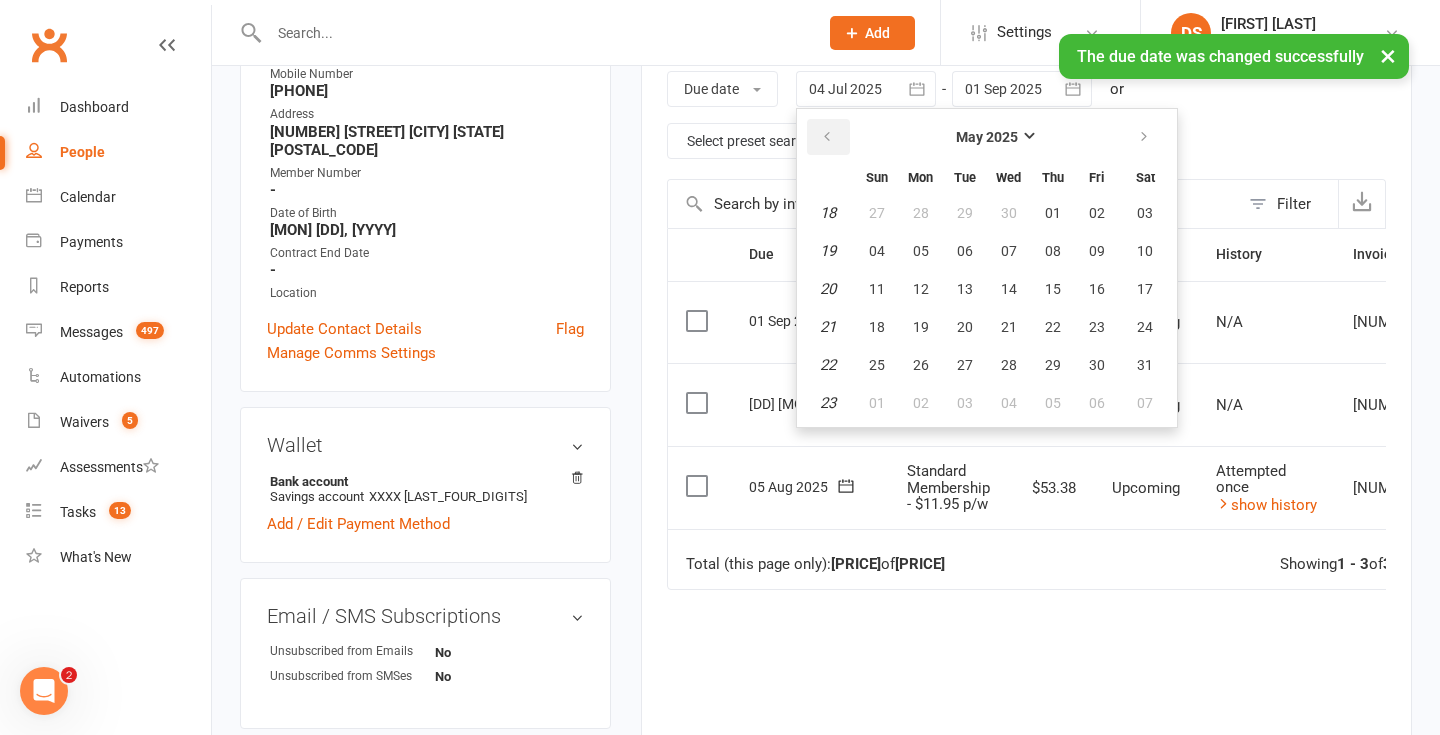 click at bounding box center [828, 137] 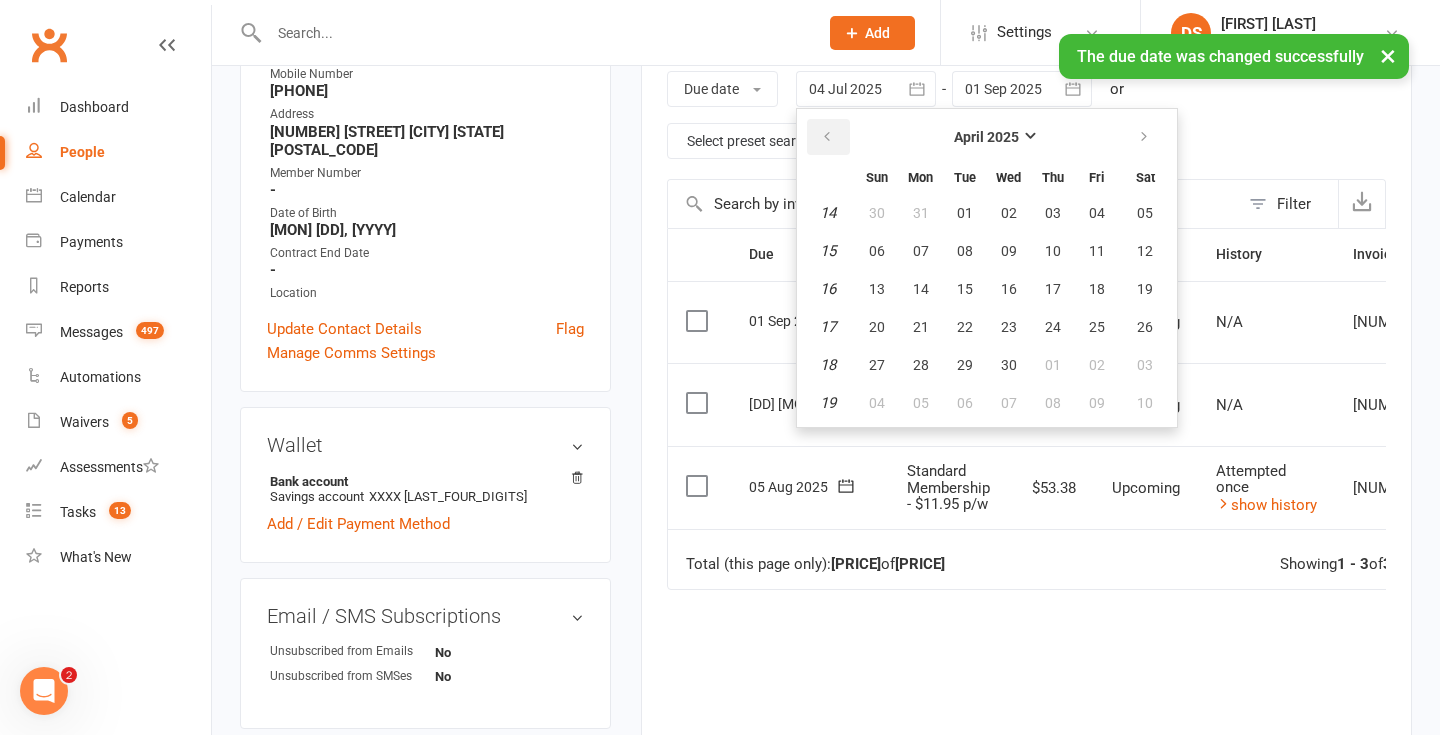 click at bounding box center (828, 137) 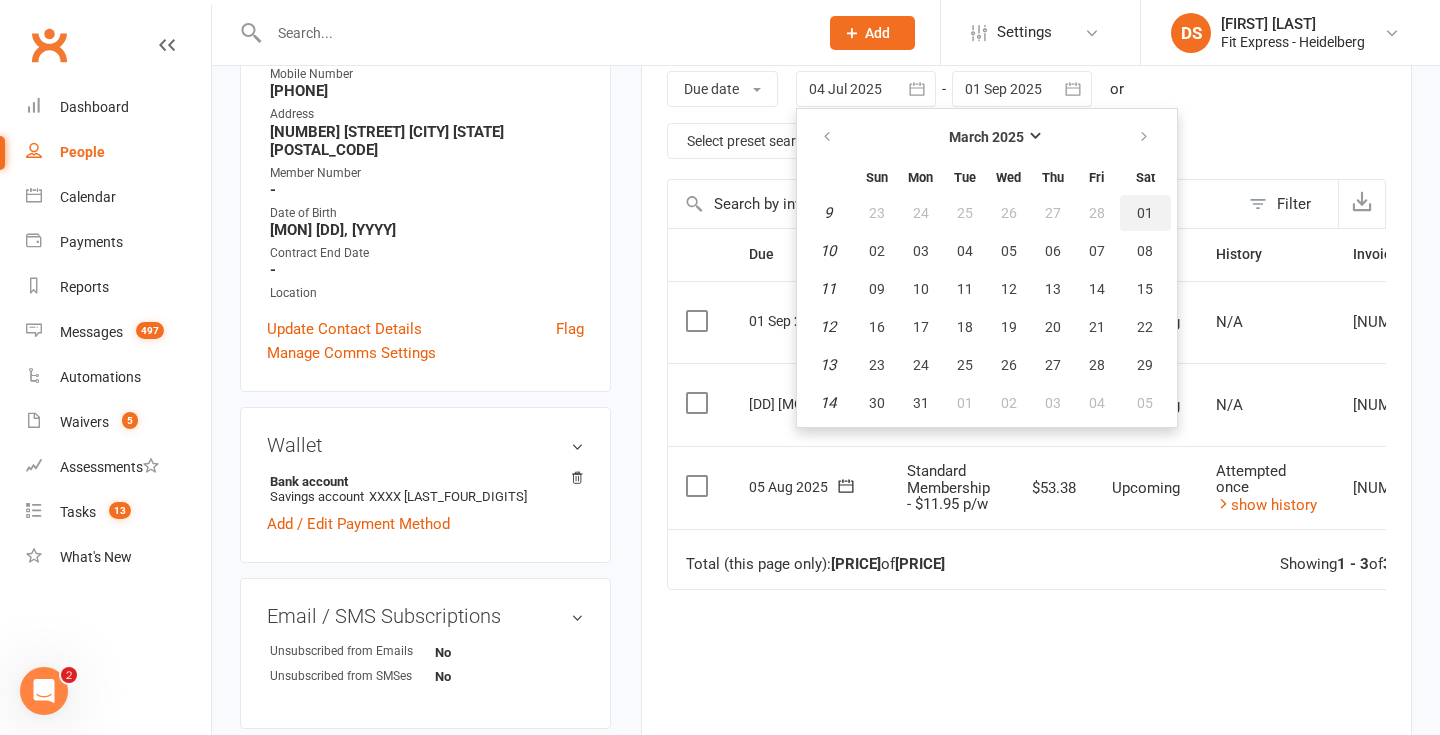 click on "01" at bounding box center (1145, 213) 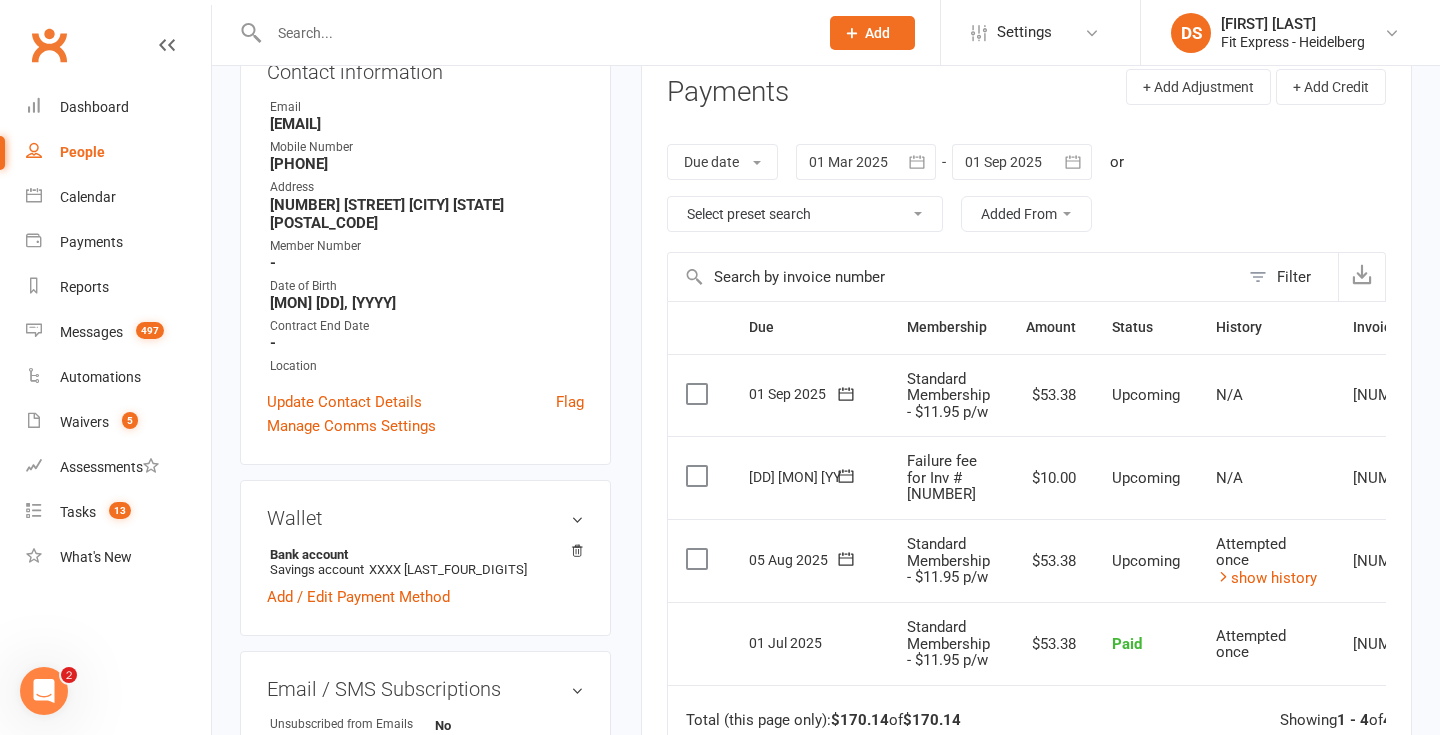 scroll, scrollTop: 0, scrollLeft: 0, axis: both 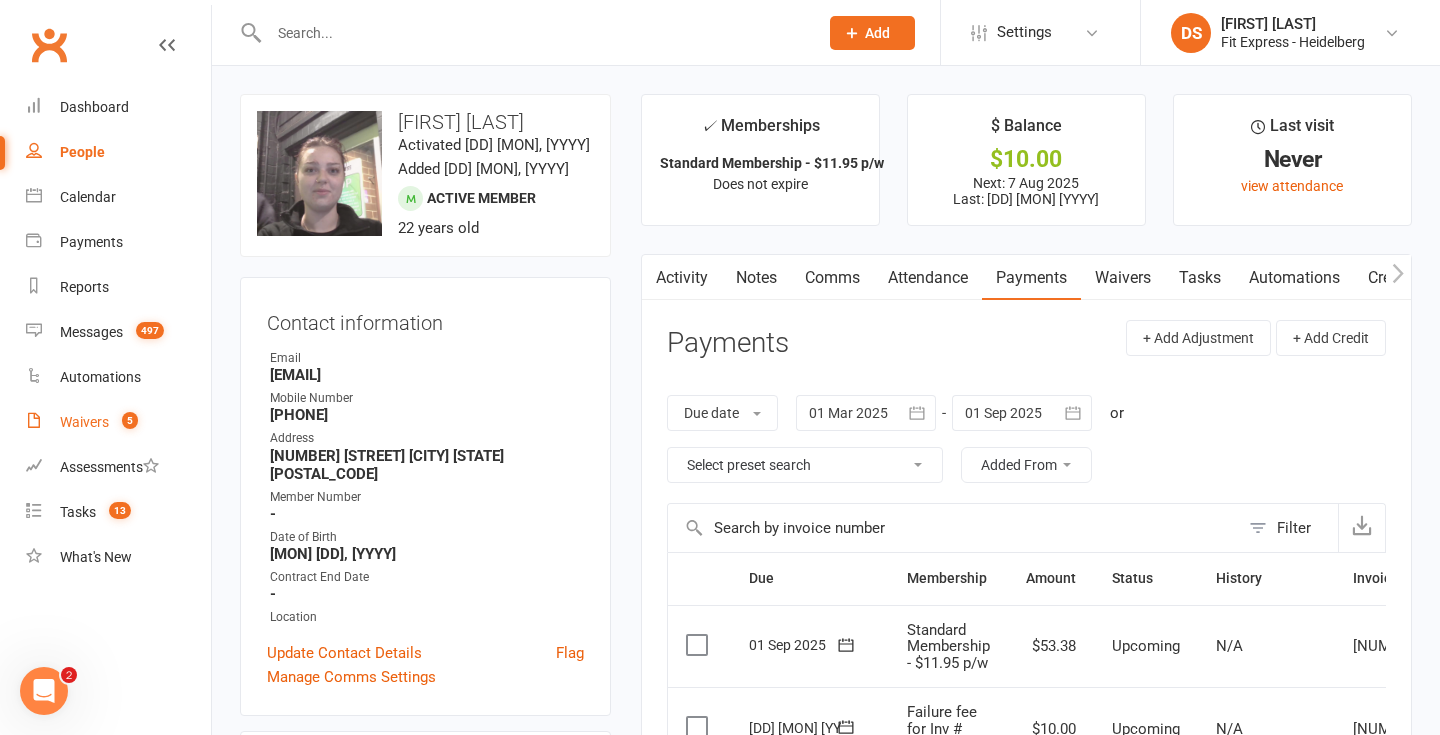 click on "Waivers" at bounding box center (84, 422) 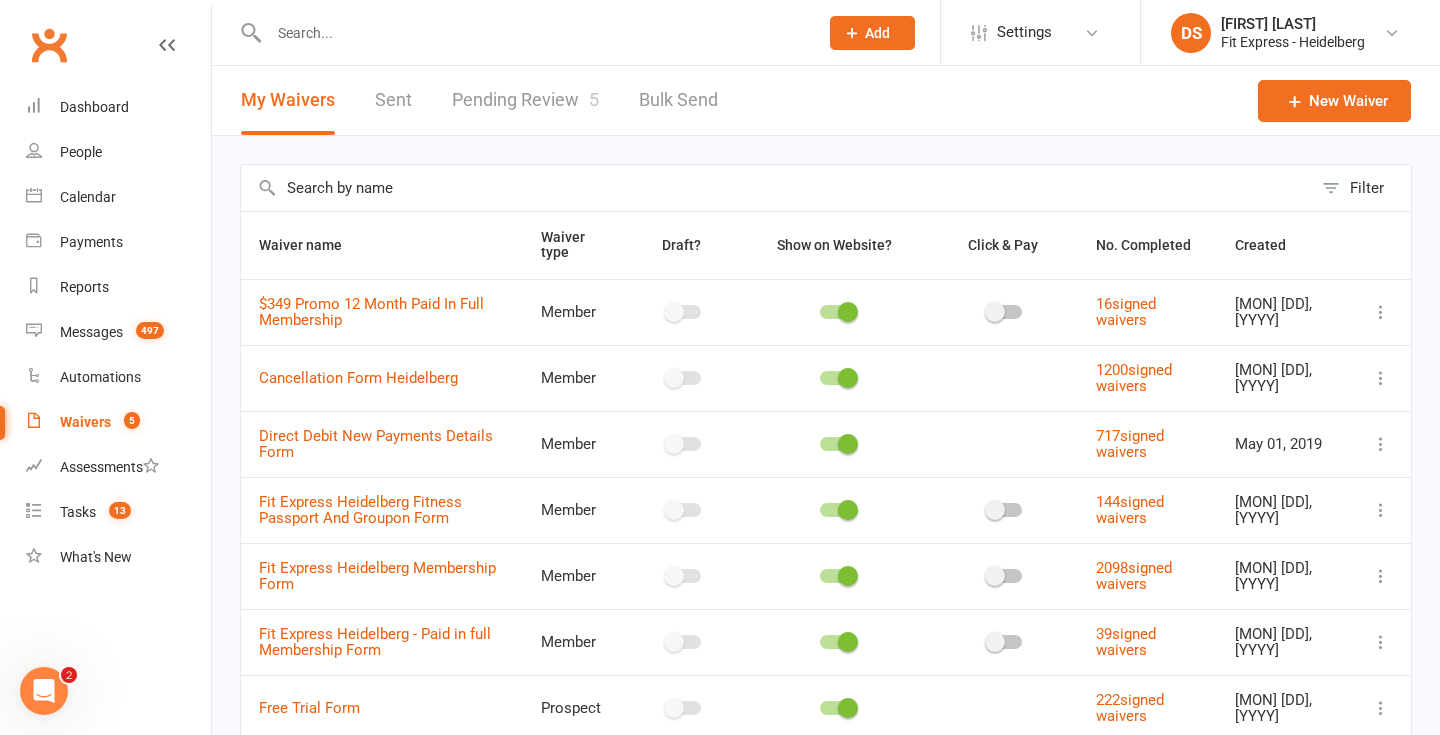 click on "Pending Review 5" at bounding box center (525, 100) 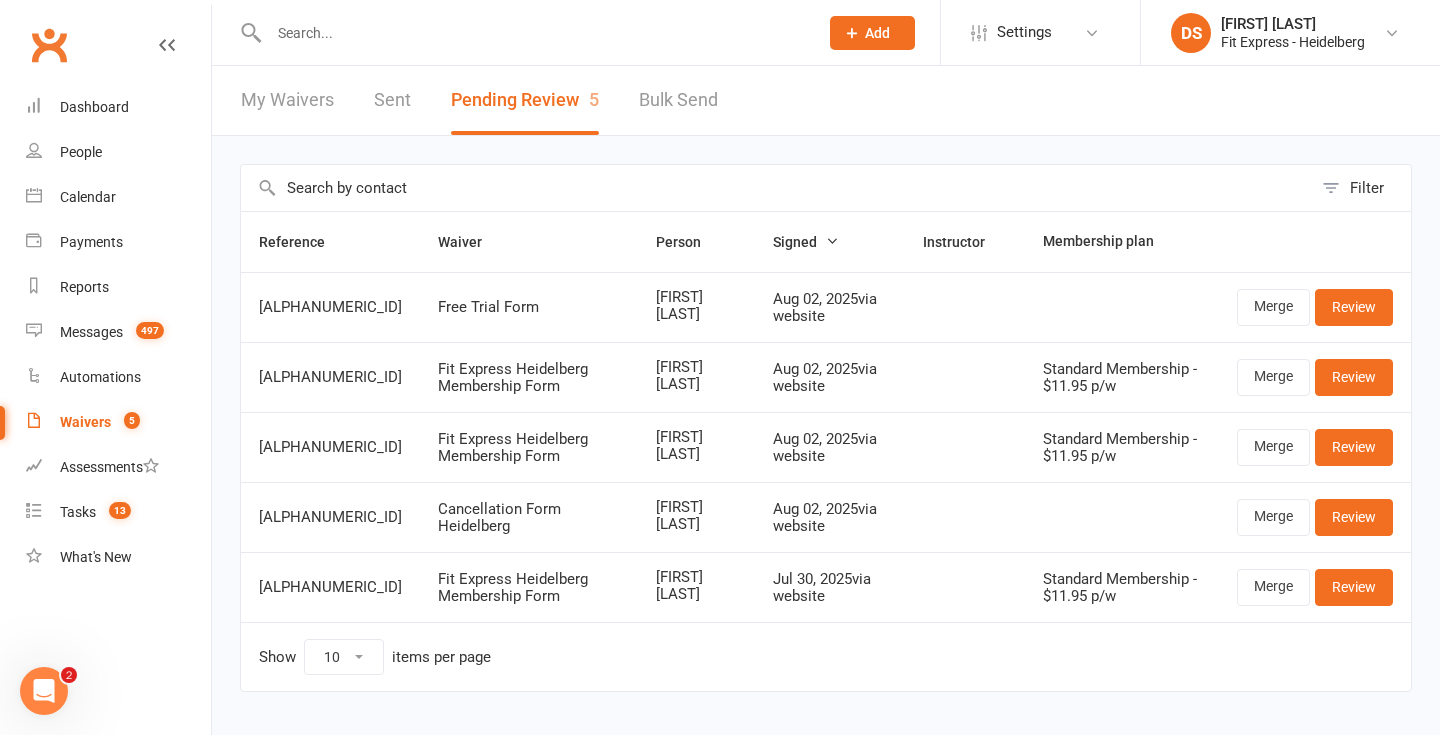 click on "Merge Review" at bounding box center (1315, 307) 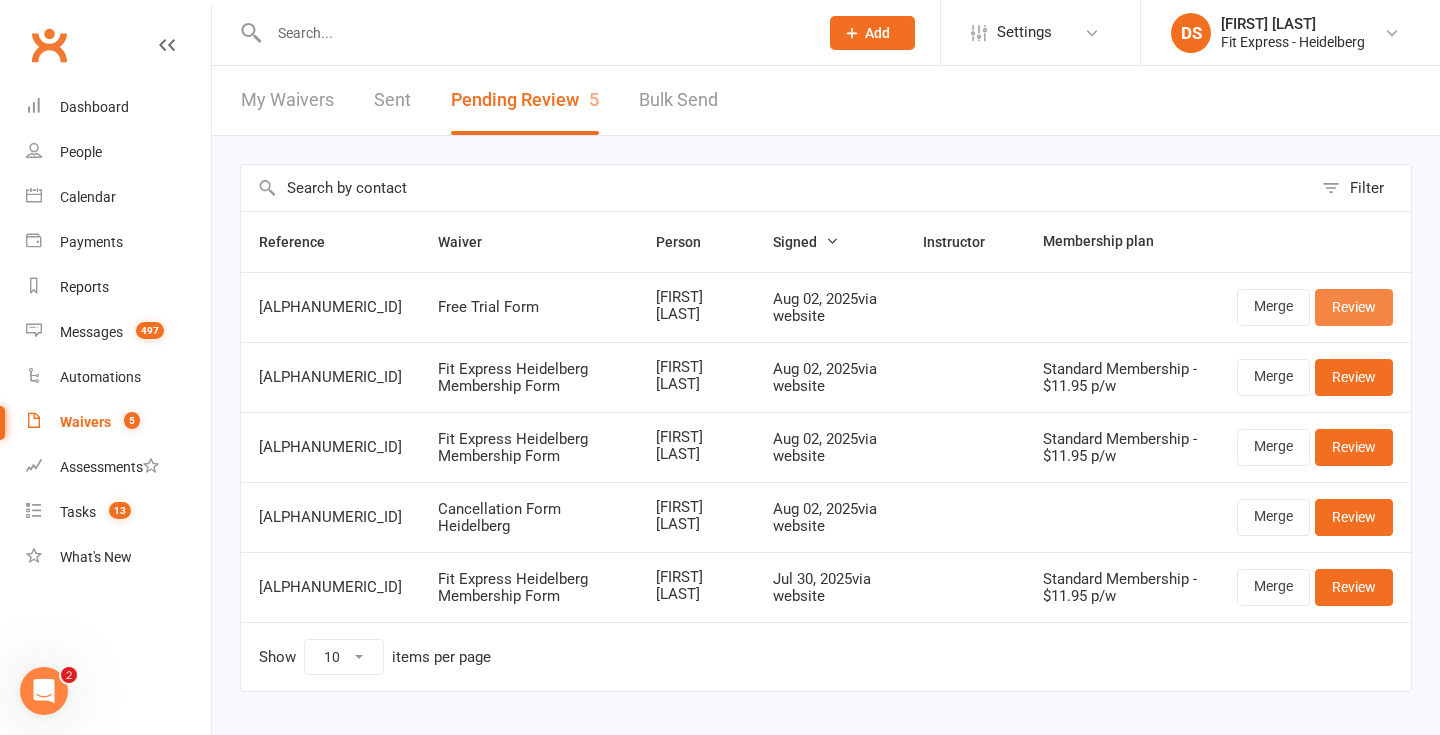 click on "Review" at bounding box center (1354, 307) 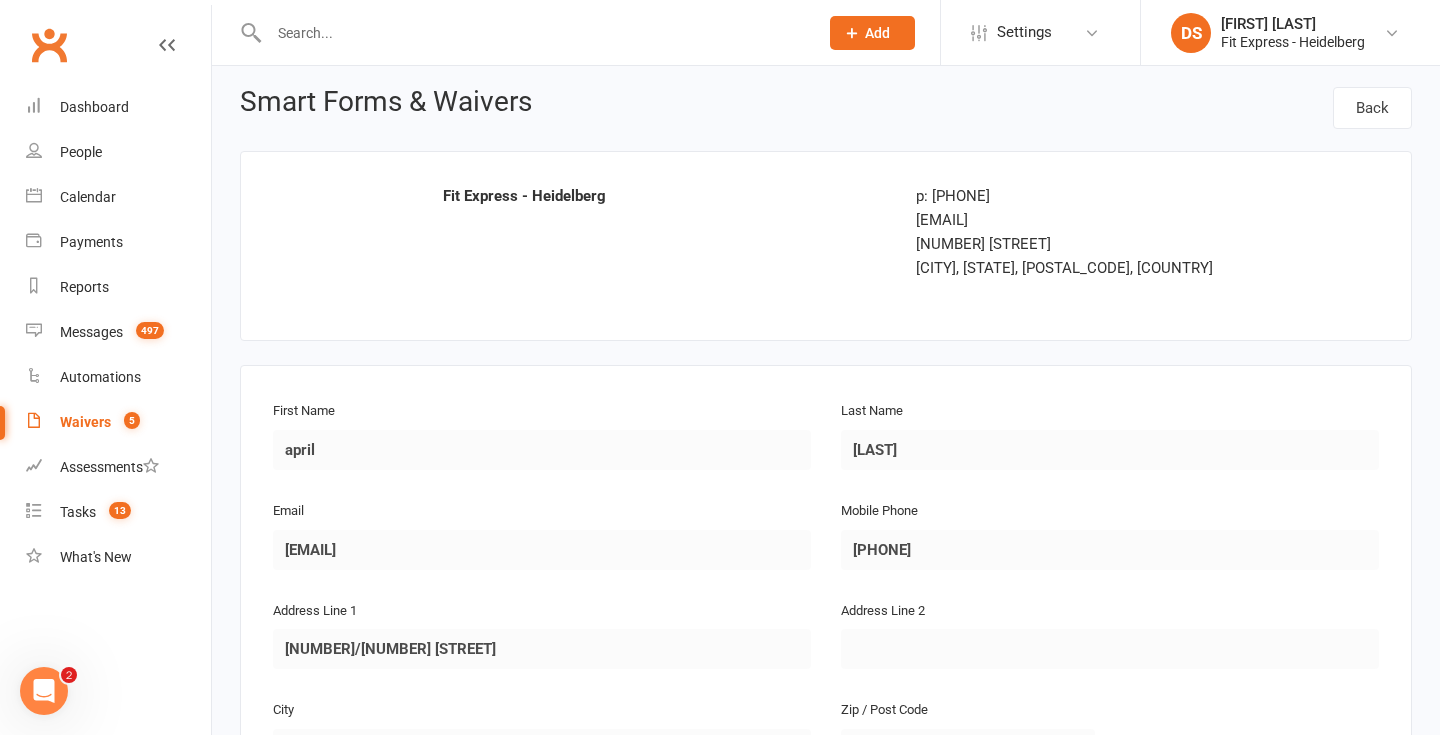 scroll, scrollTop: 0, scrollLeft: 0, axis: both 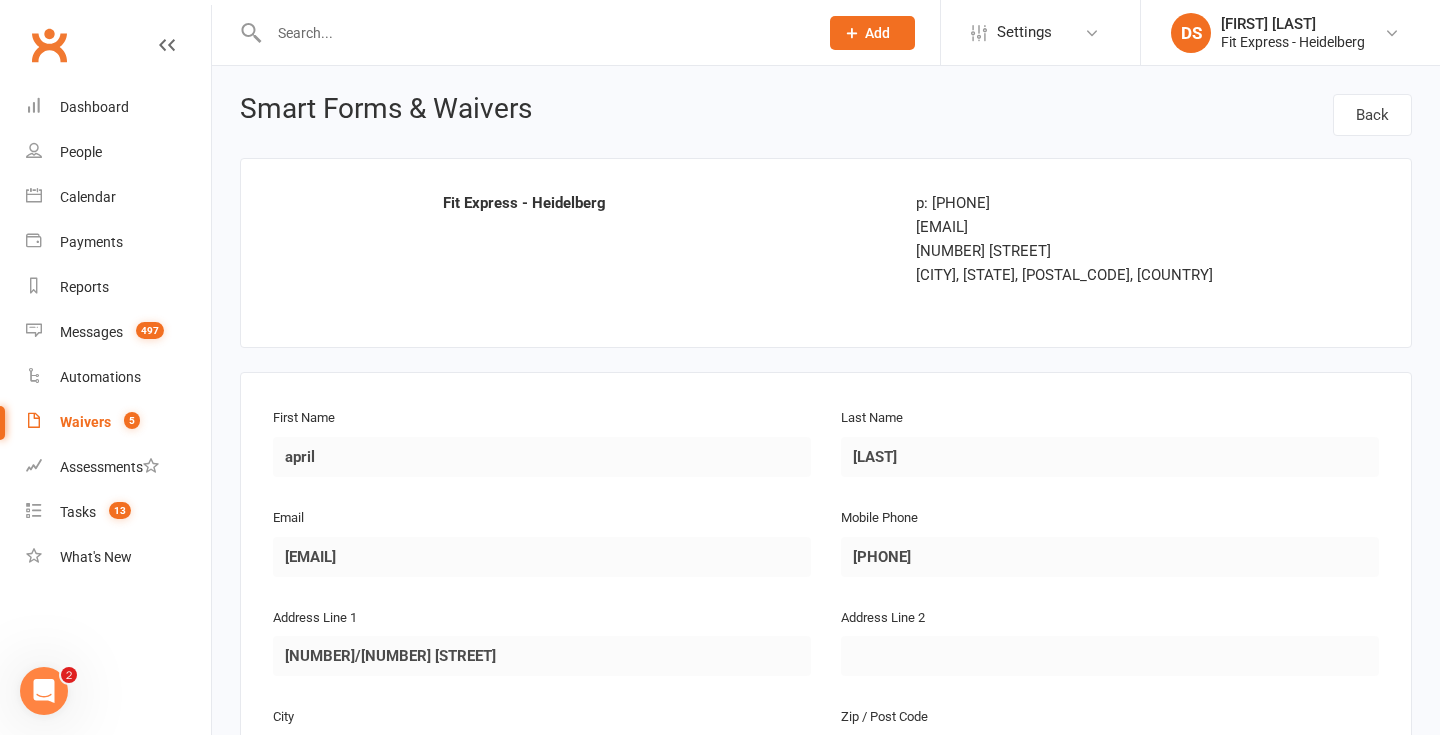 click on "Waivers" at bounding box center [85, 422] 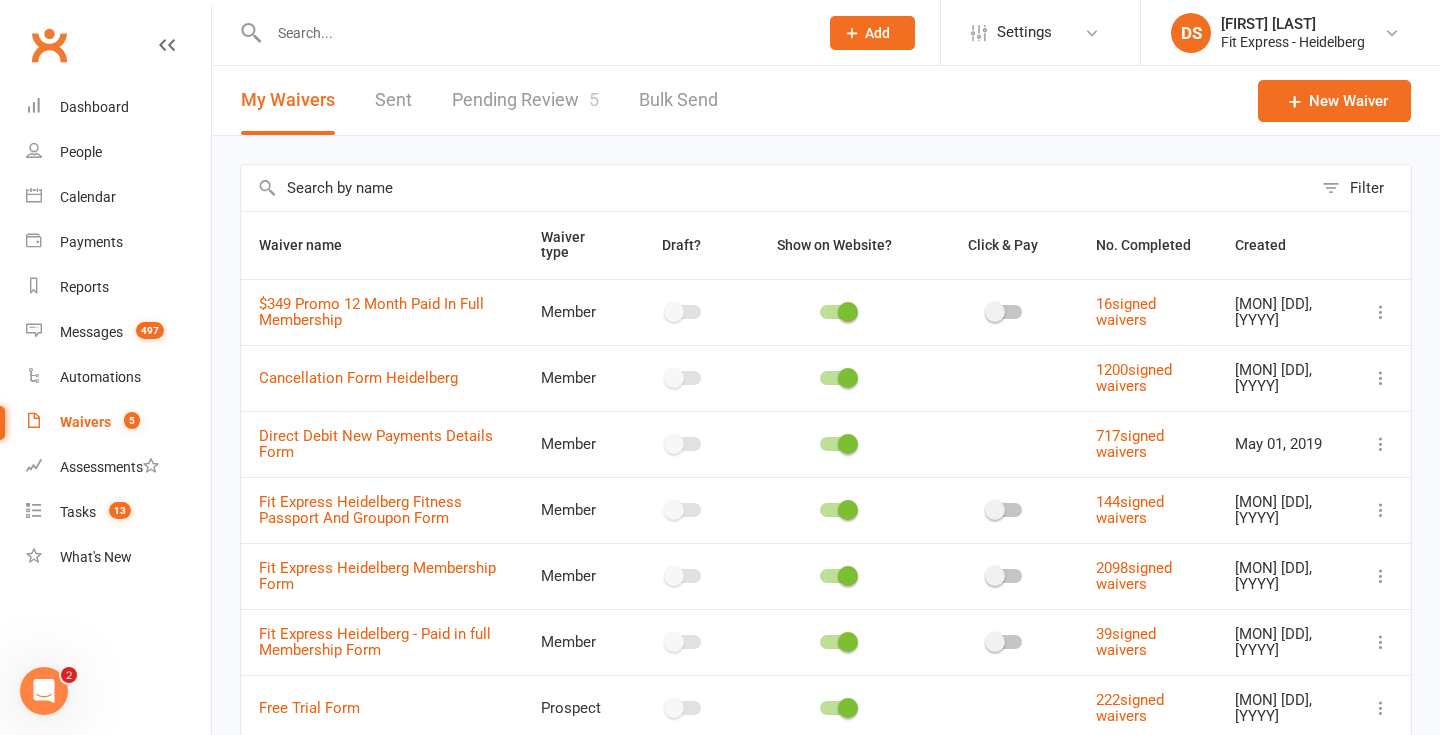 click on "Pending Review 5" at bounding box center (525, 100) 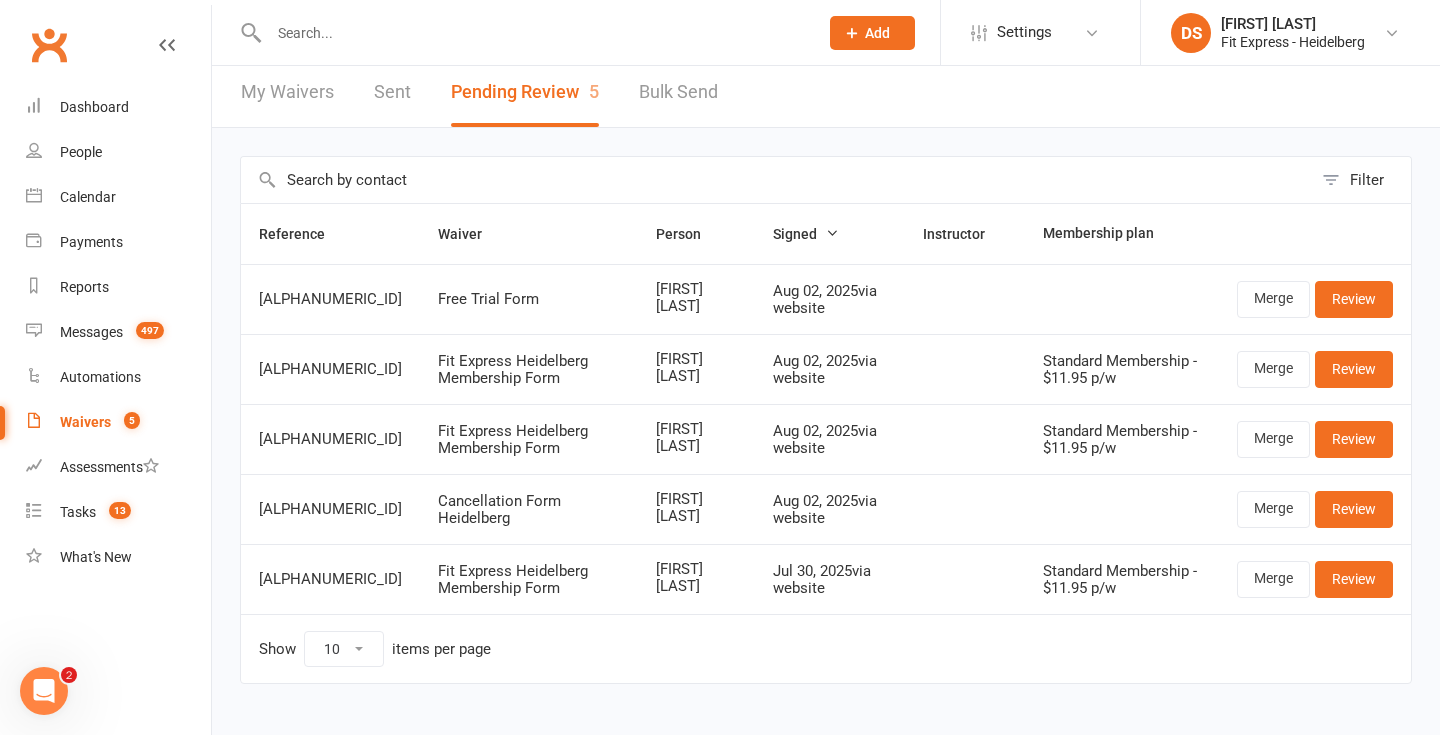 scroll, scrollTop: 0, scrollLeft: 0, axis: both 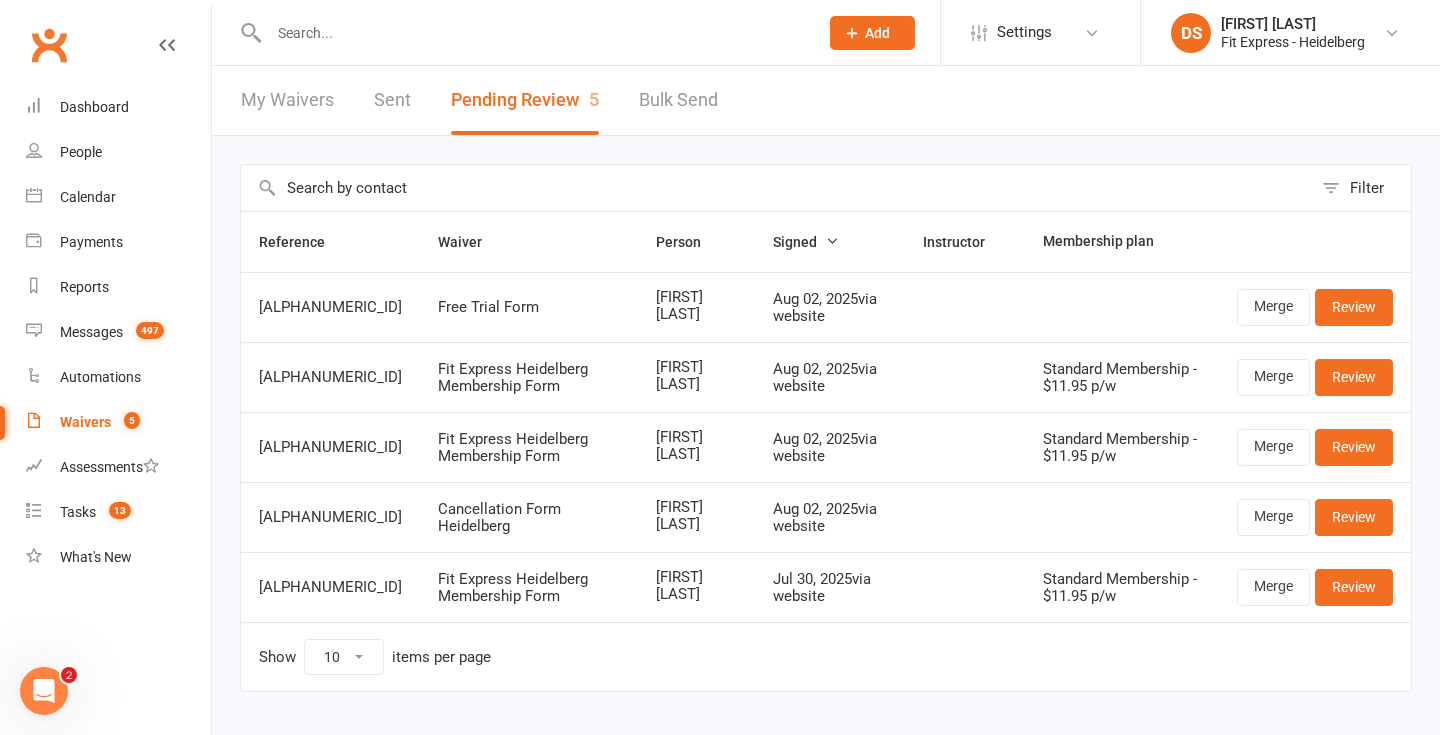 click at bounding box center [533, 33] 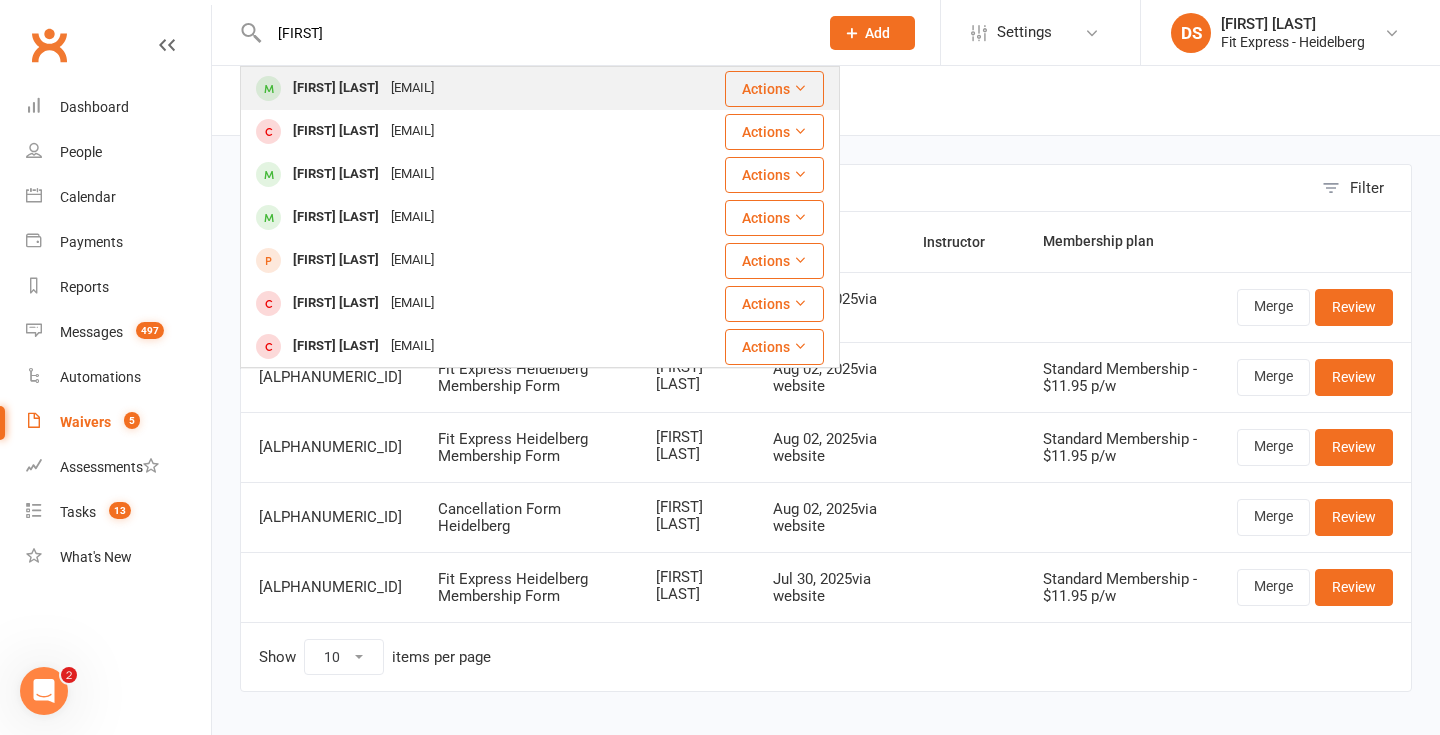 type on "bipin" 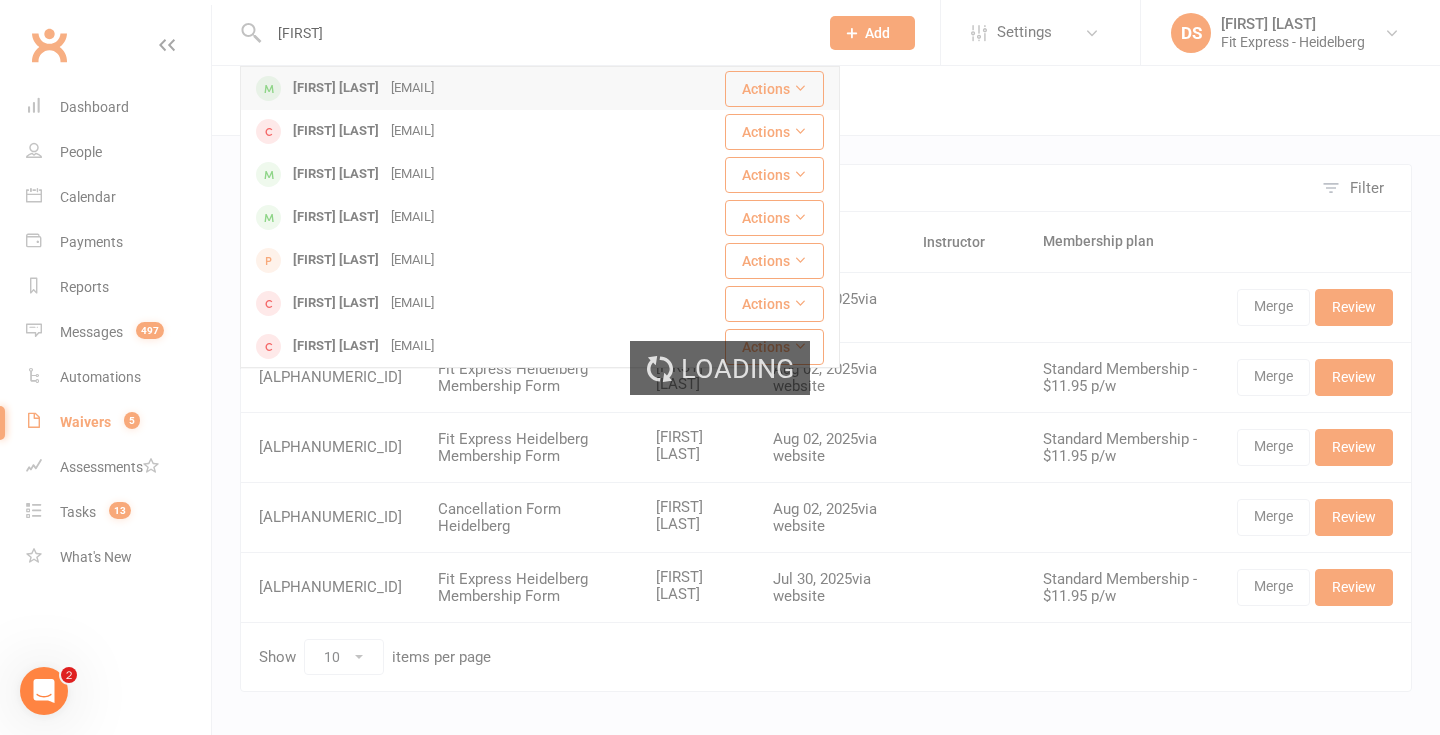 type 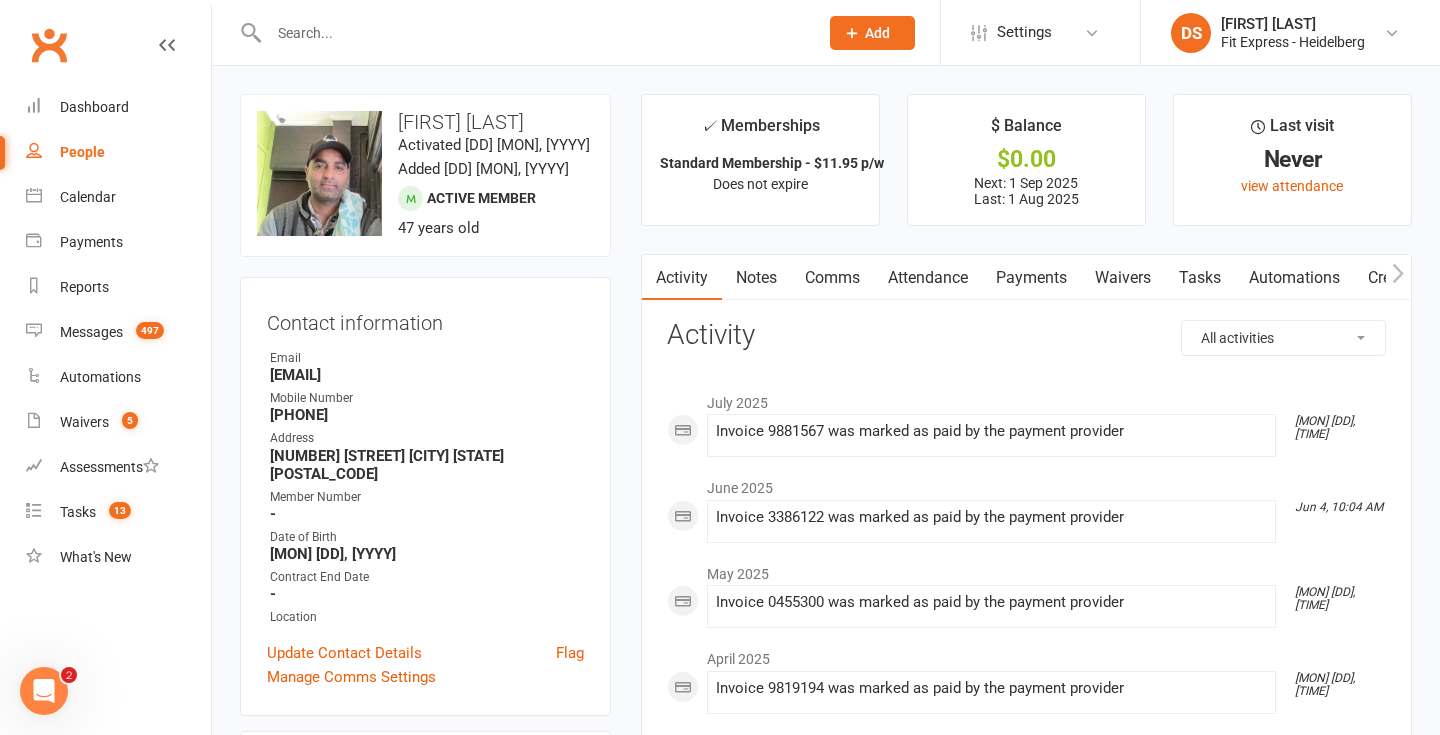 click on "Payments" at bounding box center (1031, 278) 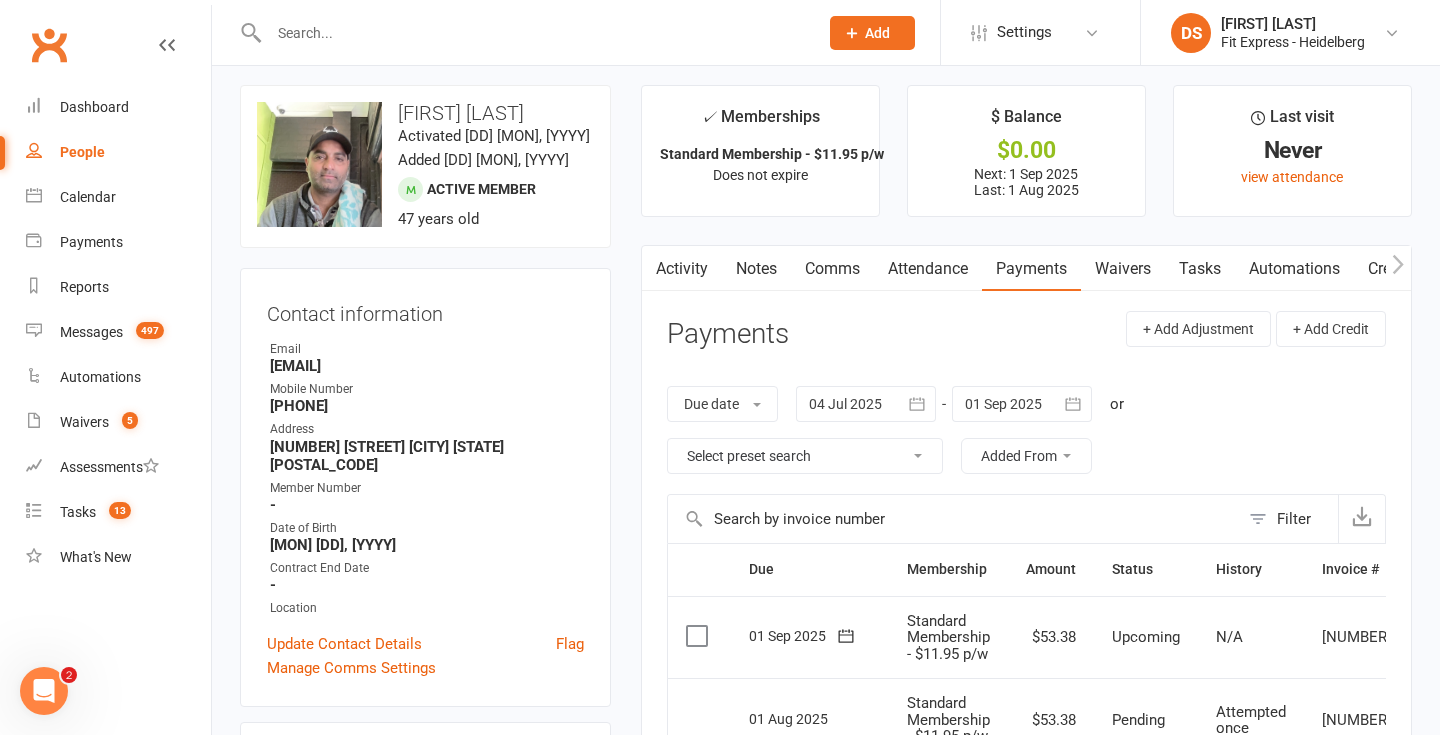 scroll, scrollTop: 0, scrollLeft: 0, axis: both 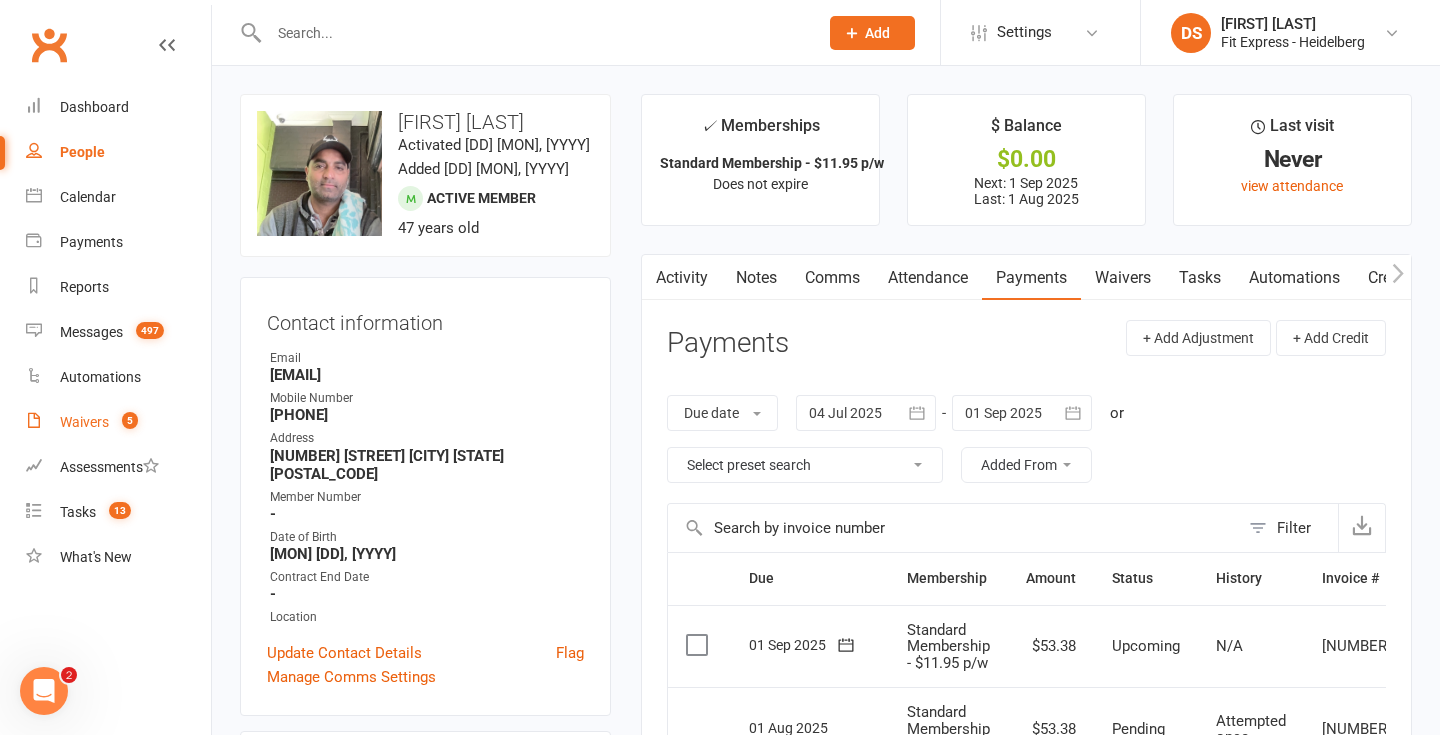 click on "Waivers" at bounding box center (84, 422) 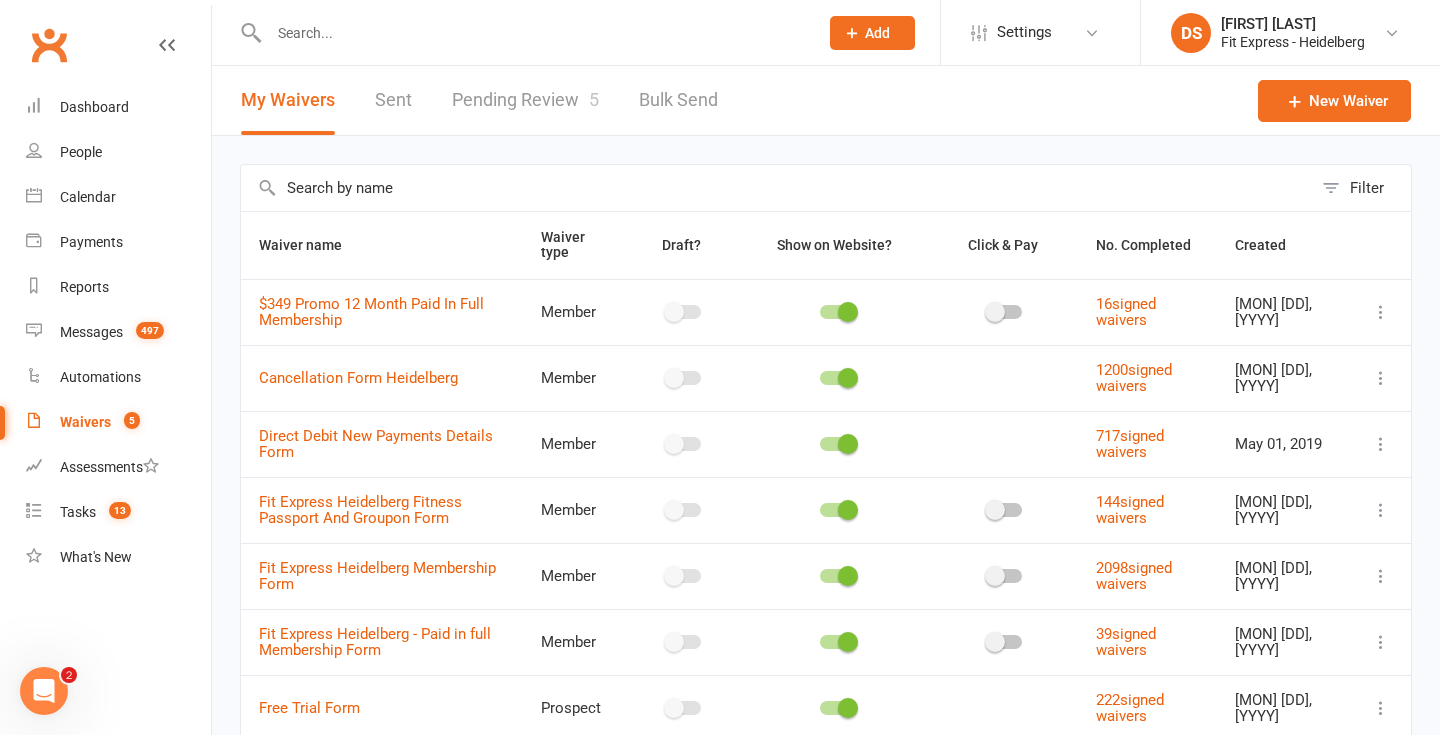 click at bounding box center (522, 32) 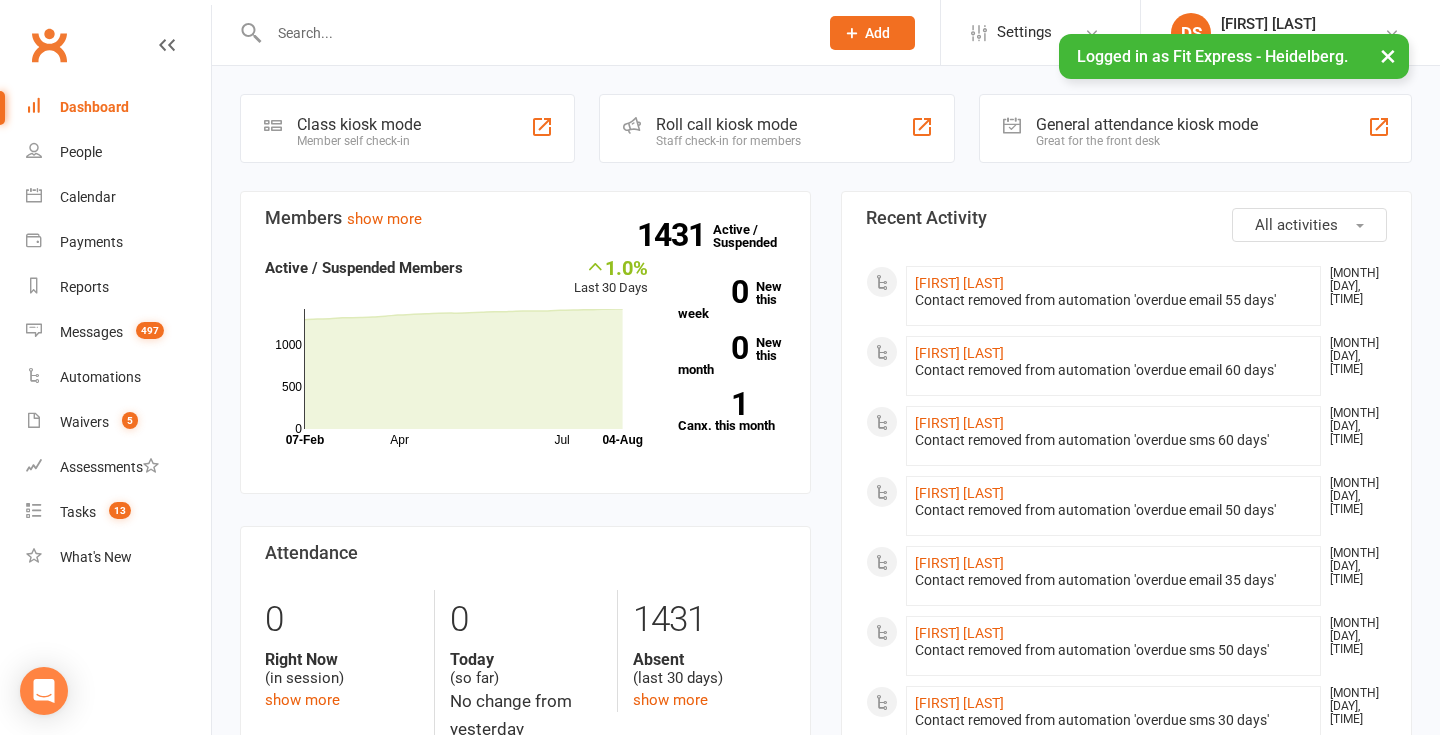 scroll, scrollTop: 0, scrollLeft: 0, axis: both 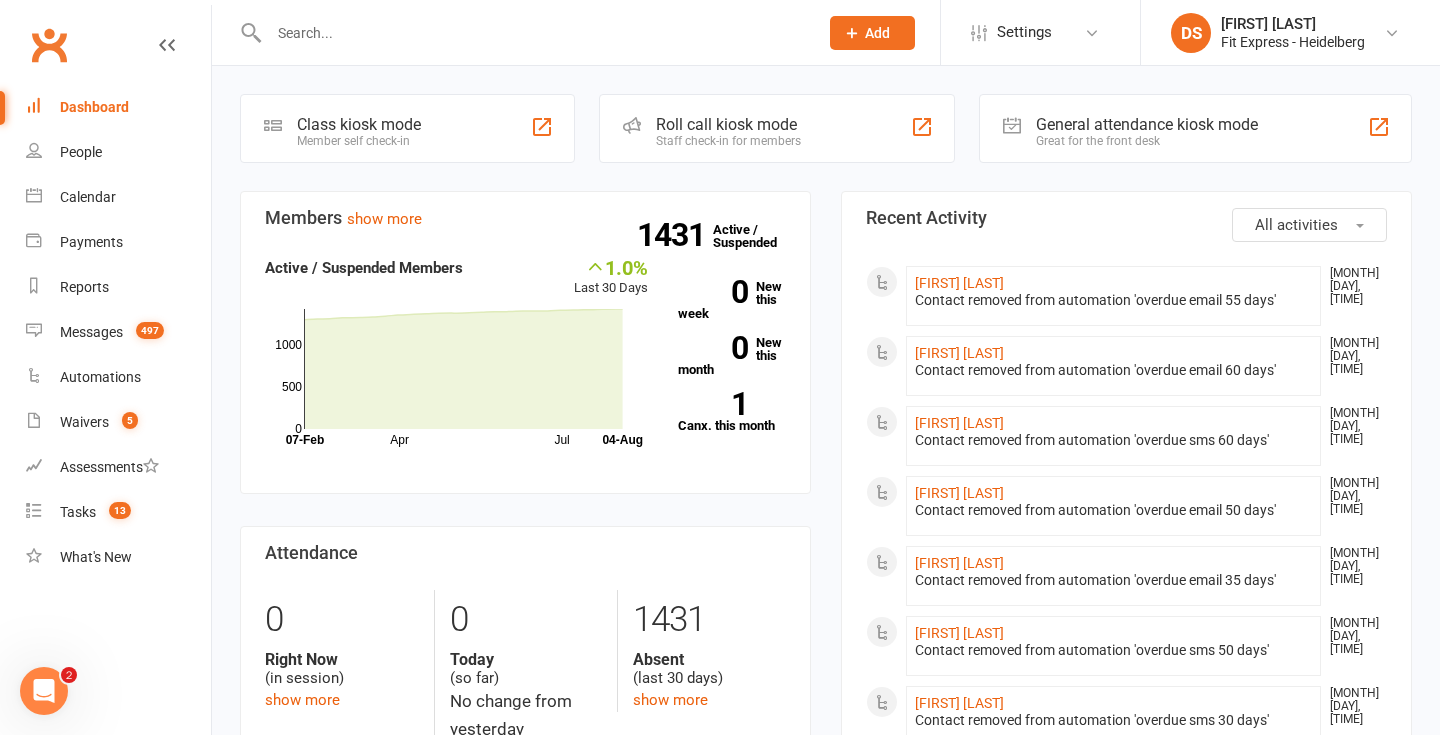 click on "Clubworx" at bounding box center (49, 45) 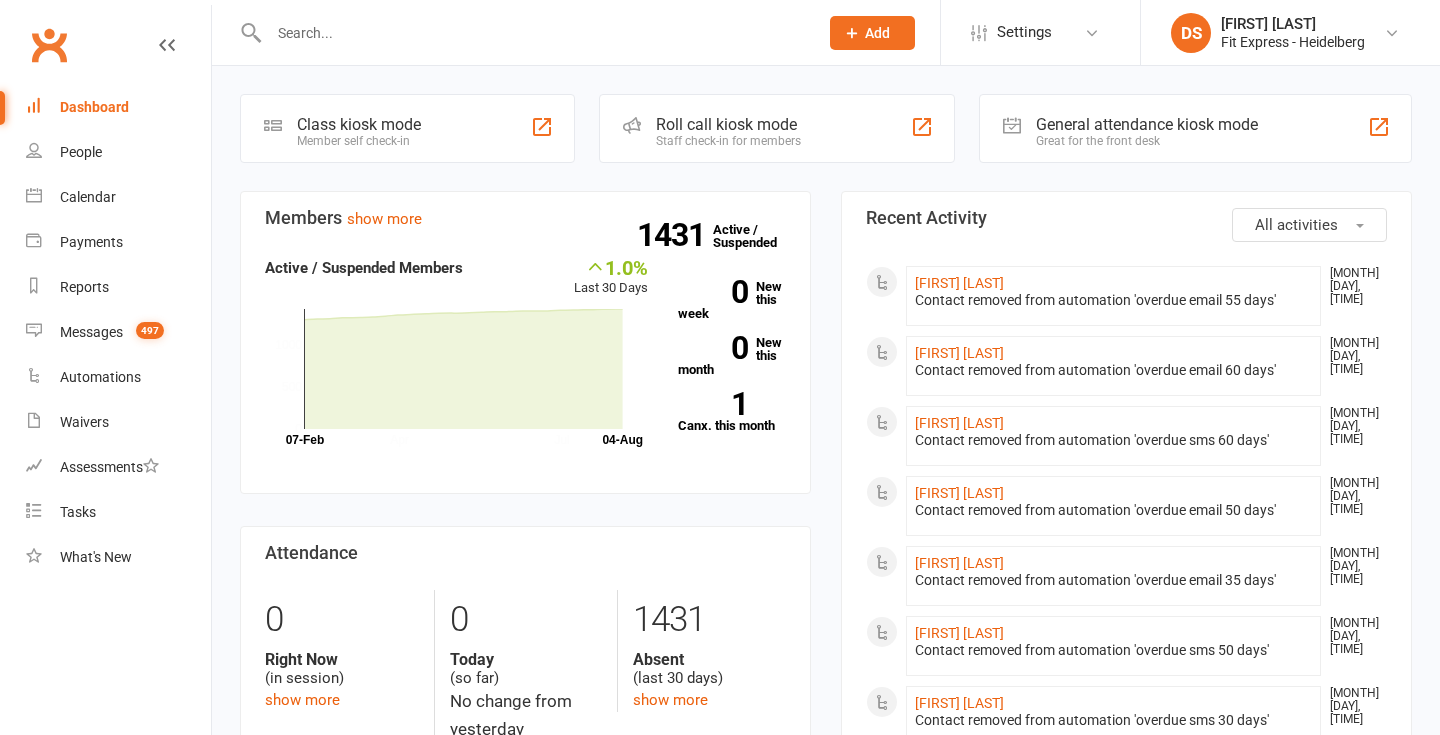 scroll, scrollTop: 0, scrollLeft: 0, axis: both 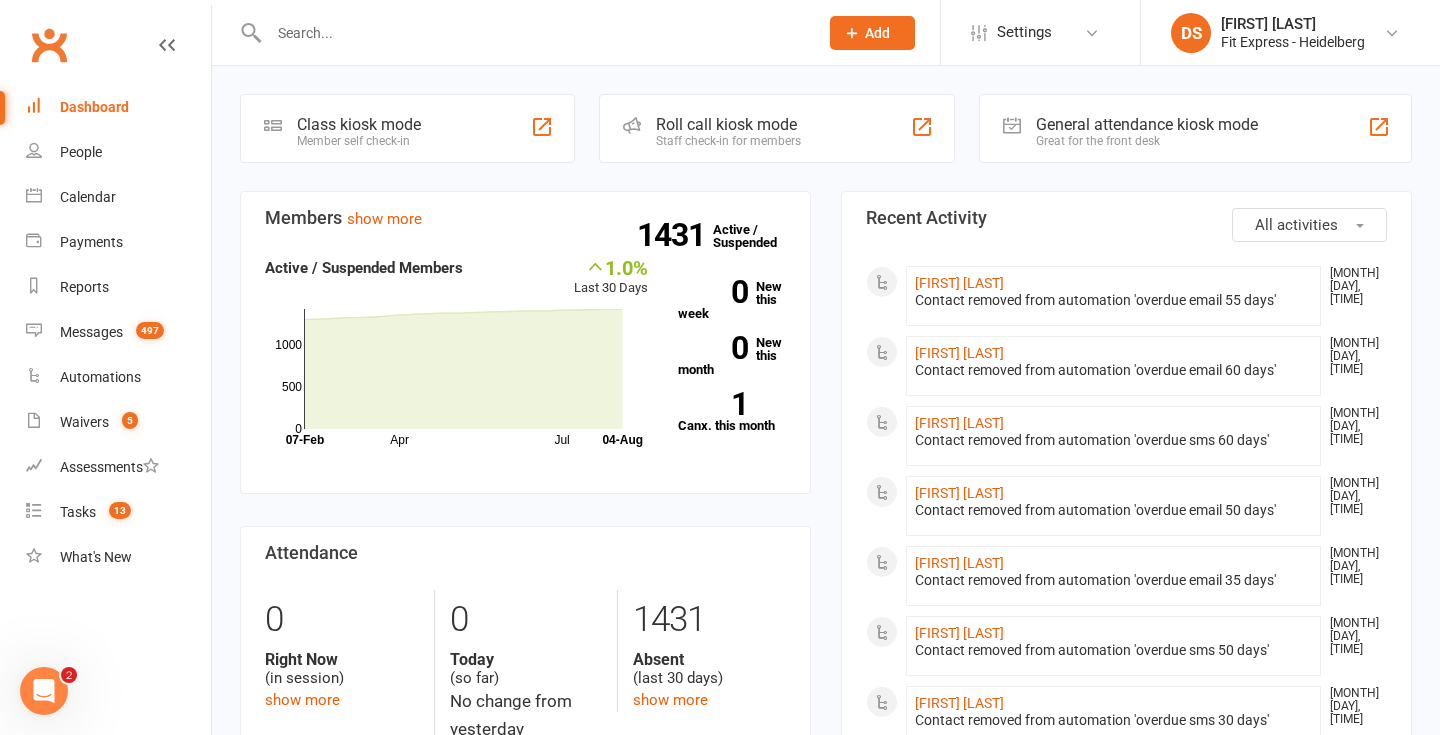 click at bounding box center [533, 33] 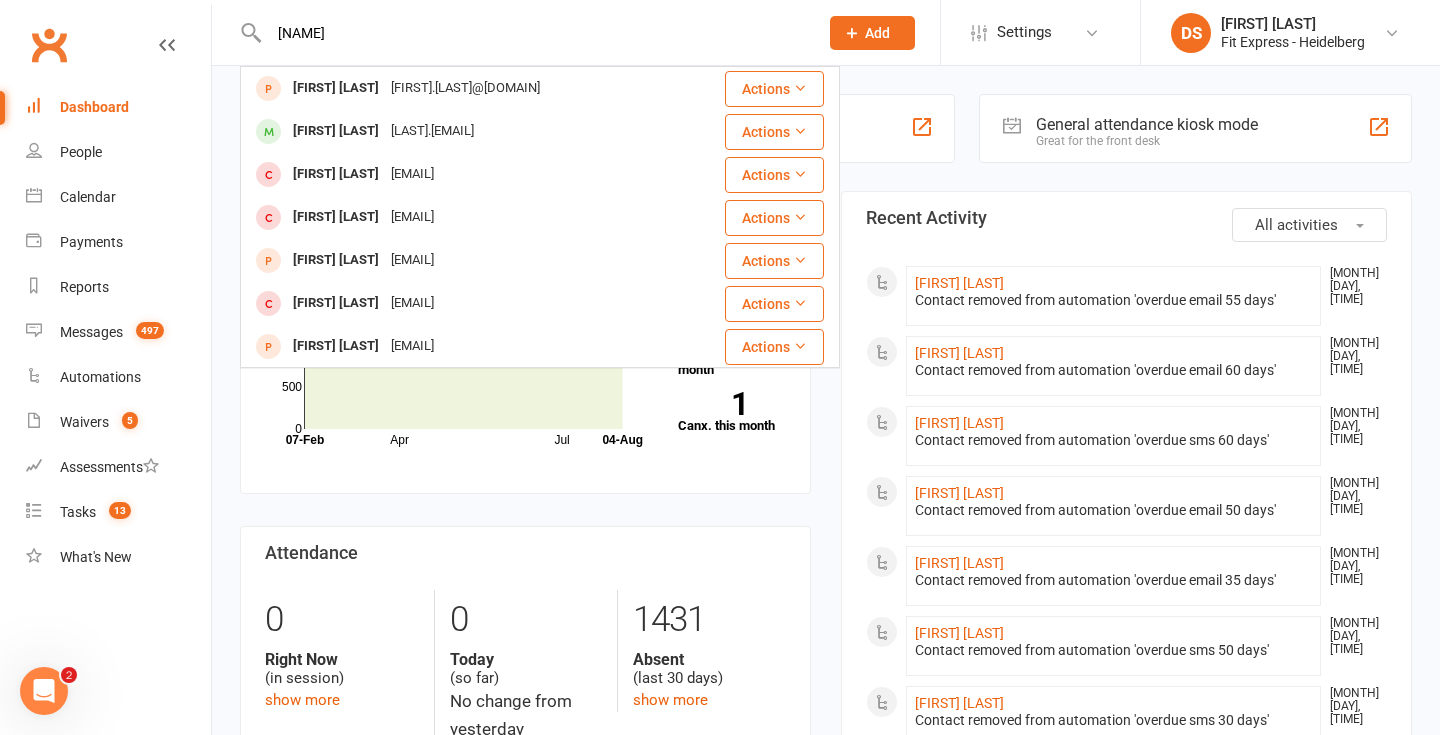 type on "[NAME]" 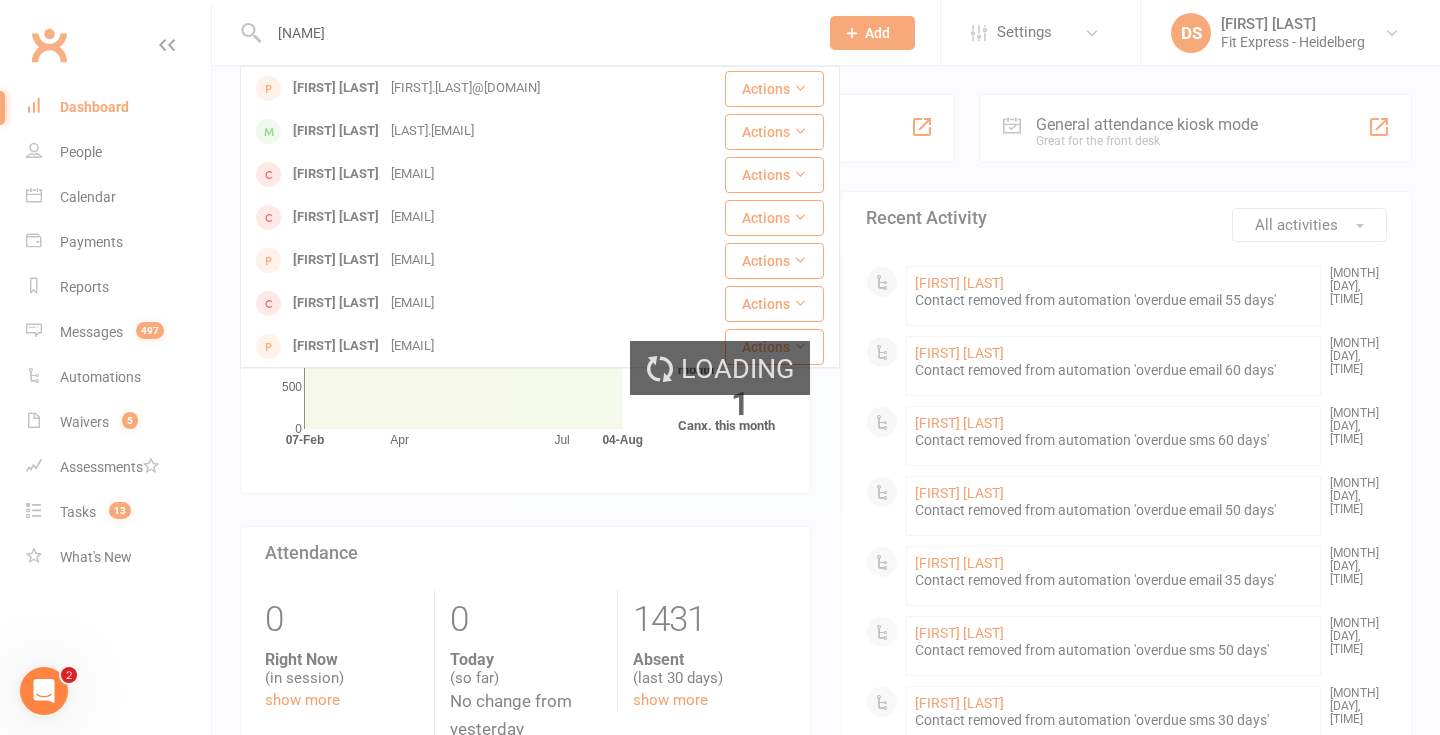 type 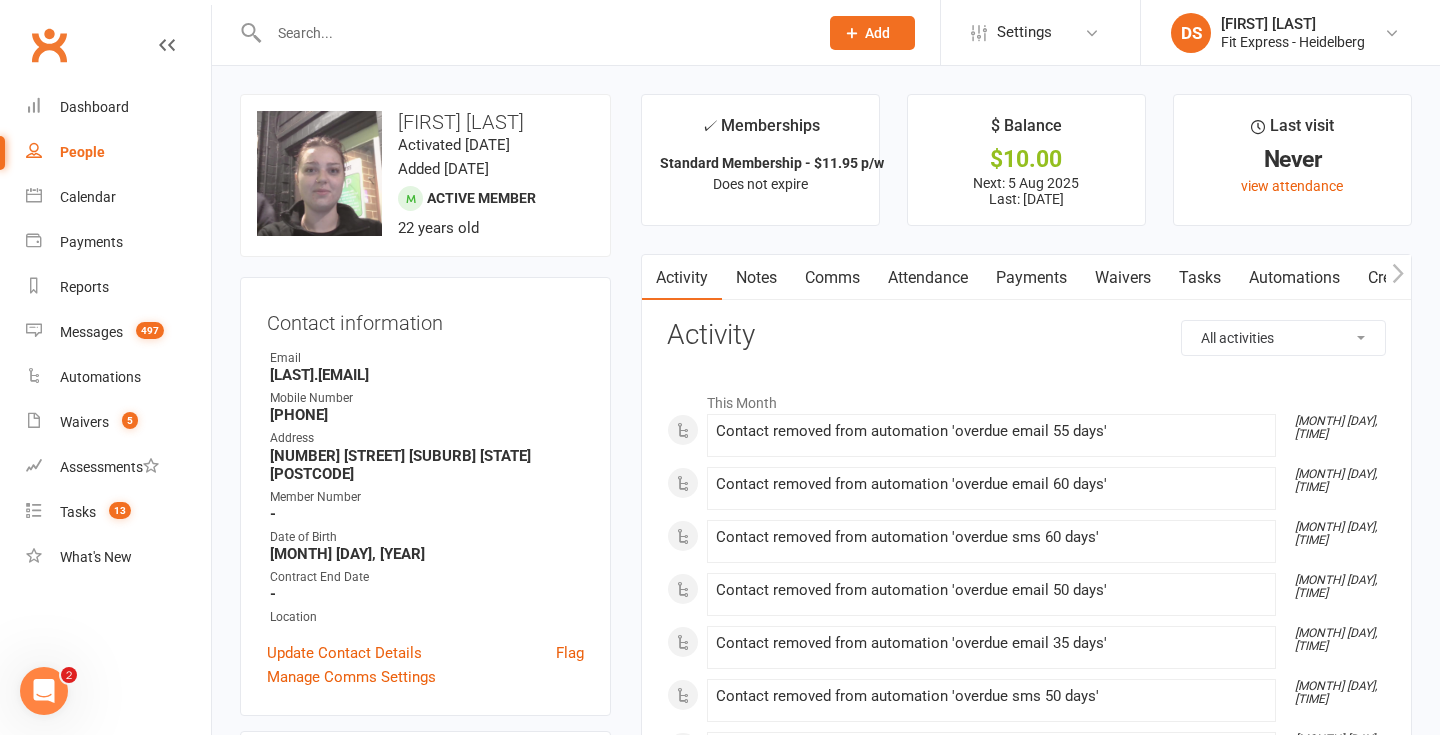 click on "Payments" at bounding box center (1031, 278) 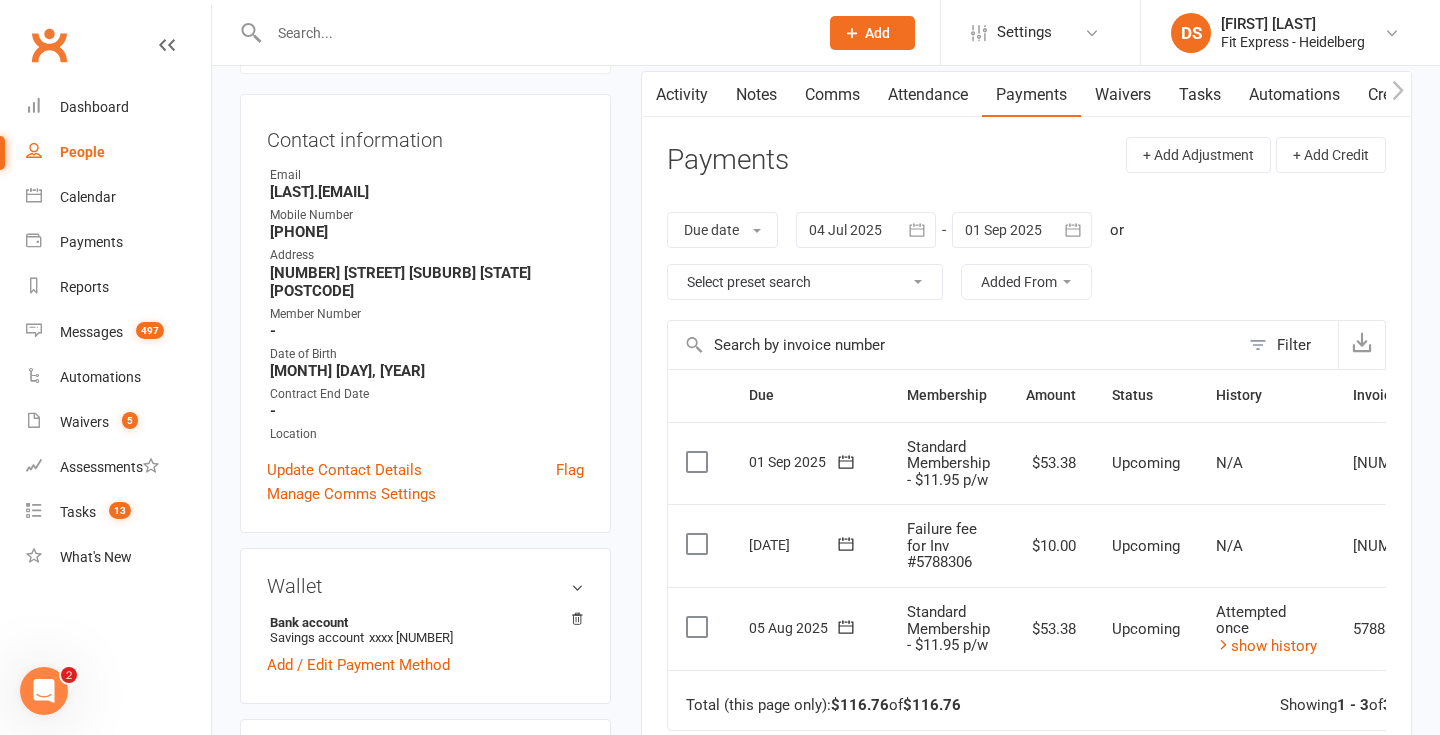 scroll, scrollTop: 0, scrollLeft: 0, axis: both 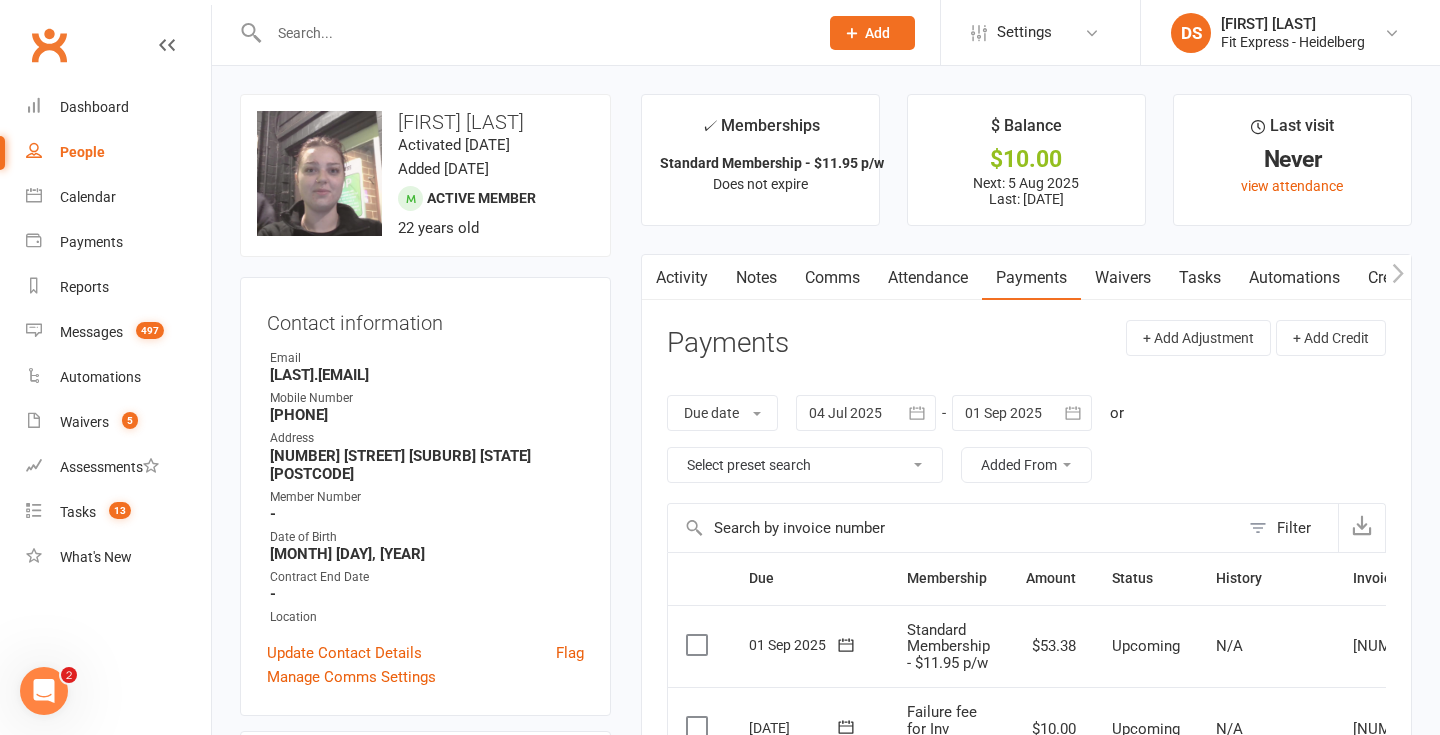 click on "Clubworx" at bounding box center (49, 45) 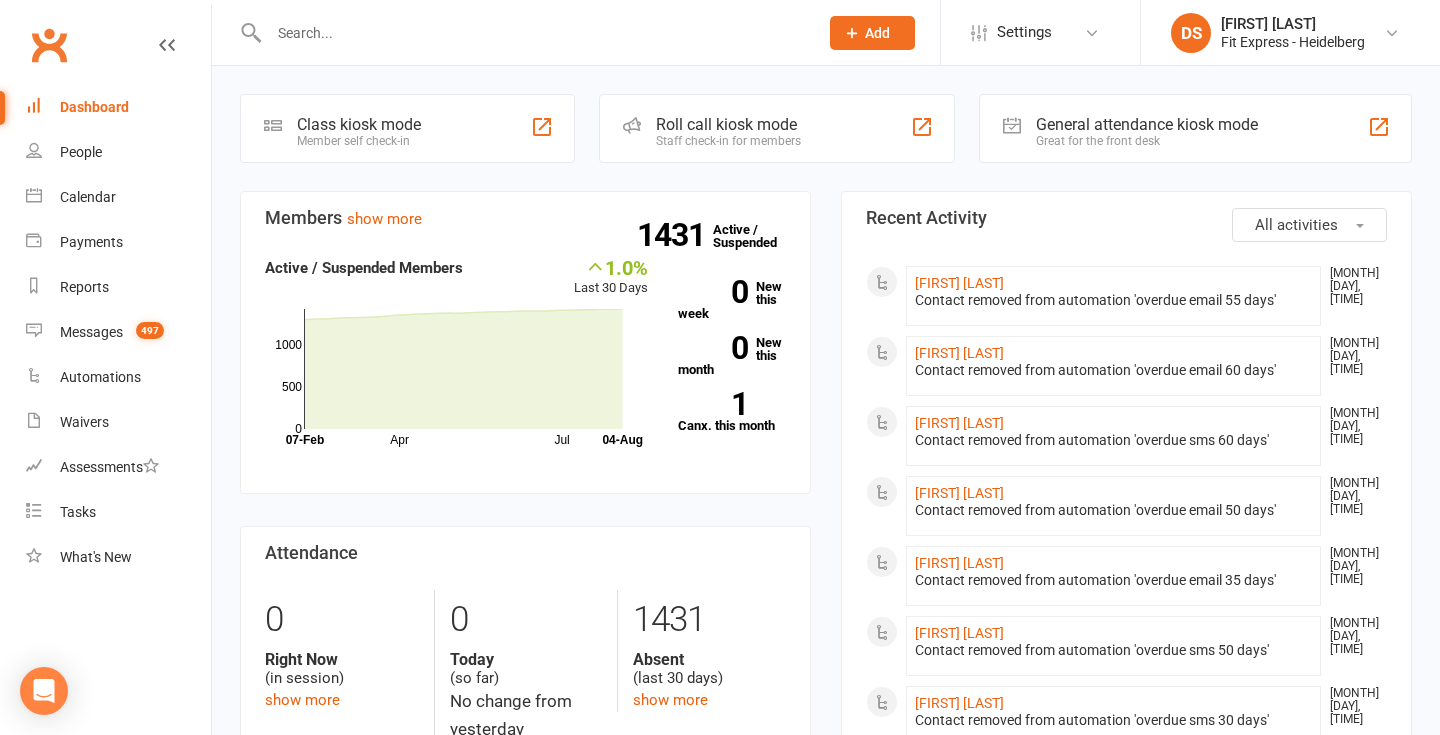 scroll, scrollTop: 0, scrollLeft: 0, axis: both 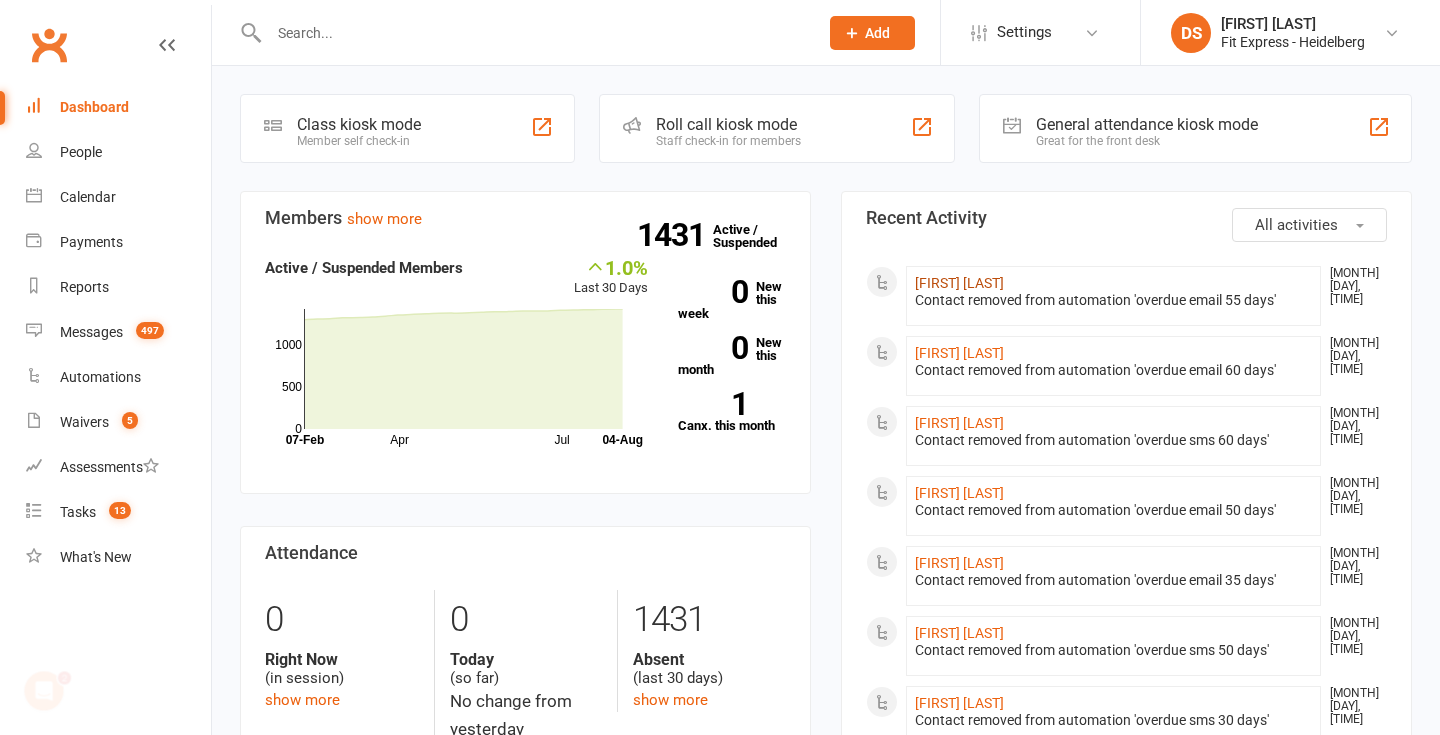 click on "[FIRST] [LAST]" 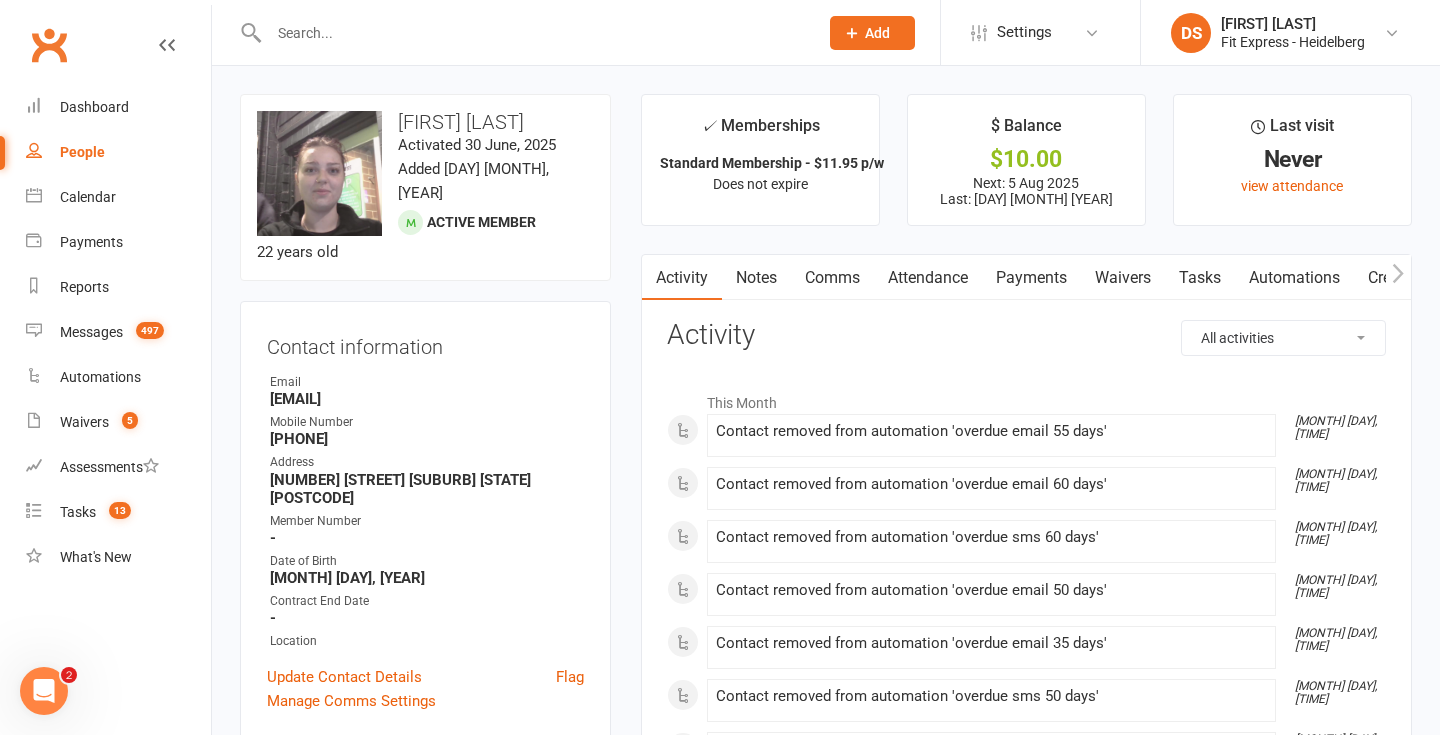 click on "Payments" at bounding box center [1031, 278] 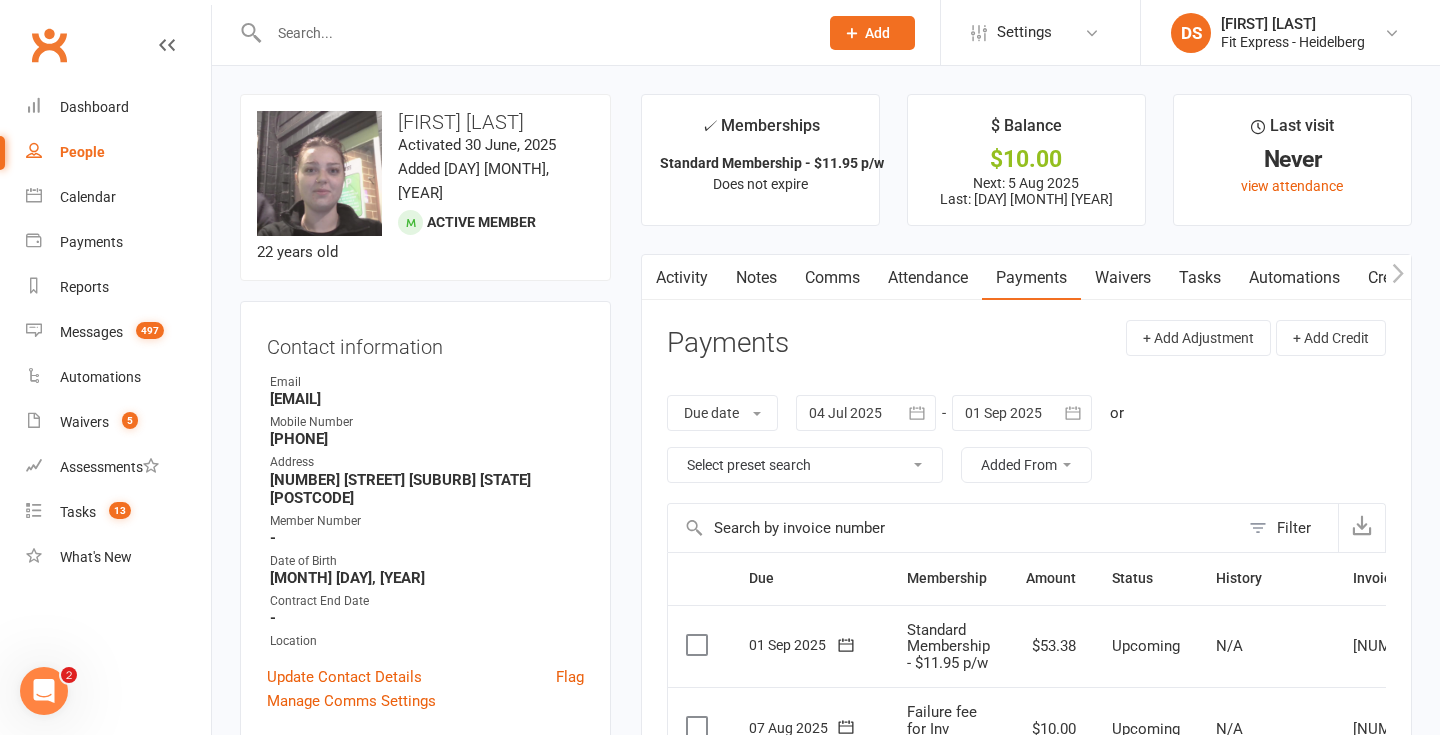 click on "Waivers" at bounding box center [1123, 278] 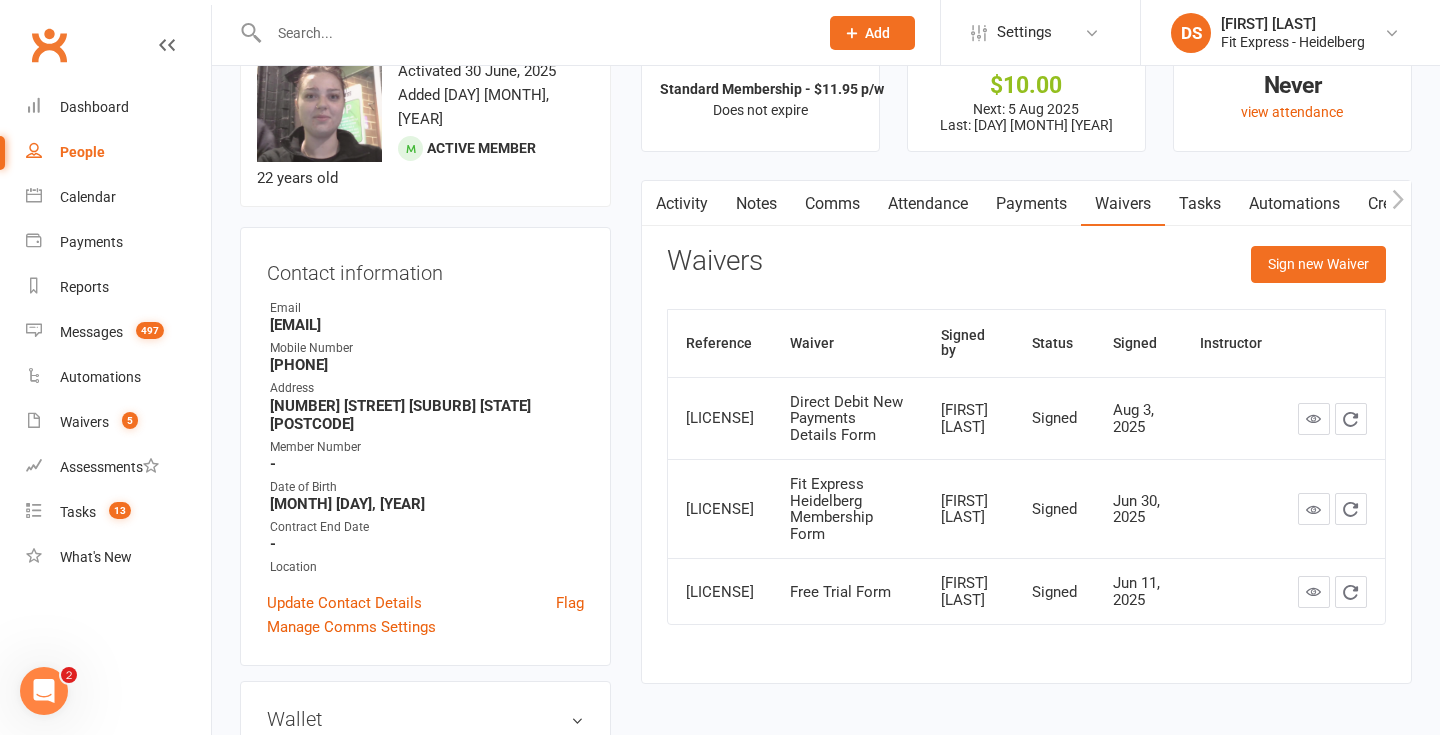 scroll, scrollTop: 82, scrollLeft: 0, axis: vertical 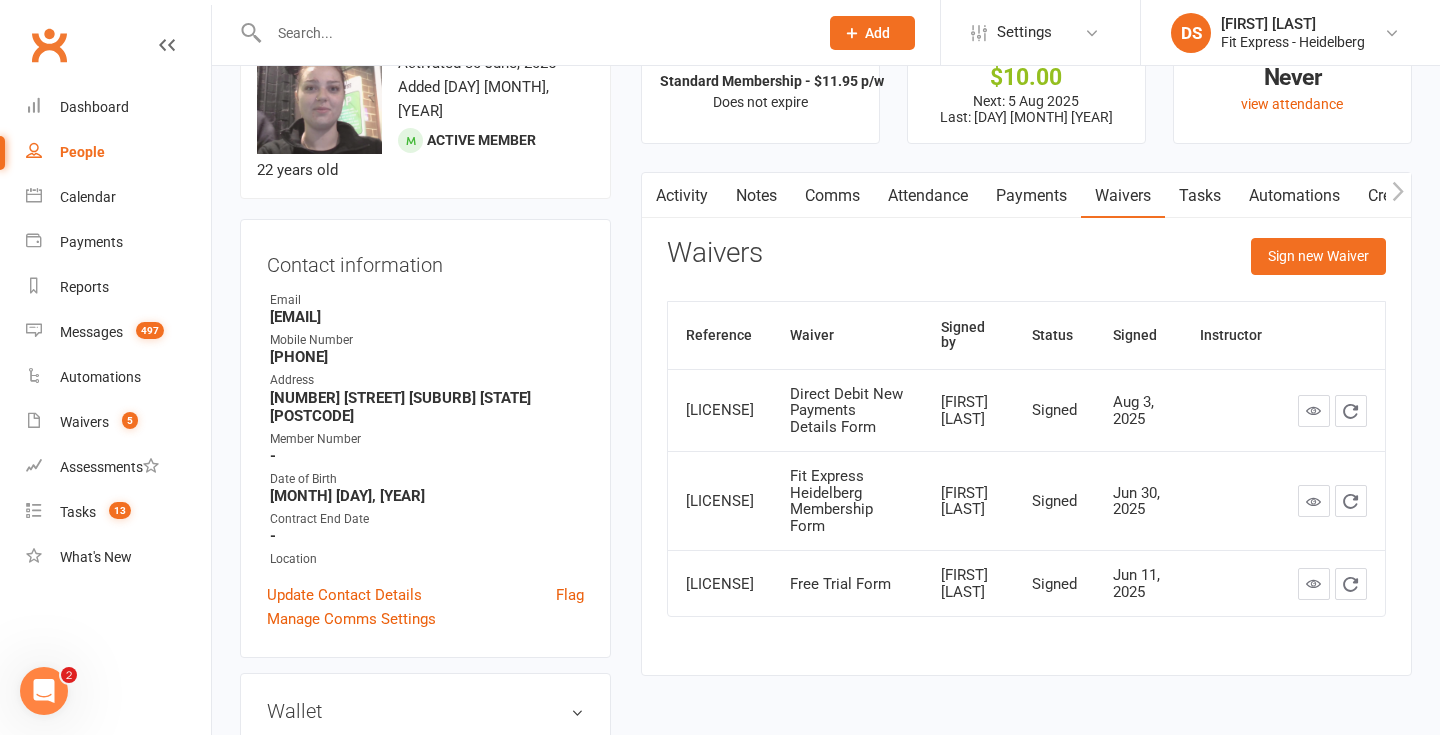 click on "Clubworx" at bounding box center [49, 45] 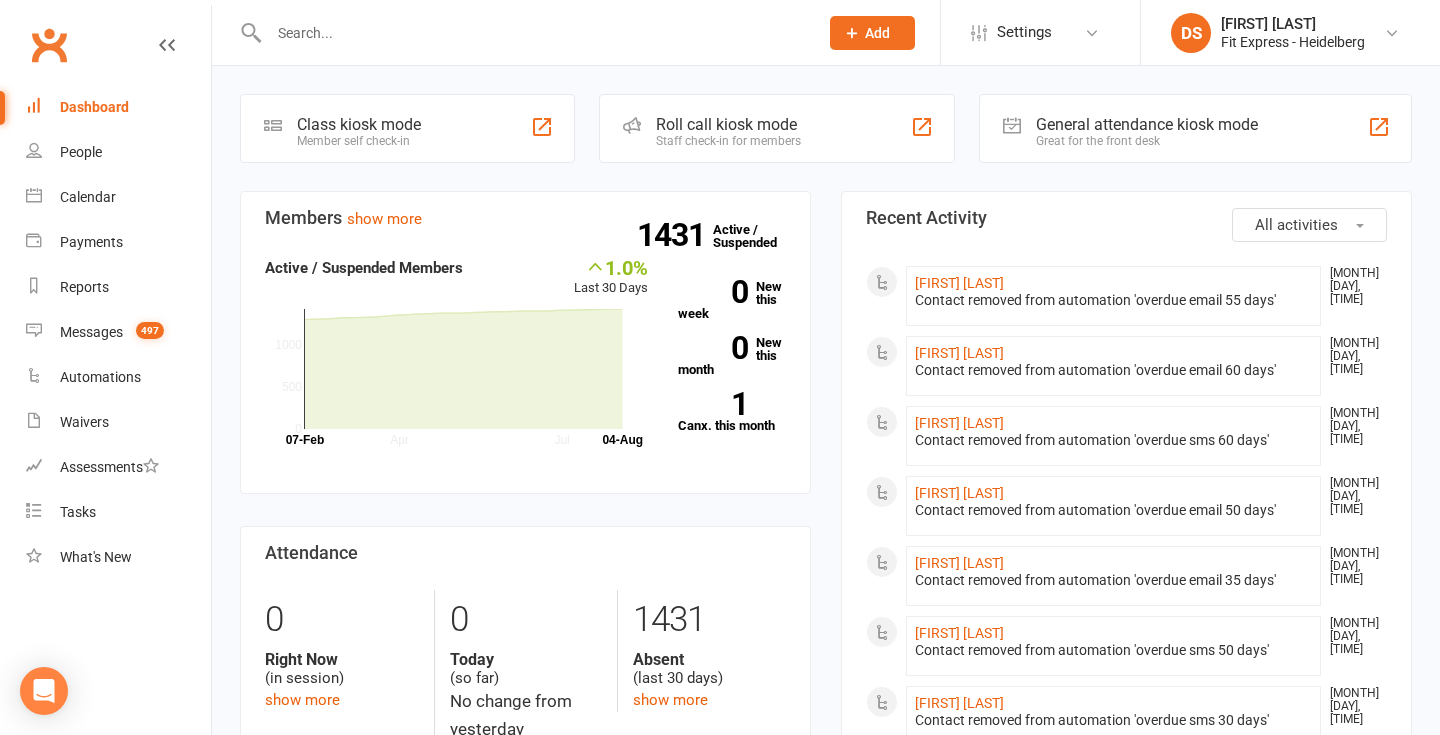 scroll, scrollTop: 0, scrollLeft: 0, axis: both 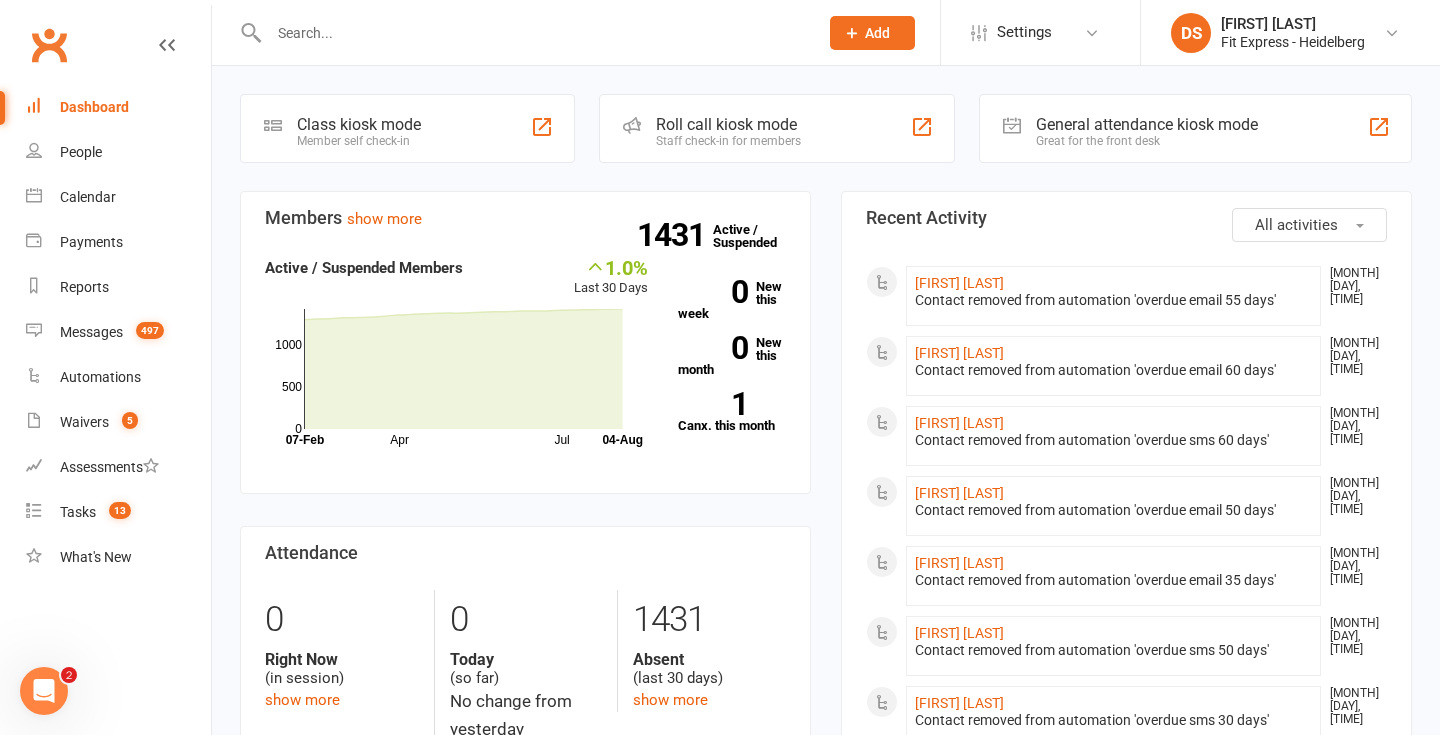click on "Clubworx" at bounding box center (49, 45) 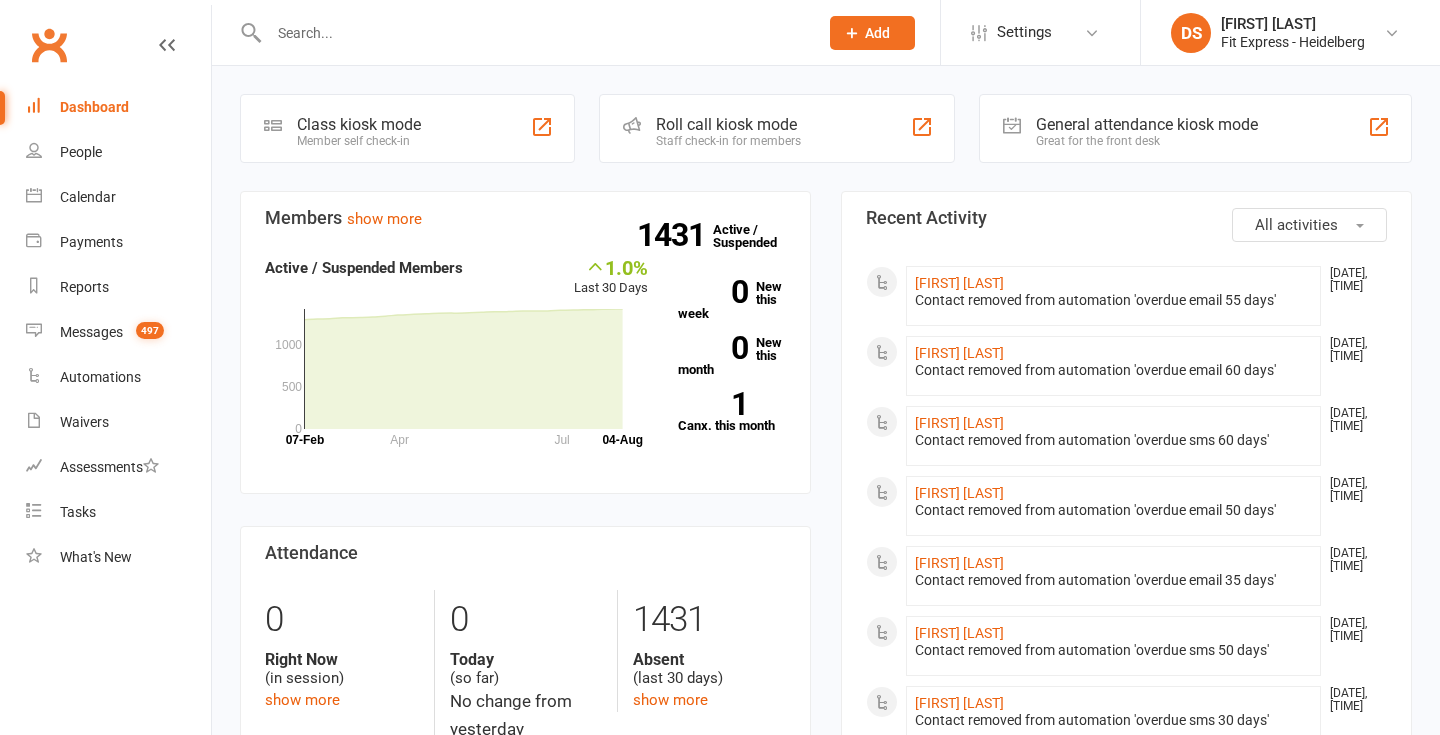 scroll, scrollTop: 0, scrollLeft: 0, axis: both 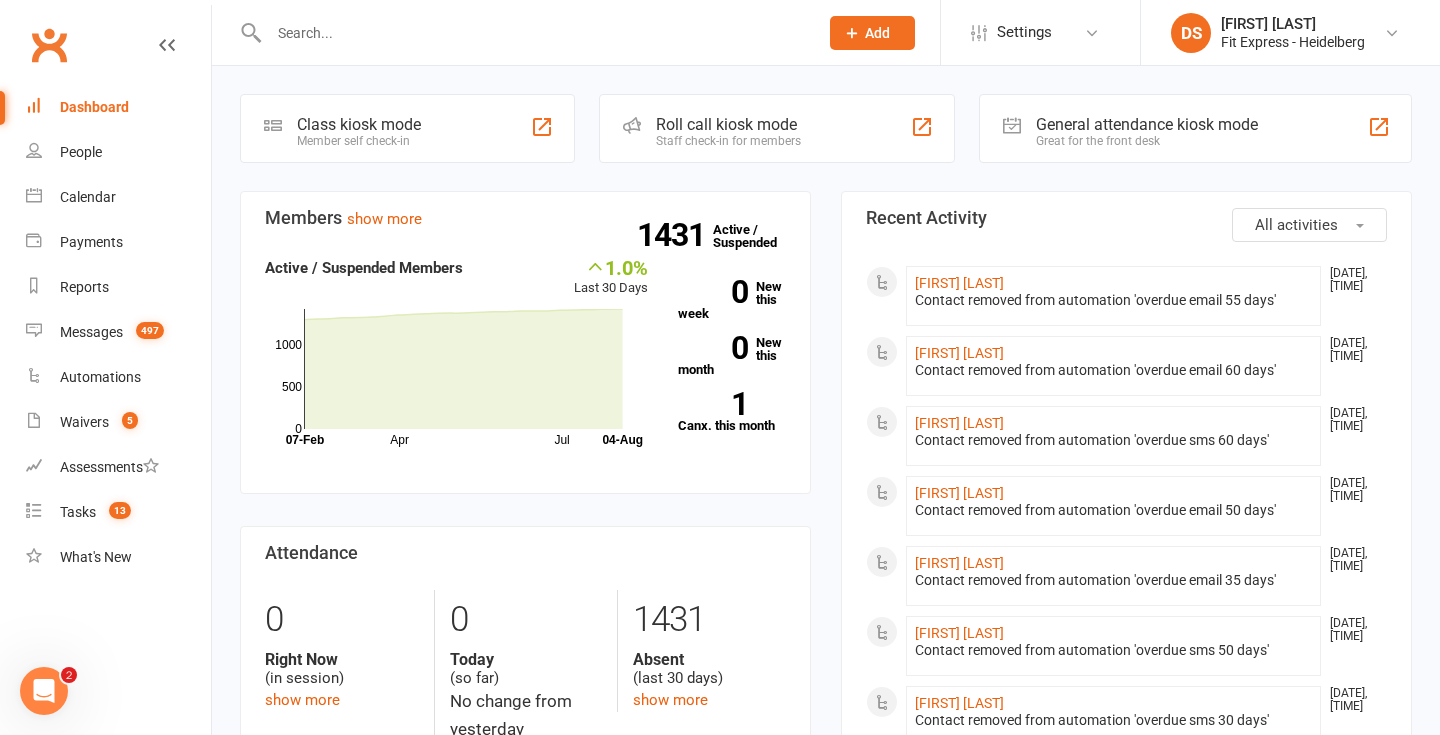 click on "Clubworx" at bounding box center (49, 45) 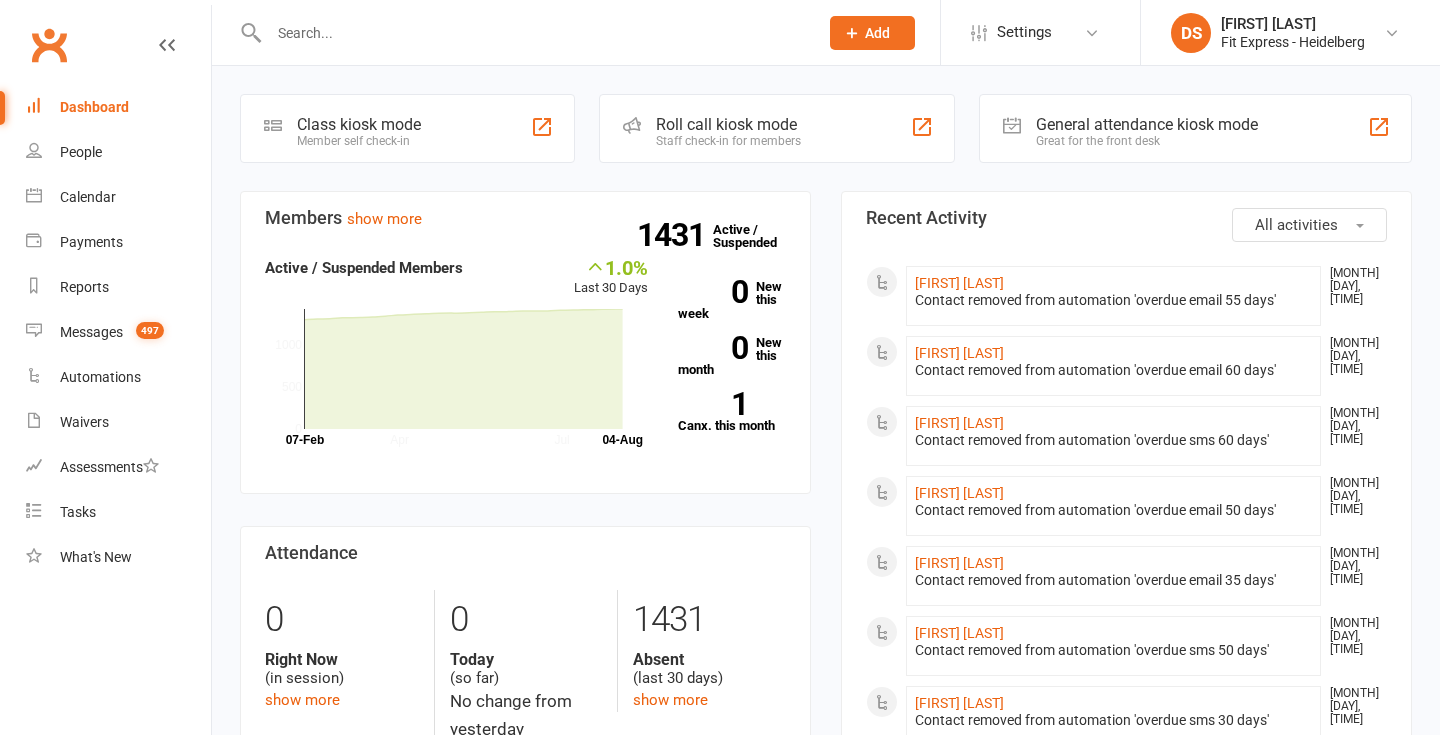 scroll, scrollTop: 0, scrollLeft: 0, axis: both 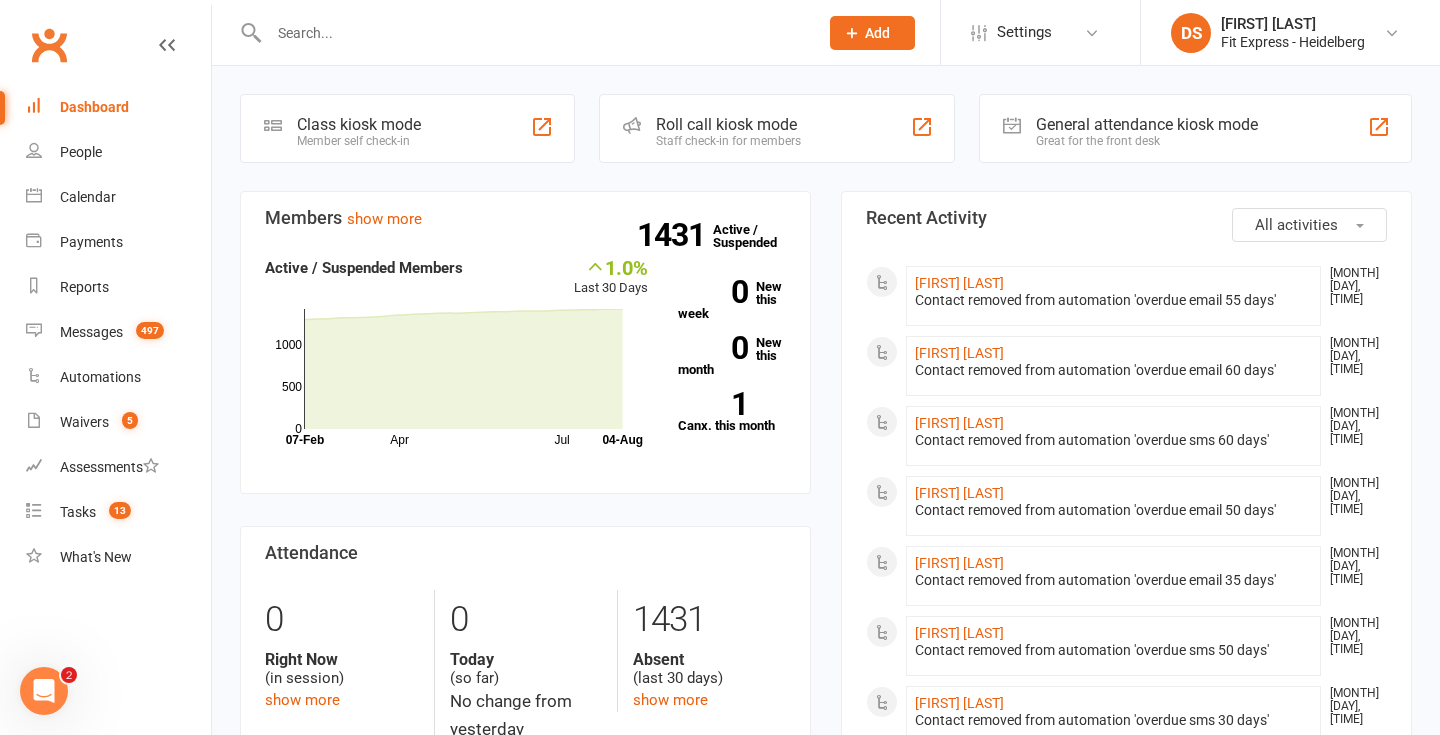 click on "Clubworx" at bounding box center (49, 45) 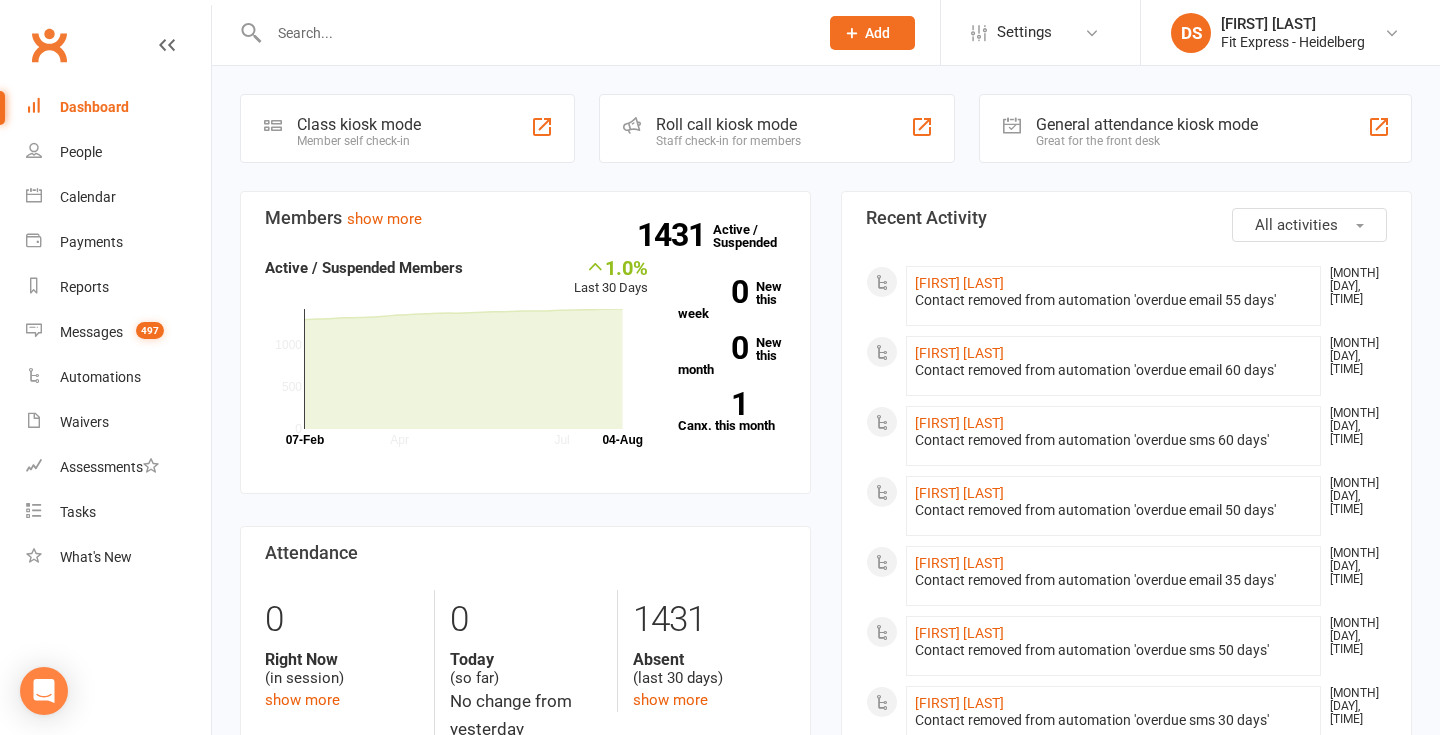 scroll, scrollTop: 0, scrollLeft: 0, axis: both 